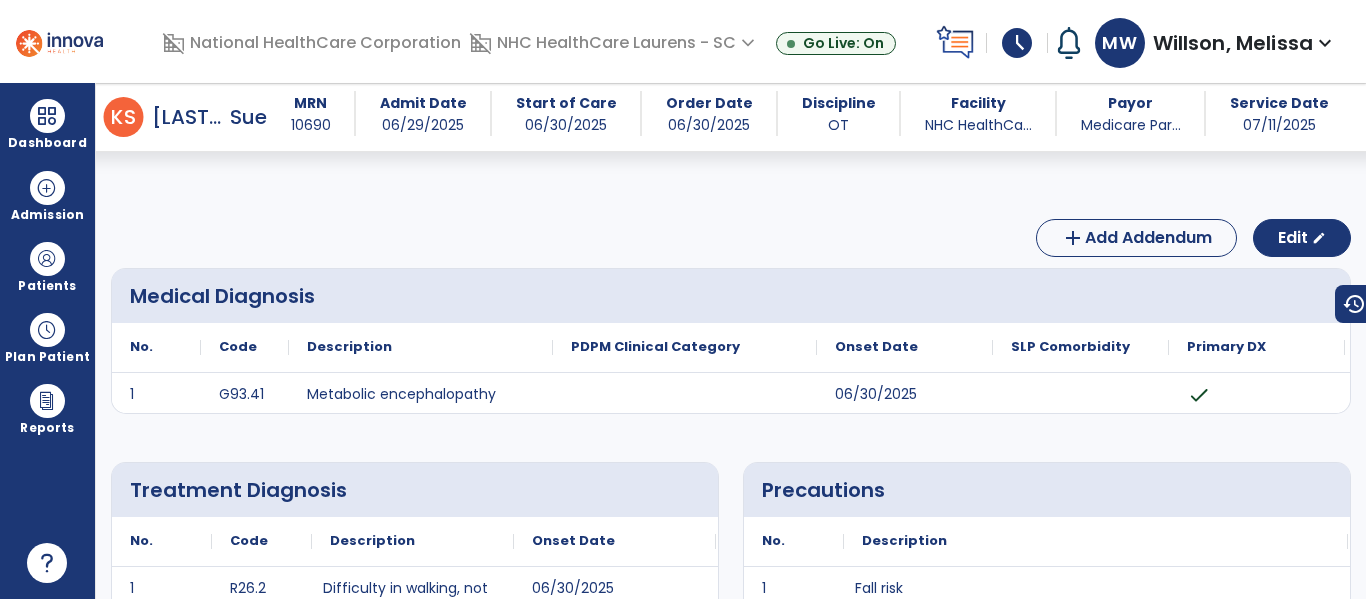 scroll, scrollTop: 0, scrollLeft: 0, axis: both 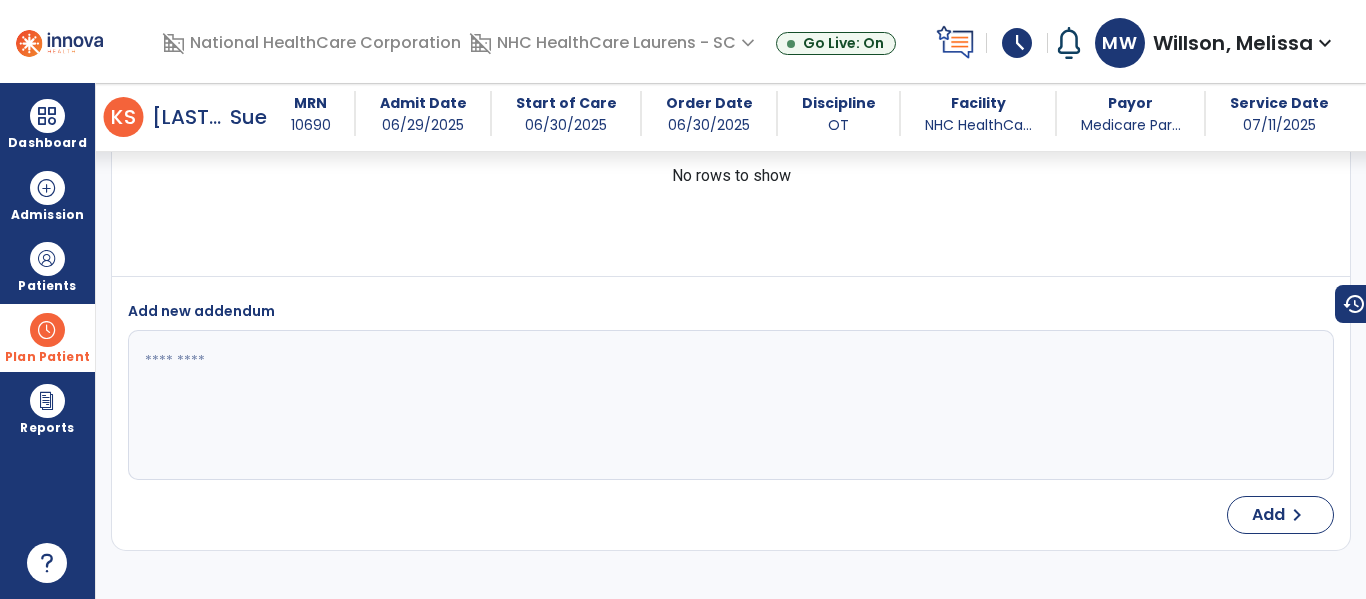 click on "Plan Patient" at bounding box center (47, 266) 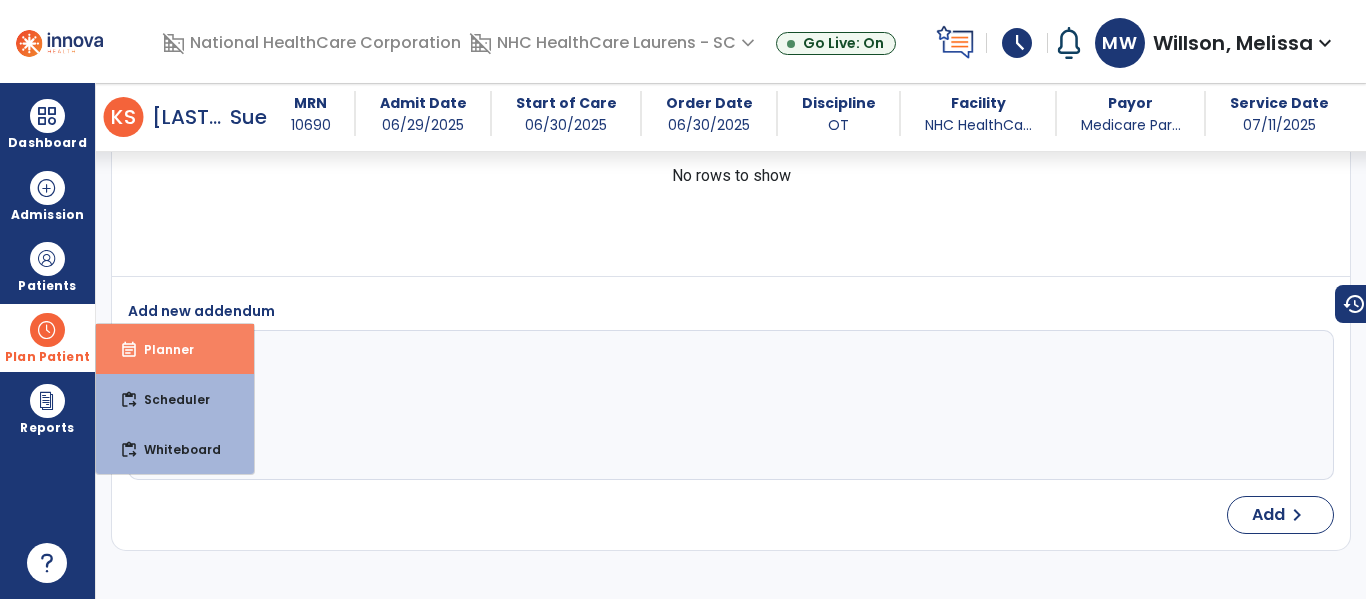 click on "Planner" at bounding box center (161, 349) 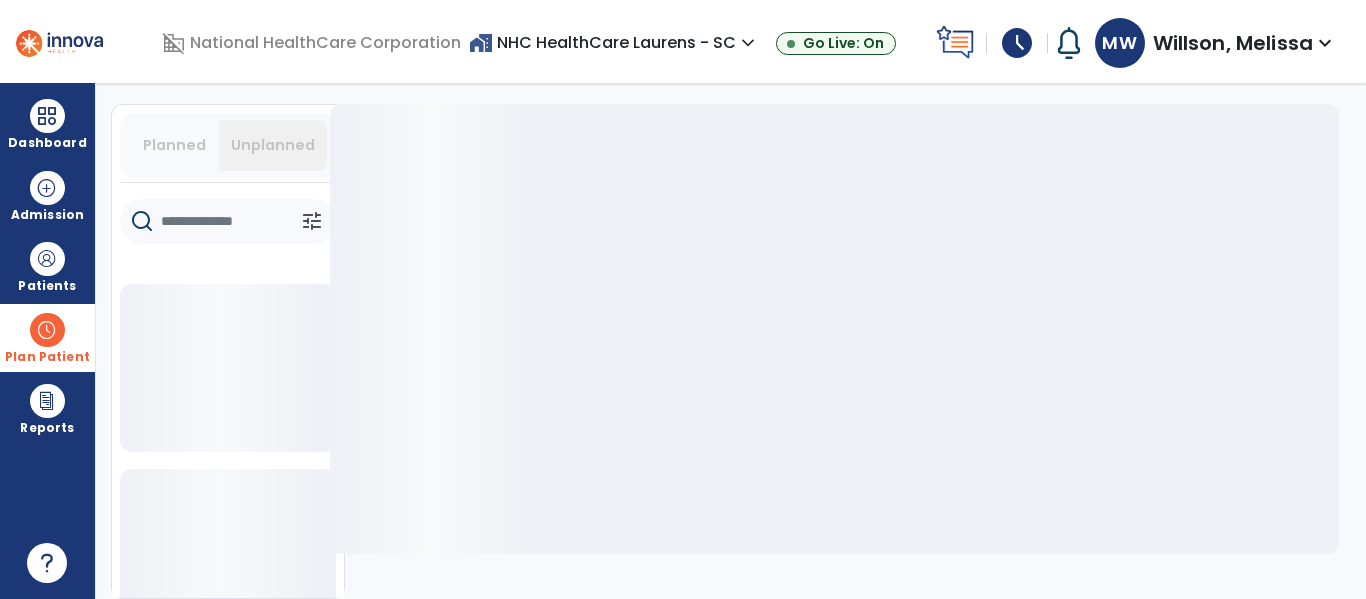 scroll, scrollTop: 53, scrollLeft: 0, axis: vertical 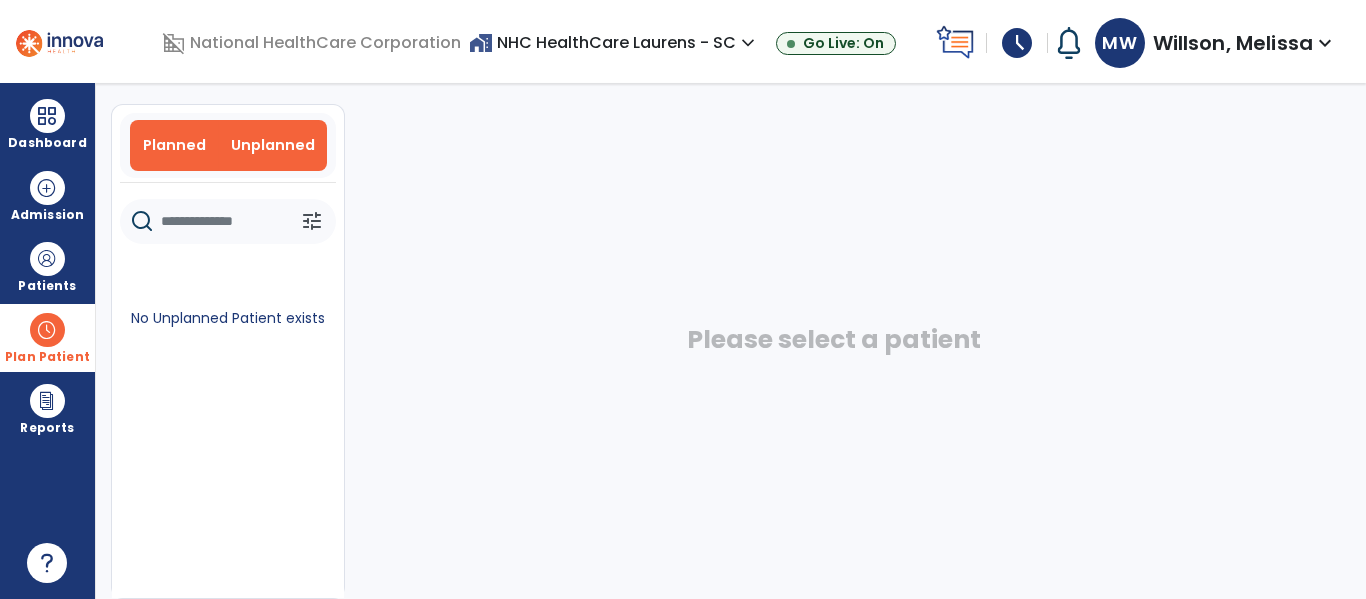 click on "Planned" at bounding box center [174, 145] 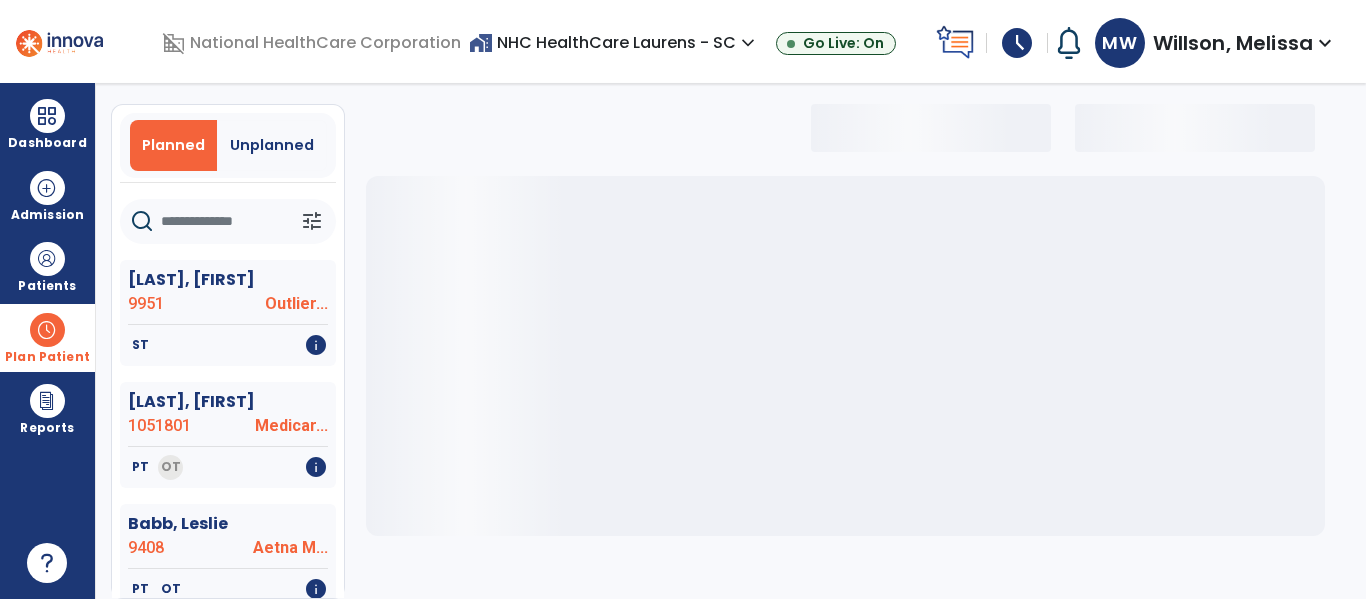 click 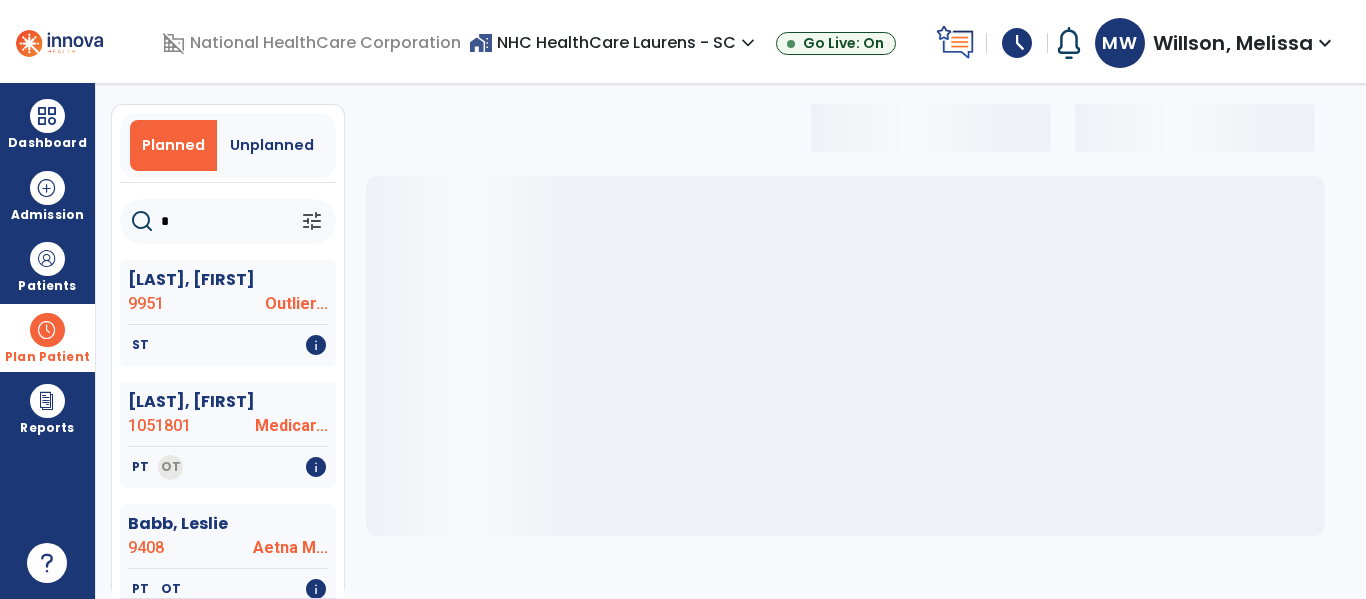 select on "***" 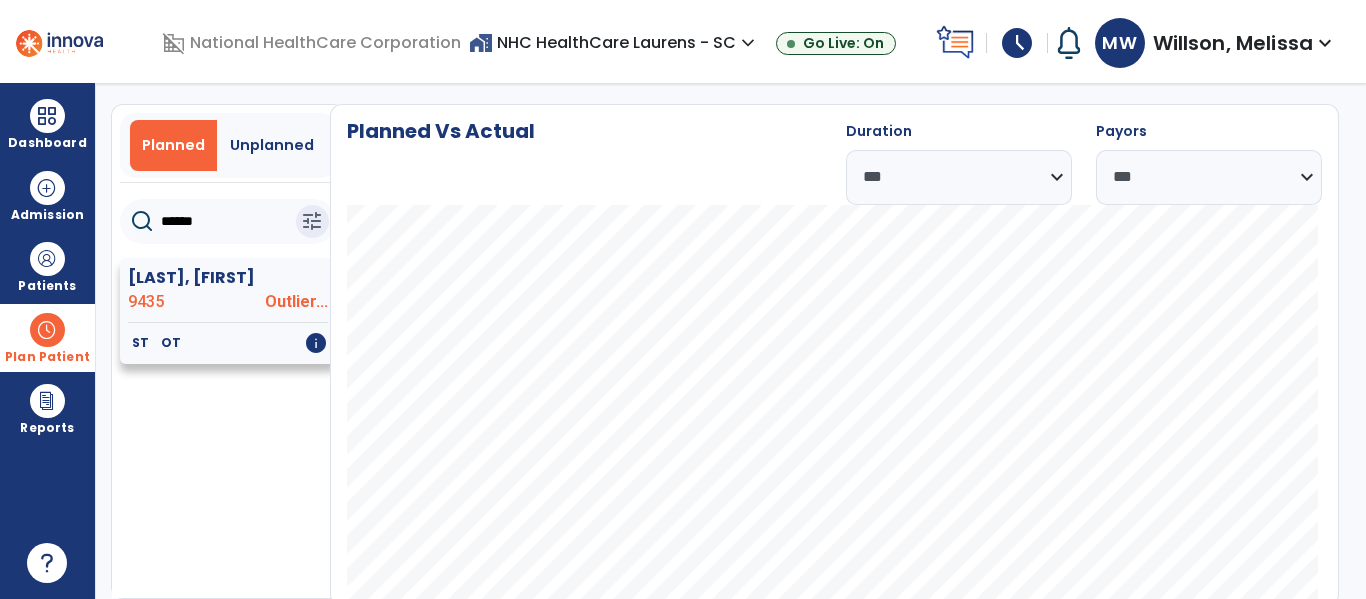 click on "[LAST], [FIRST]" 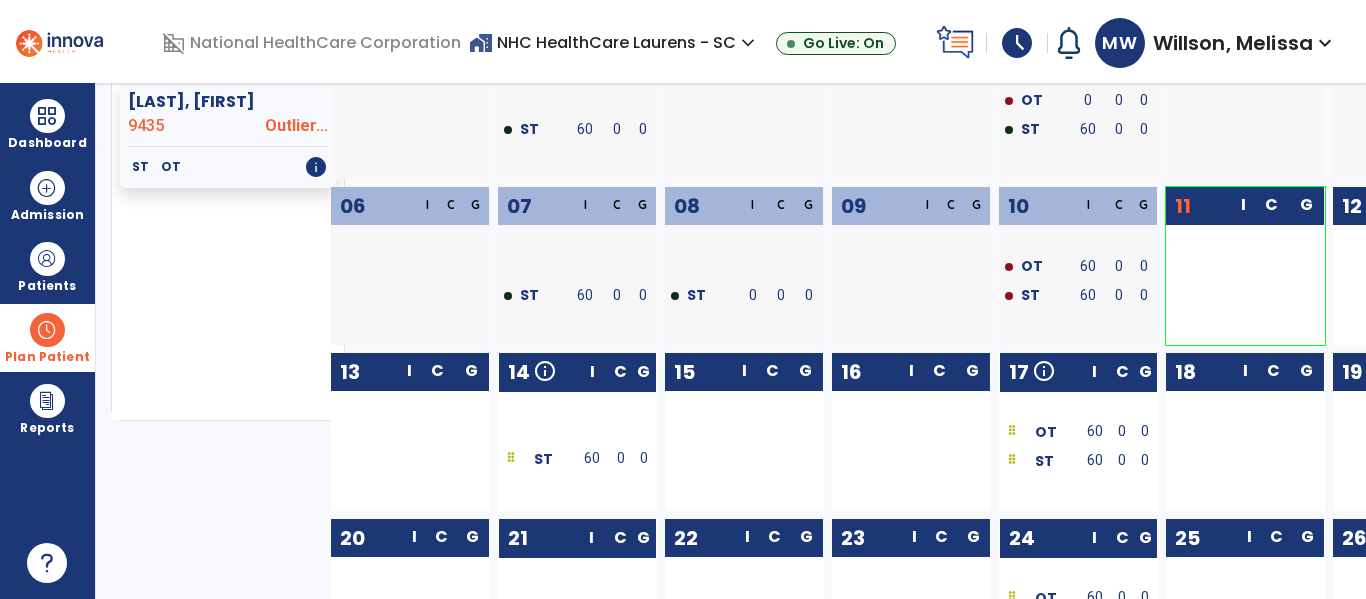 scroll, scrollTop: 253, scrollLeft: 0, axis: vertical 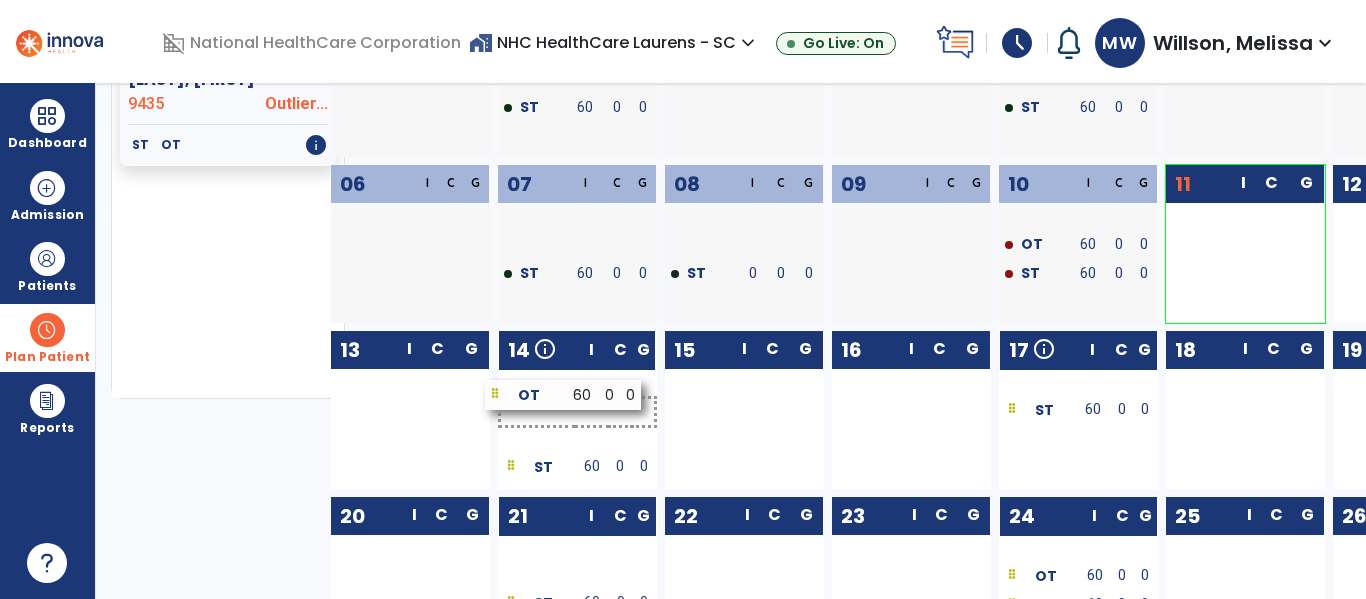 drag, startPoint x: 1125, startPoint y: 415, endPoint x: 611, endPoint y: 398, distance: 514.28107 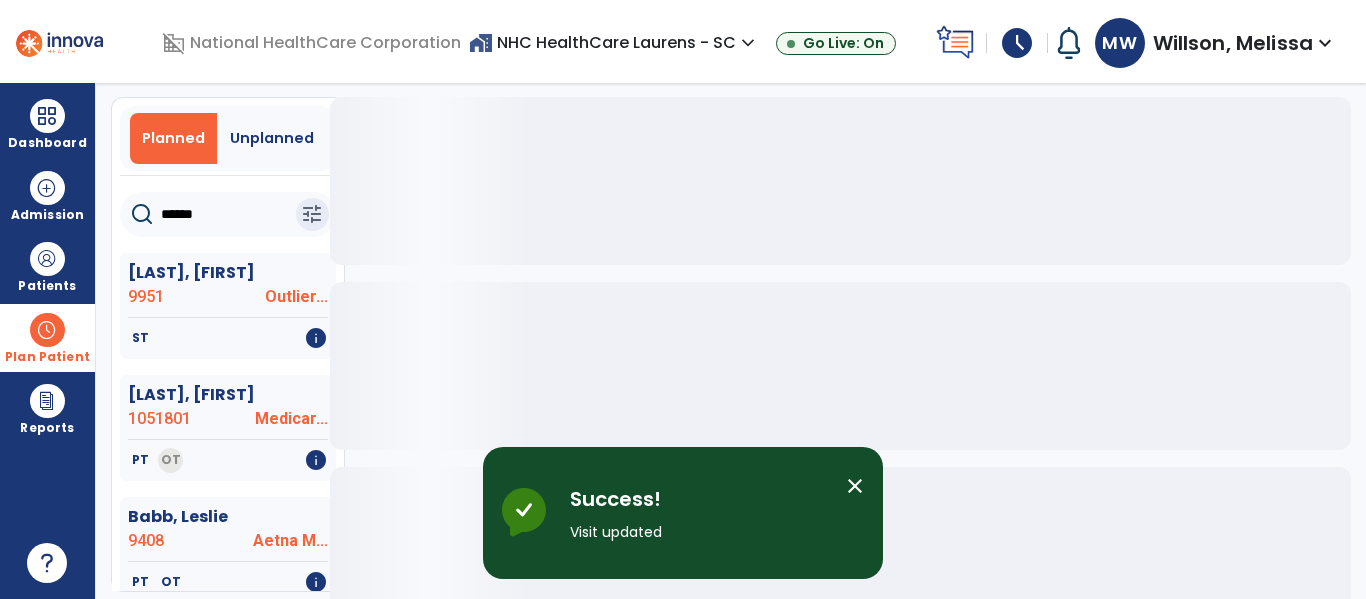 scroll, scrollTop: 0, scrollLeft: 0, axis: both 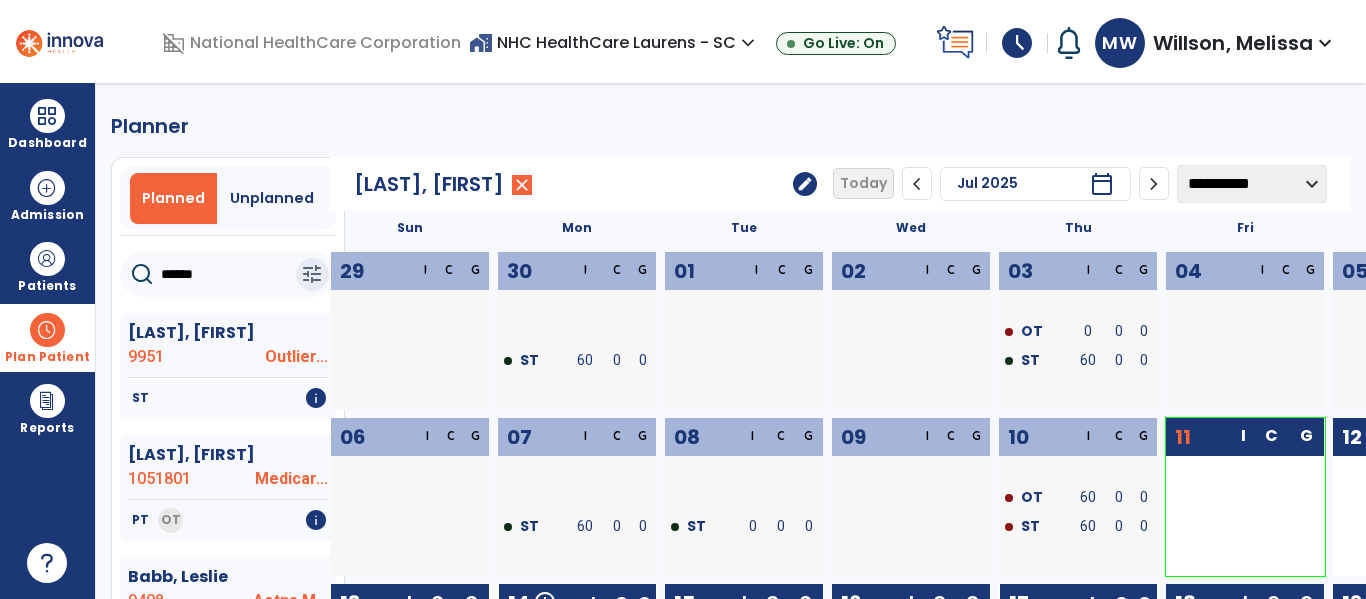 click on "edit" 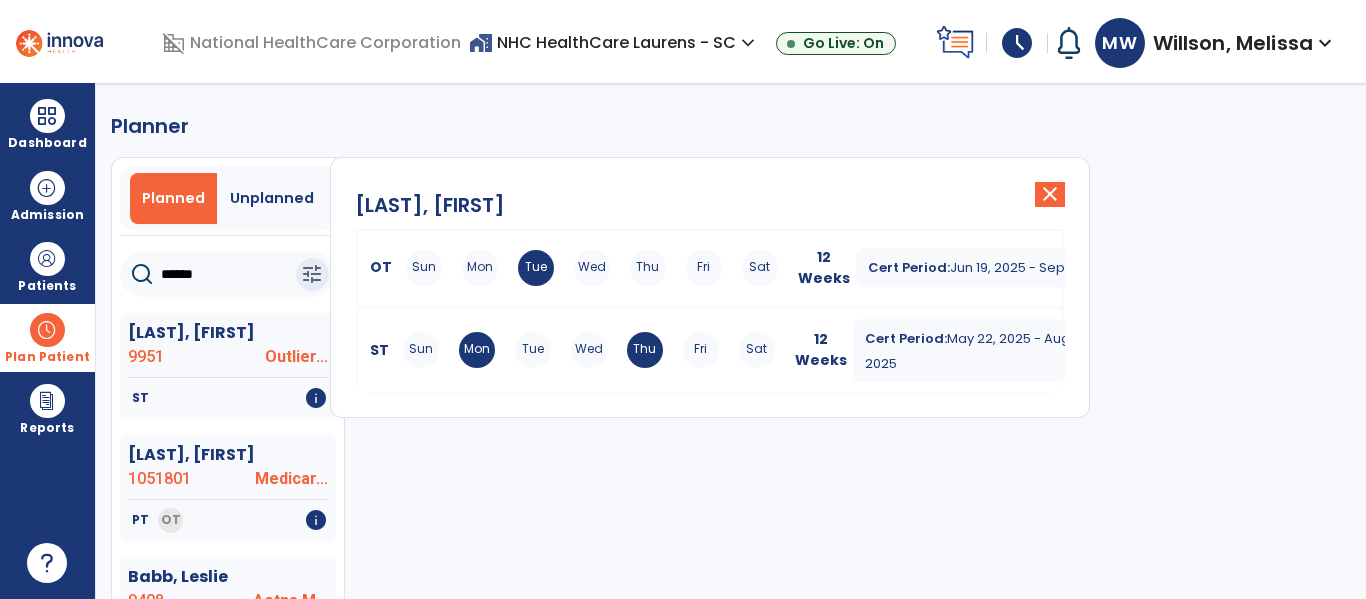 click on "Jun 19, 2025 - Sep 10, 2025" at bounding box center (1034, 267) 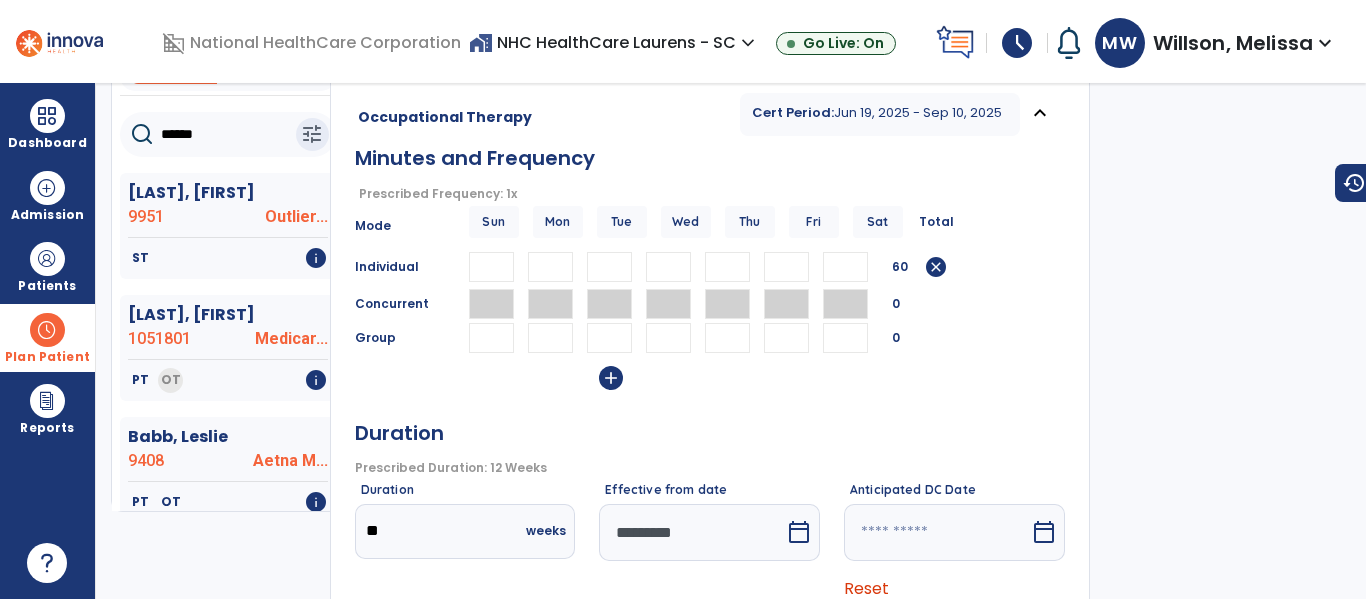 scroll, scrollTop: 0, scrollLeft: 0, axis: both 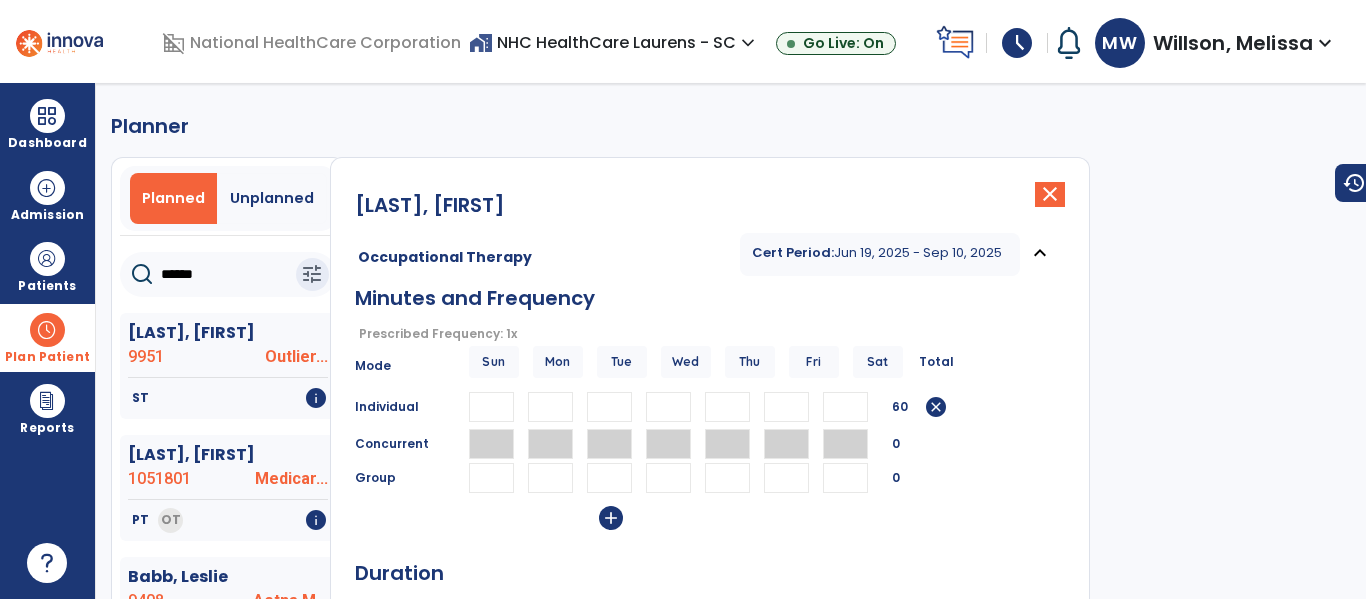drag, startPoint x: 220, startPoint y: 263, endPoint x: 135, endPoint y: 254, distance: 85.47514 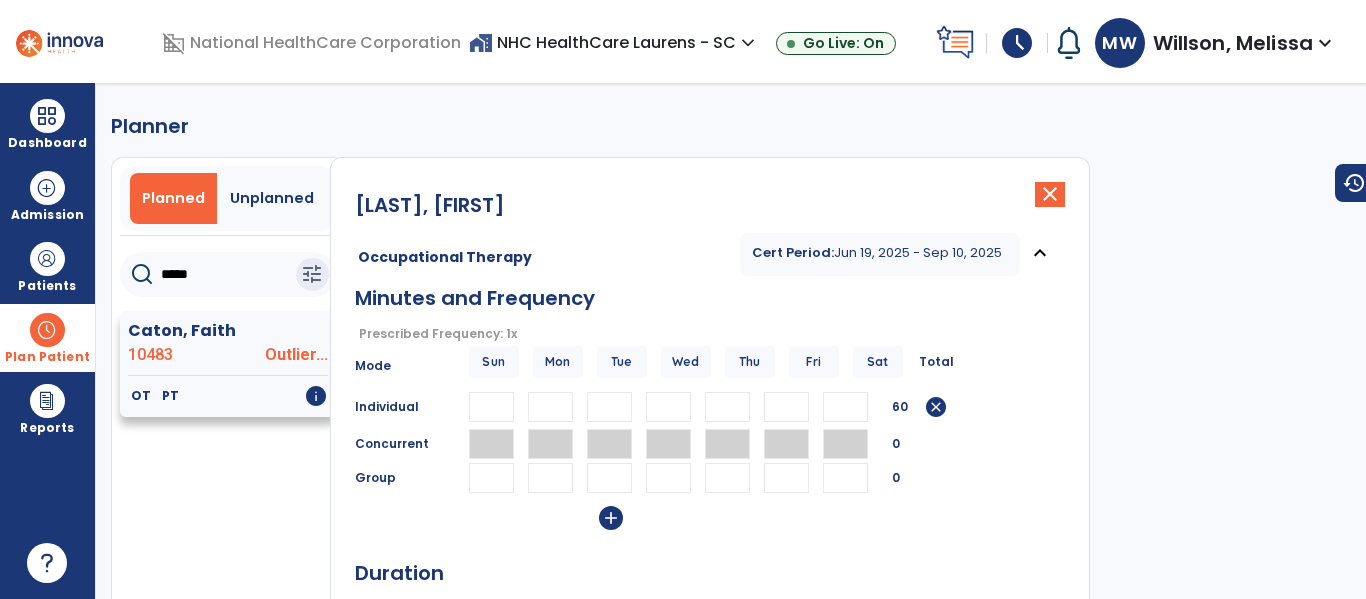 click on "10483" 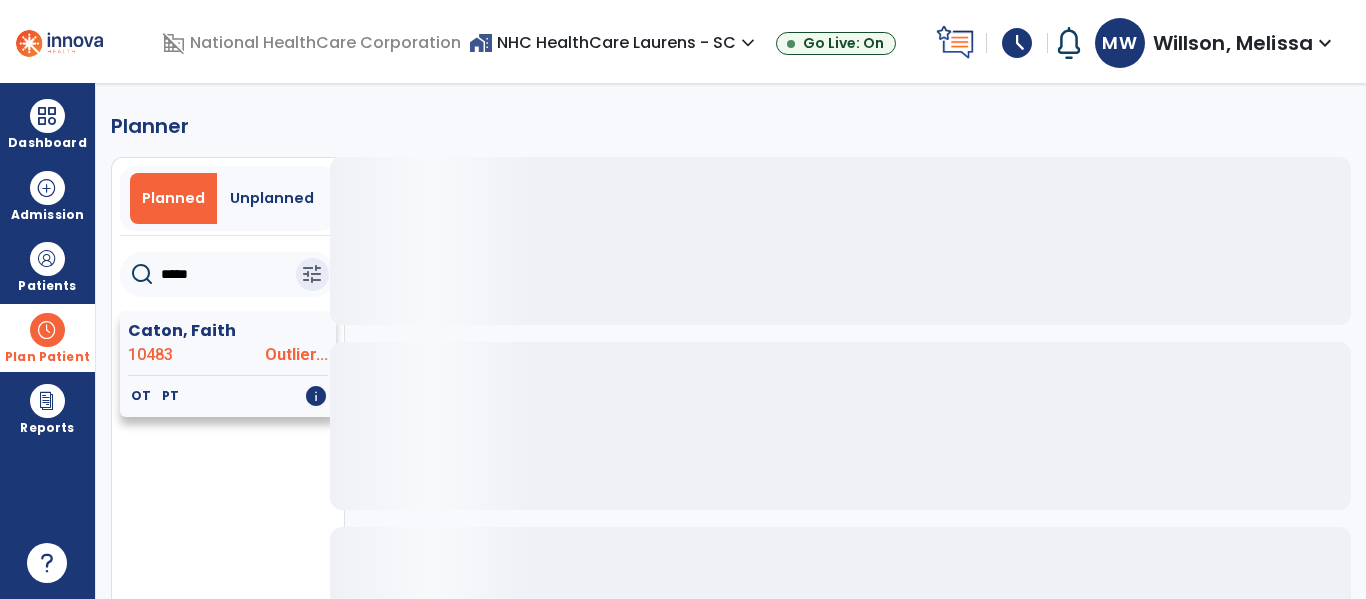click on "Caton, Faith" 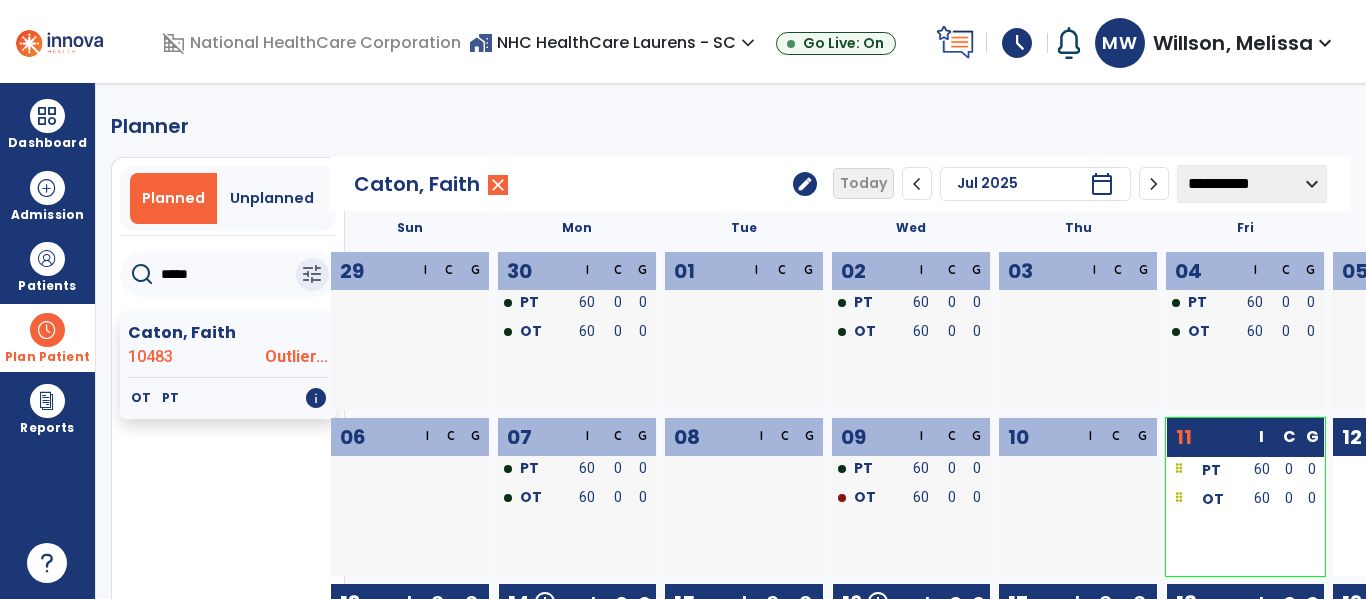 click on "edit" 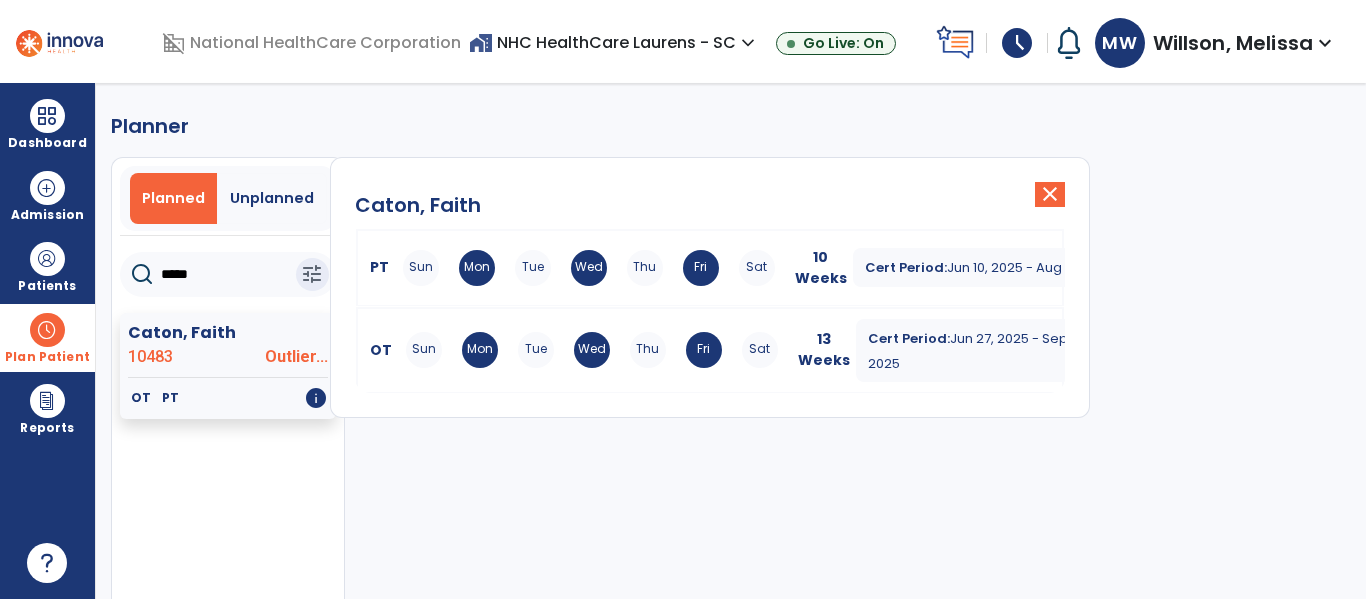 click on "Cert Period:" at bounding box center [909, 338] 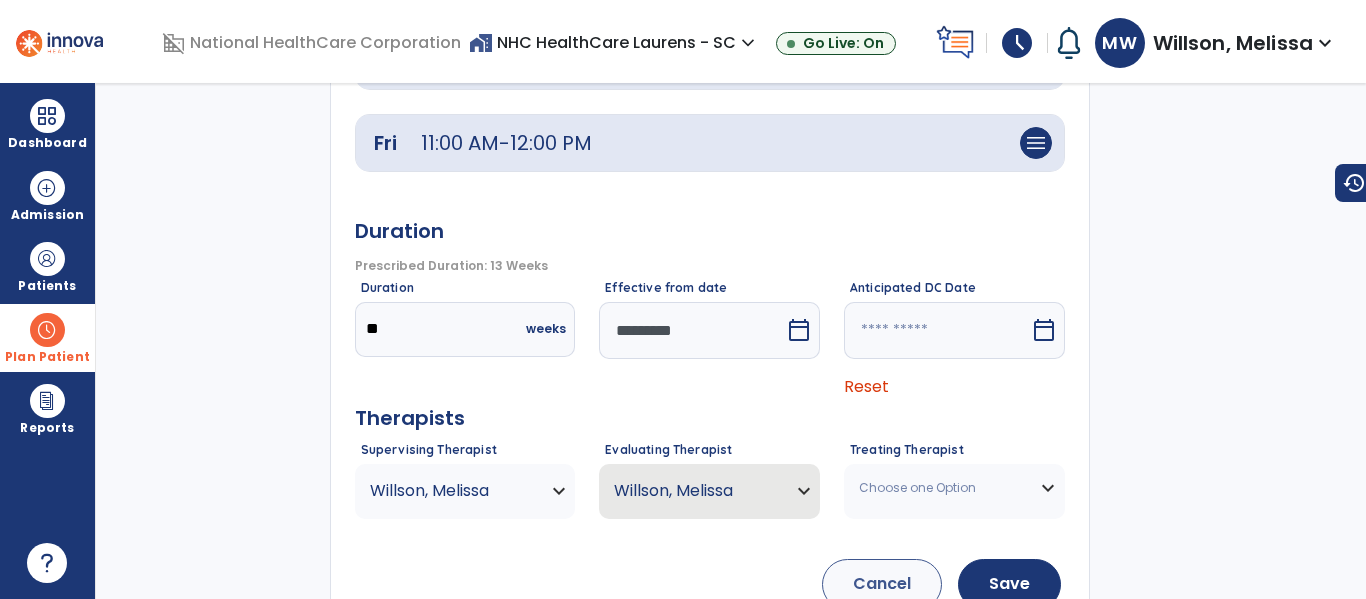scroll, scrollTop: 800, scrollLeft: 0, axis: vertical 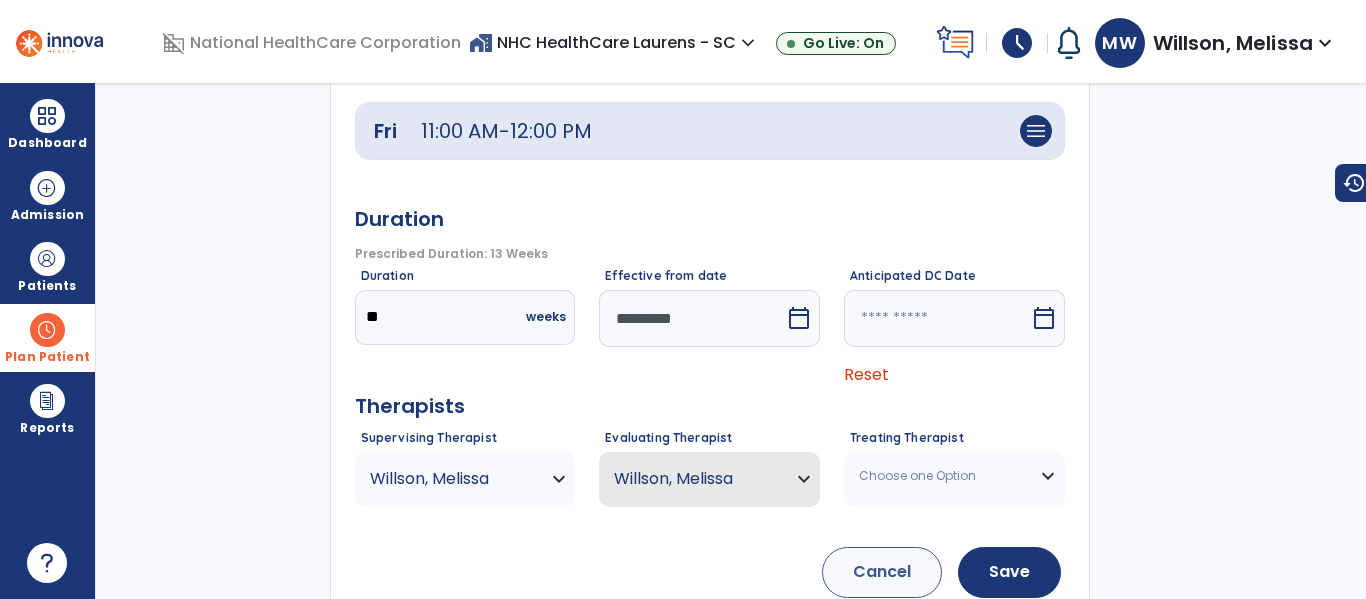 click on "Choose one Option" at bounding box center [465, 479] 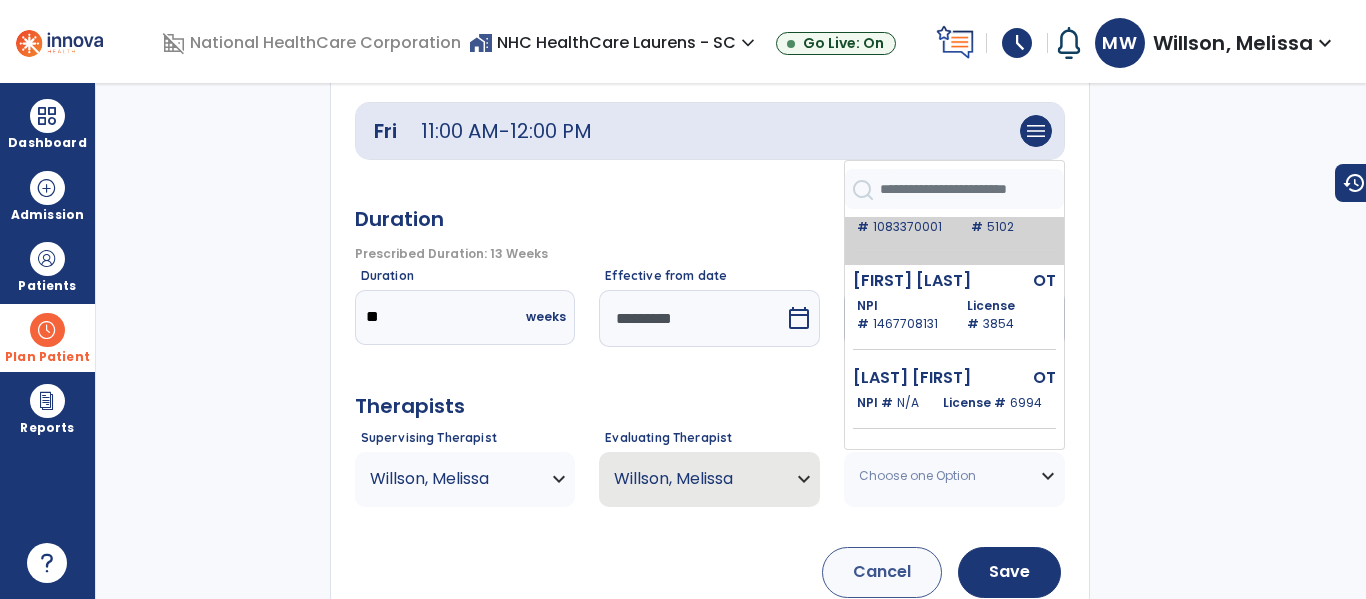 scroll, scrollTop: 1321, scrollLeft: 0, axis: vertical 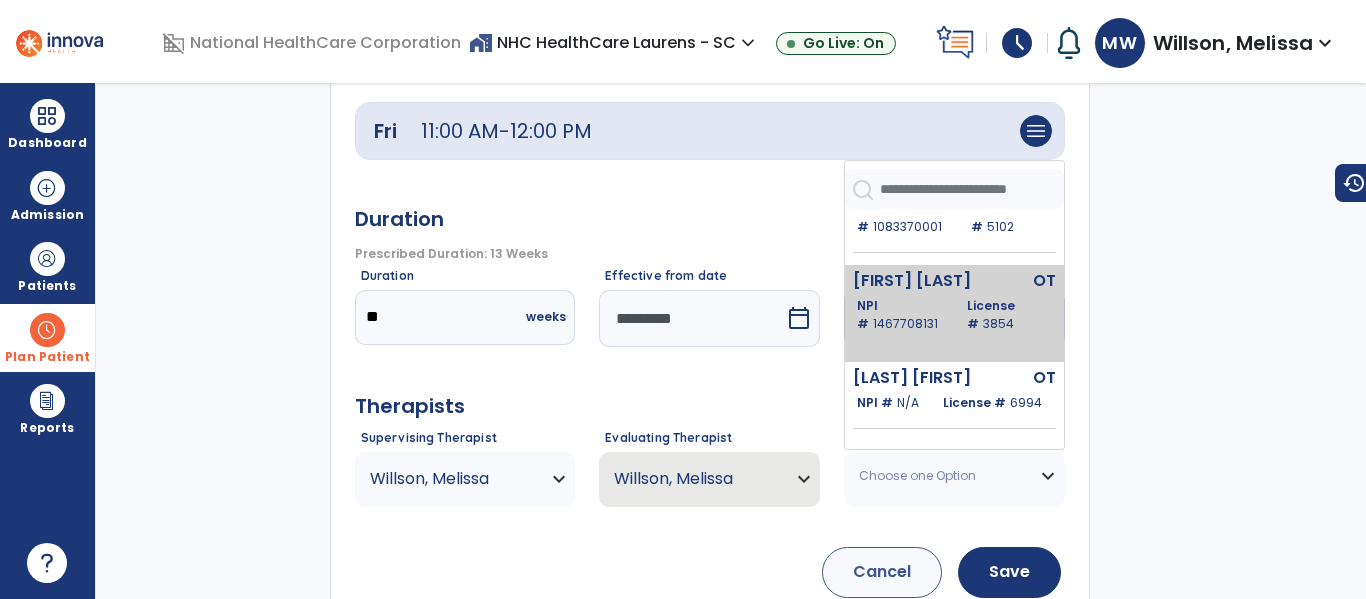 click on "Willson Melissa   OT   NPI #  1467708131  License #  3854" at bounding box center [954, 313] 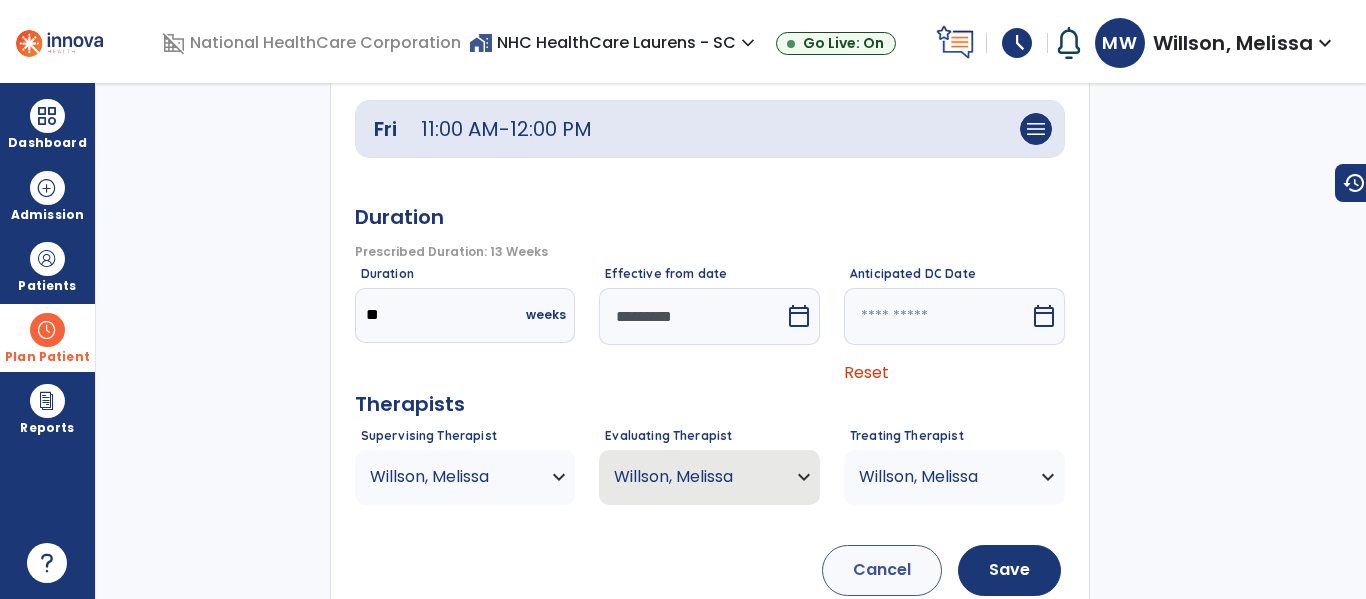 scroll, scrollTop: 828, scrollLeft: 0, axis: vertical 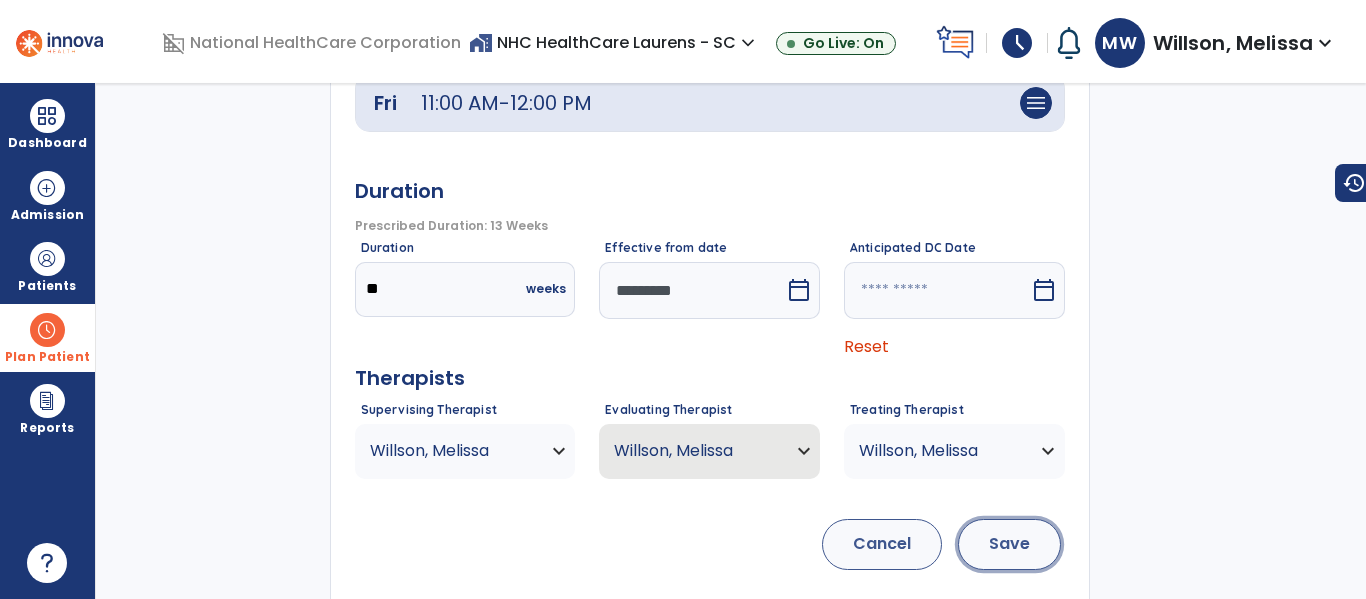 click on "Save" at bounding box center (1009, 544) 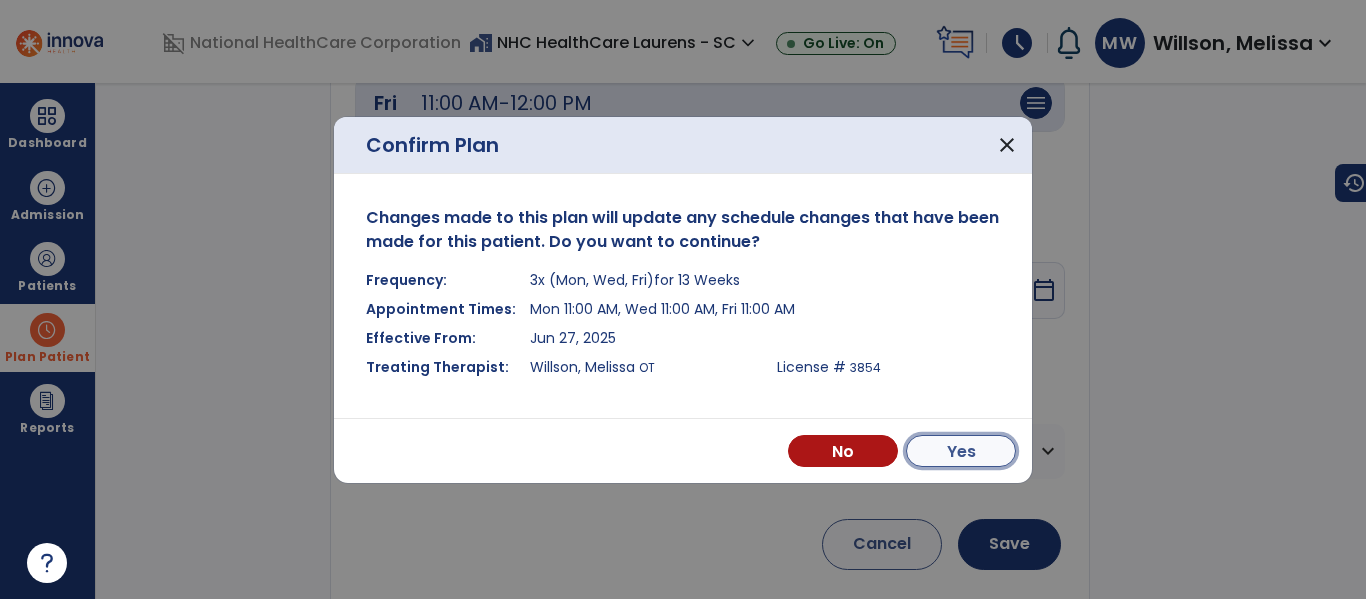 click on "Yes" at bounding box center [961, 451] 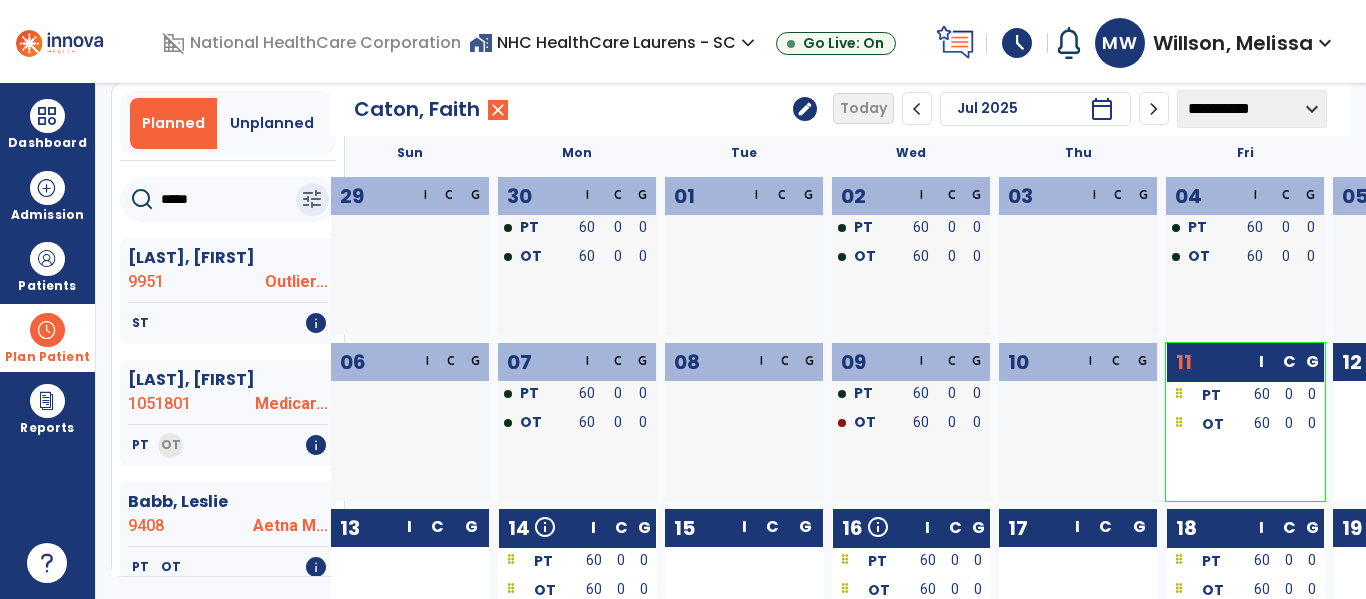scroll, scrollTop: 0, scrollLeft: 0, axis: both 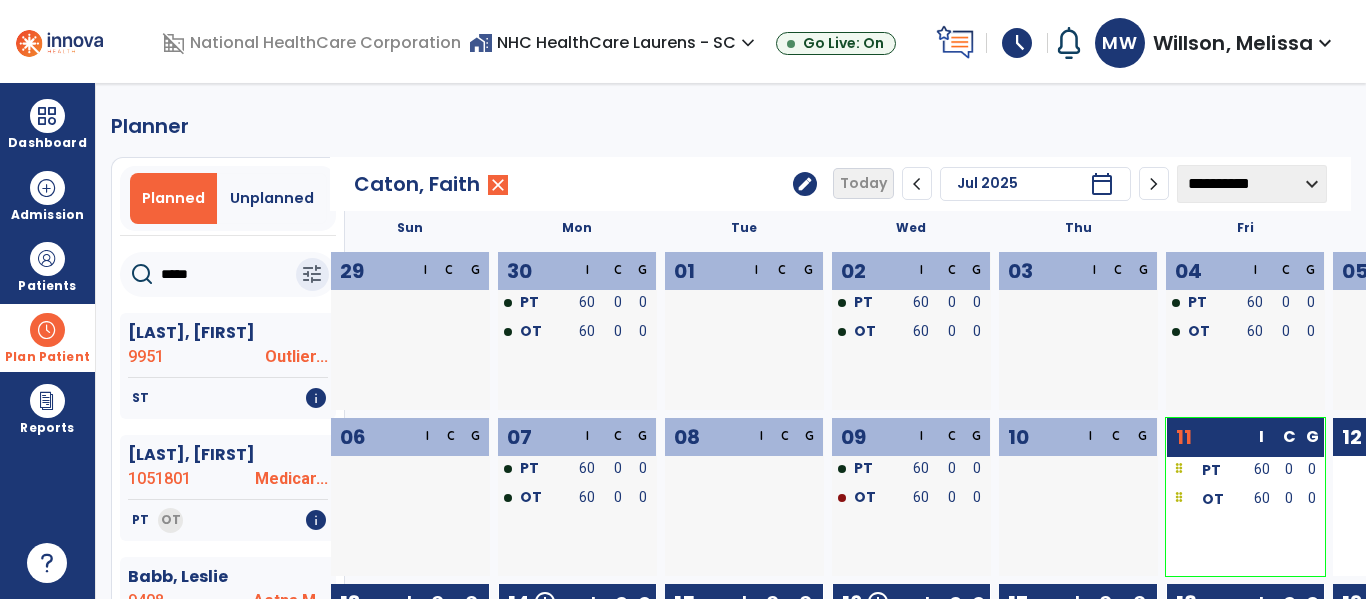 drag, startPoint x: 244, startPoint y: 275, endPoint x: 160, endPoint y: 256, distance: 86.12201 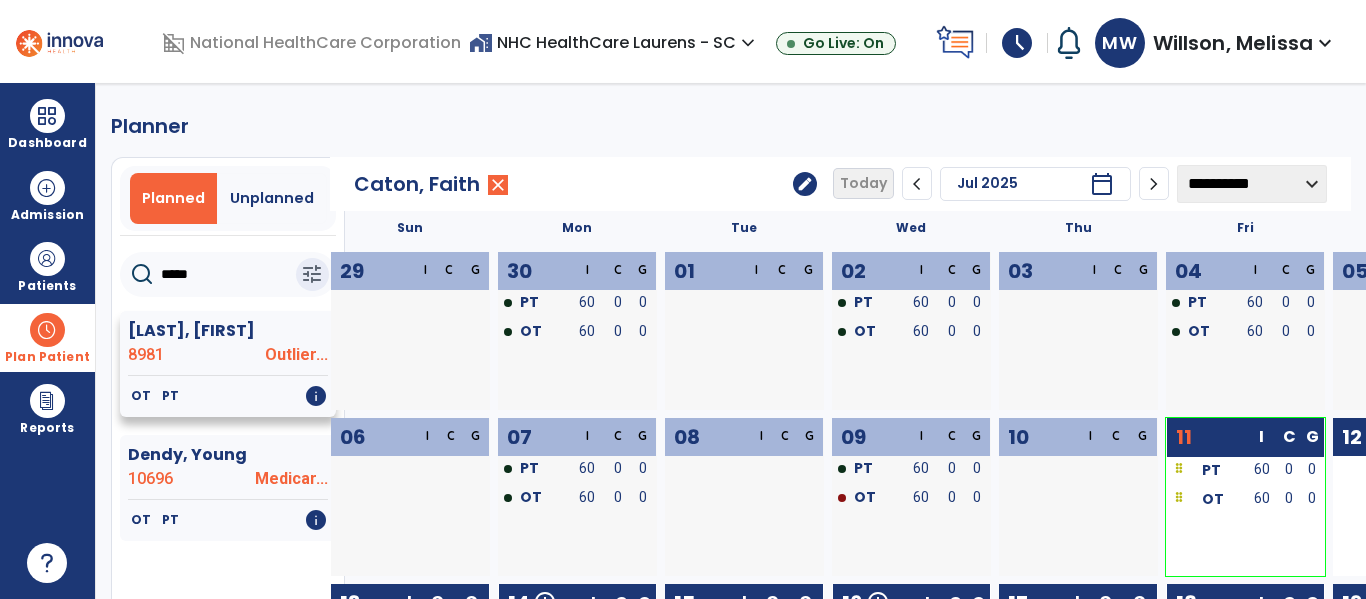 type on "*****" 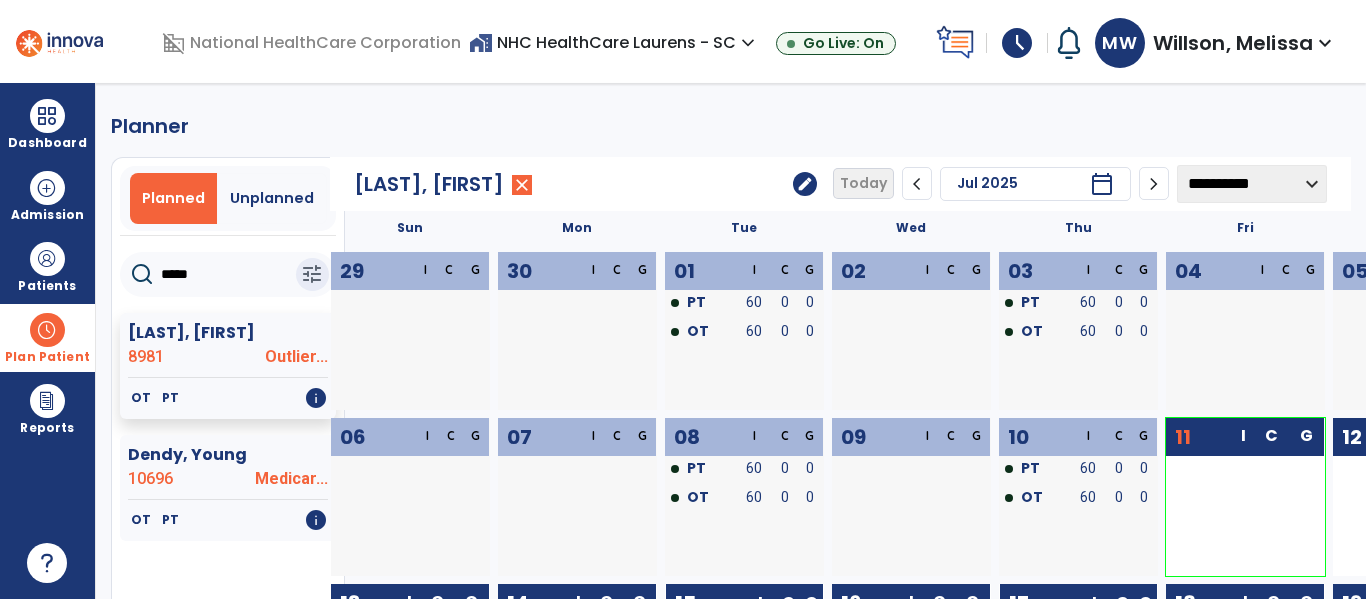 click on "edit" 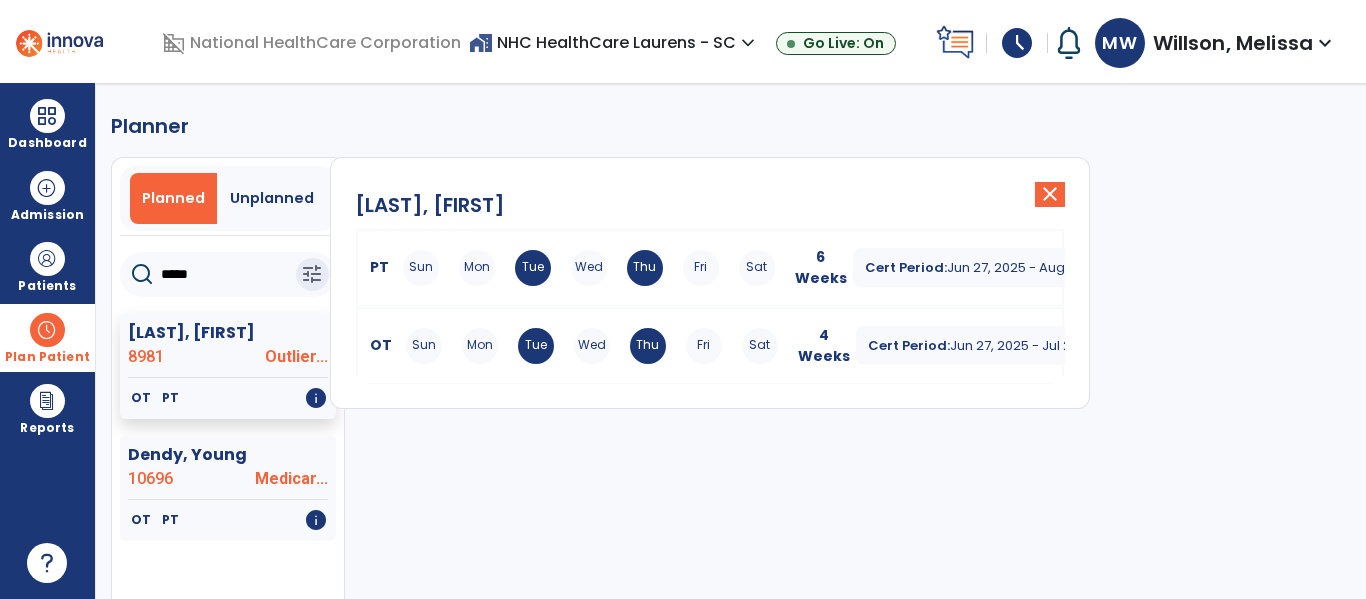 click on "Cert Period:" at bounding box center (909, 345) 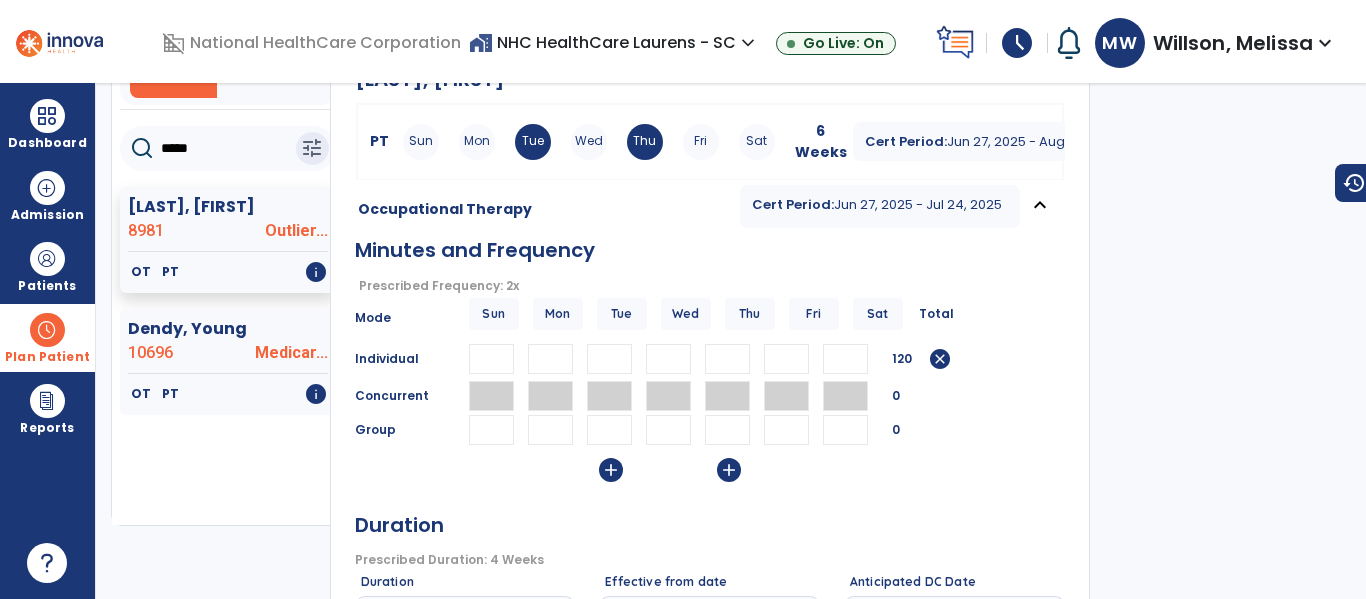 scroll, scrollTop: 23, scrollLeft: 0, axis: vertical 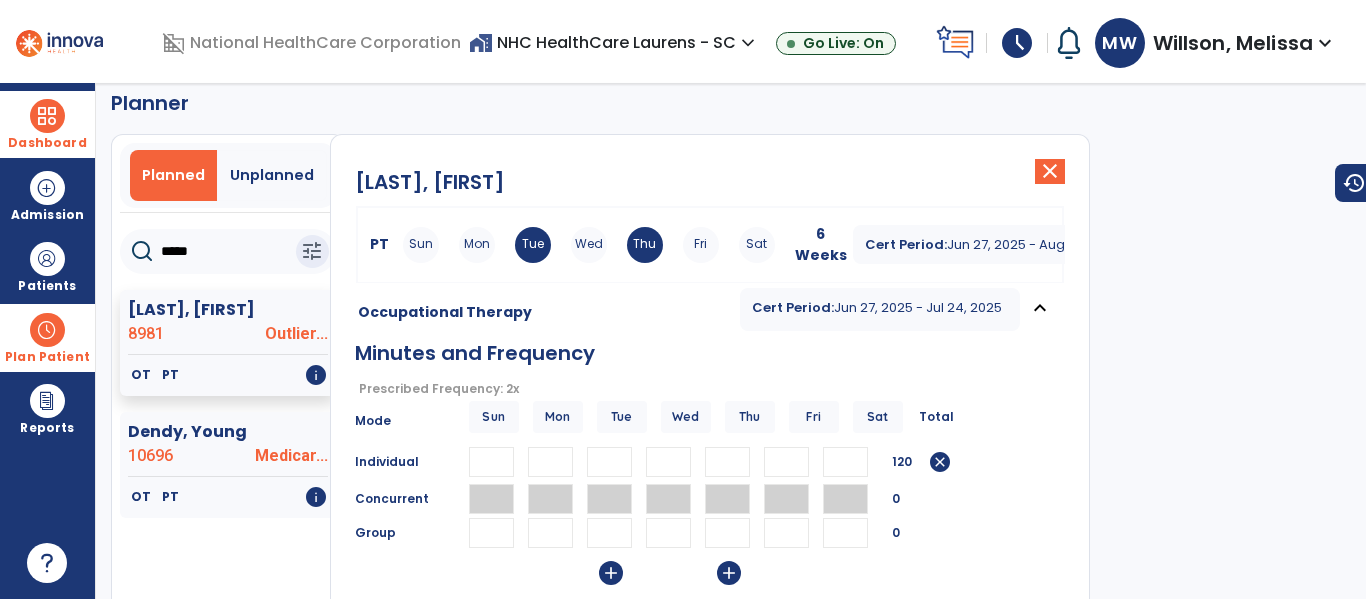 click at bounding box center [47, 116] 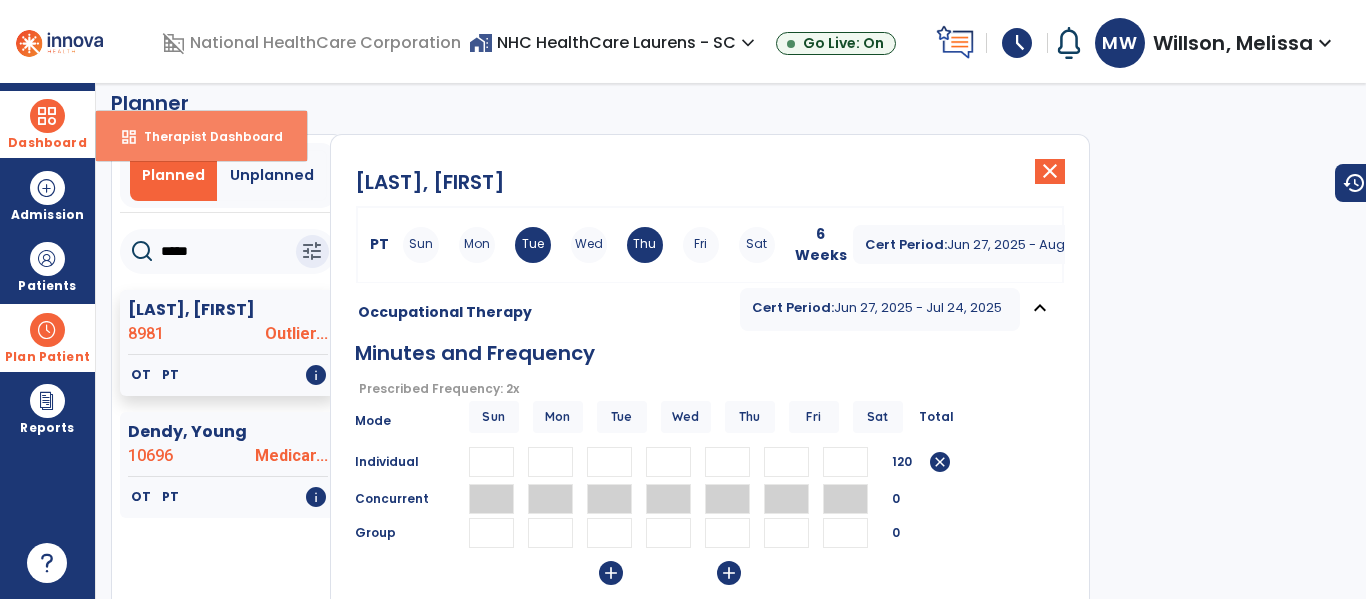 click on "Therapist Dashboard" at bounding box center (205, 136) 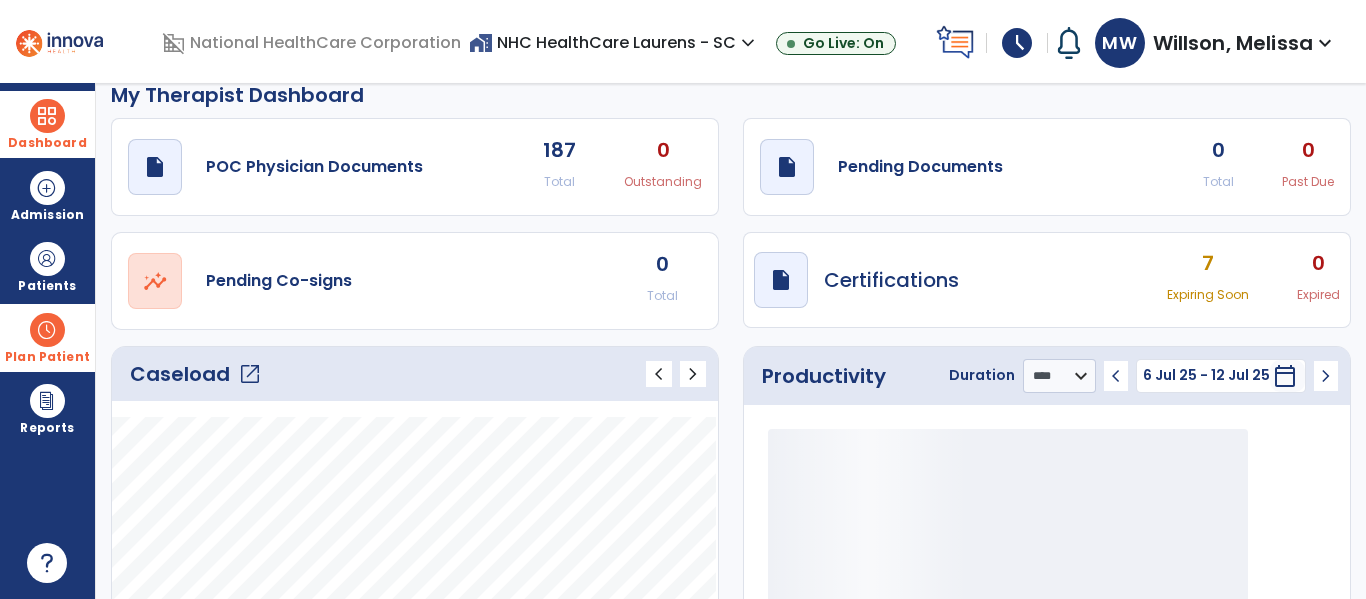 click at bounding box center (47, 330) 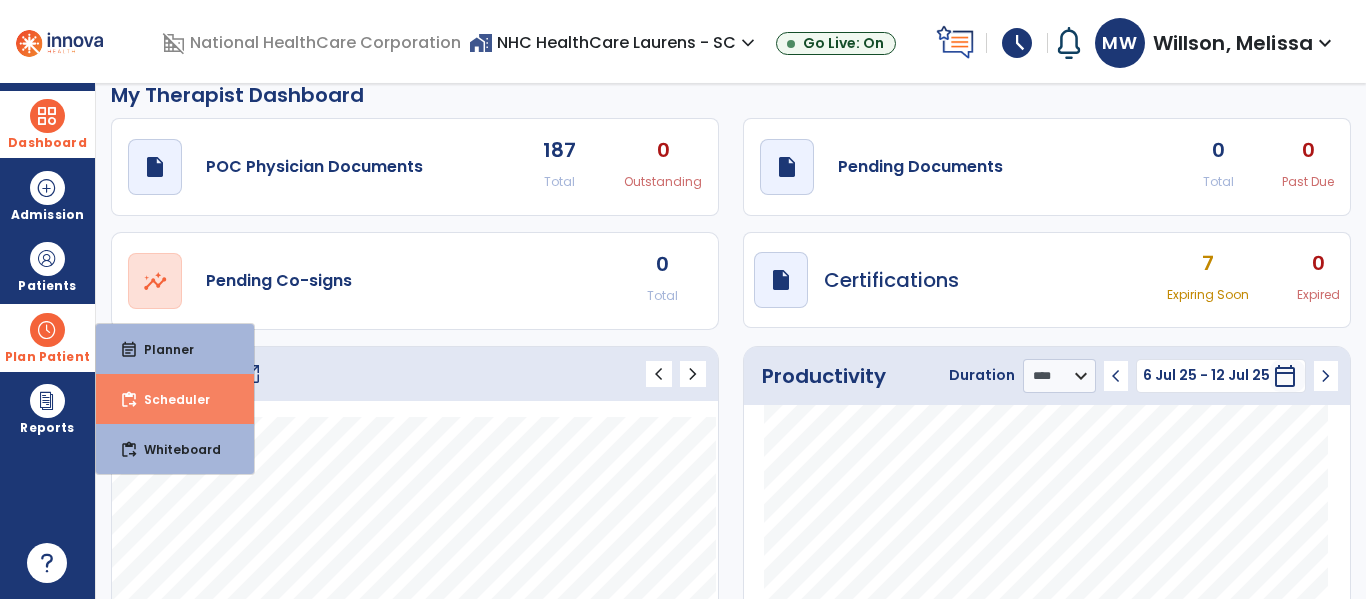 click on "Scheduler" at bounding box center [169, 399] 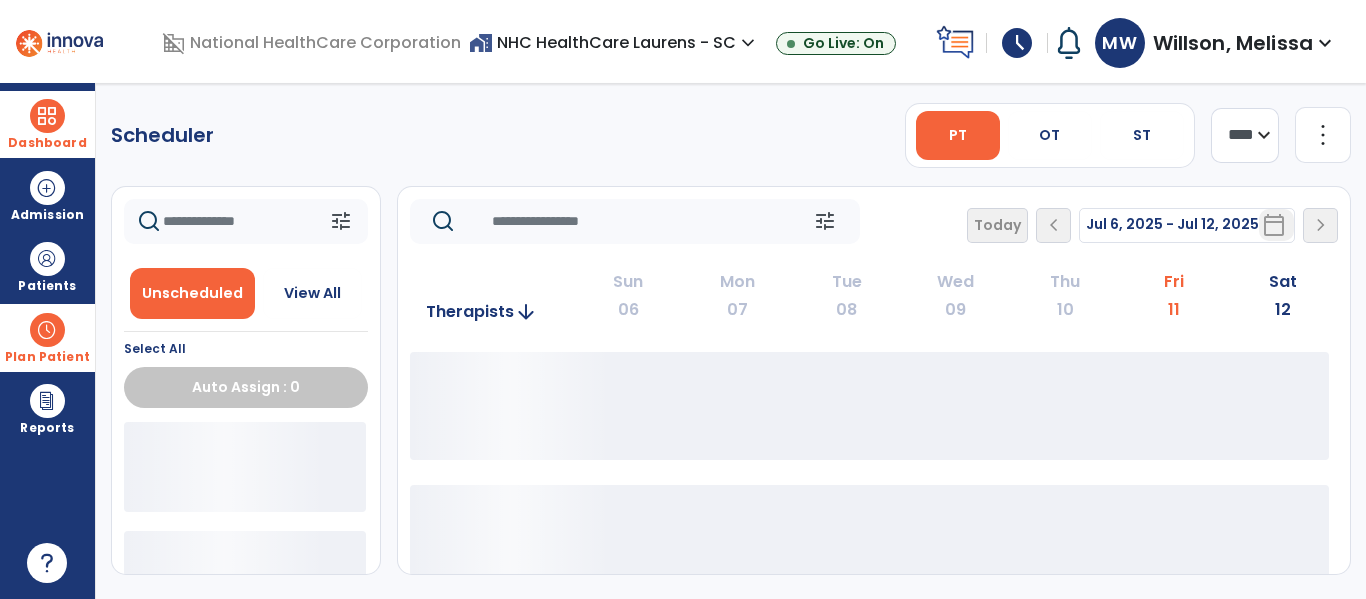 scroll, scrollTop: 0, scrollLeft: 0, axis: both 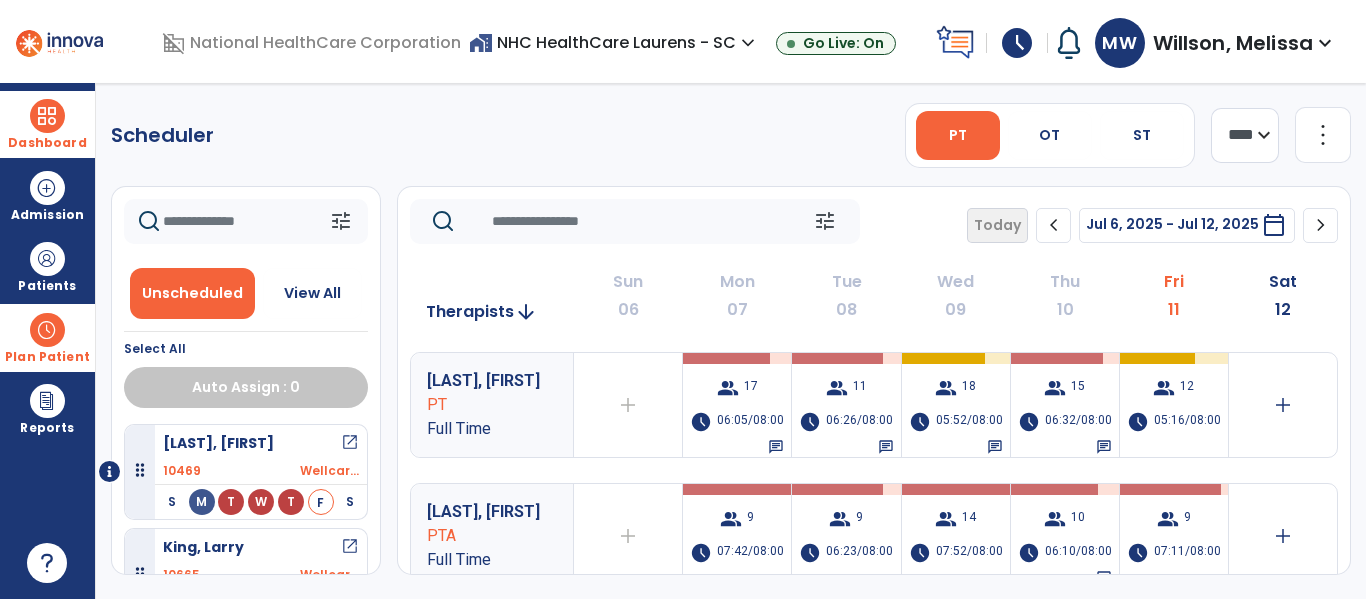click on "Scheduler   PT   OT   ST  **** *** more_vert  Manage Labor   View All Therapists   Print" 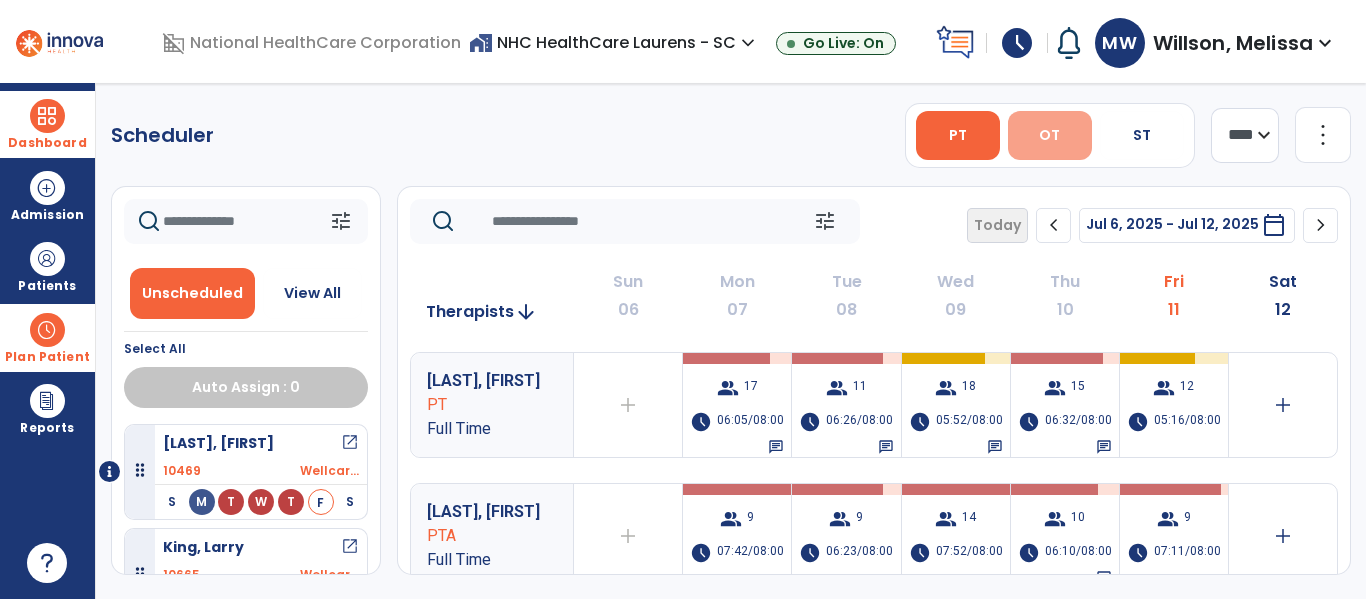 click on "OT" at bounding box center [1050, 135] 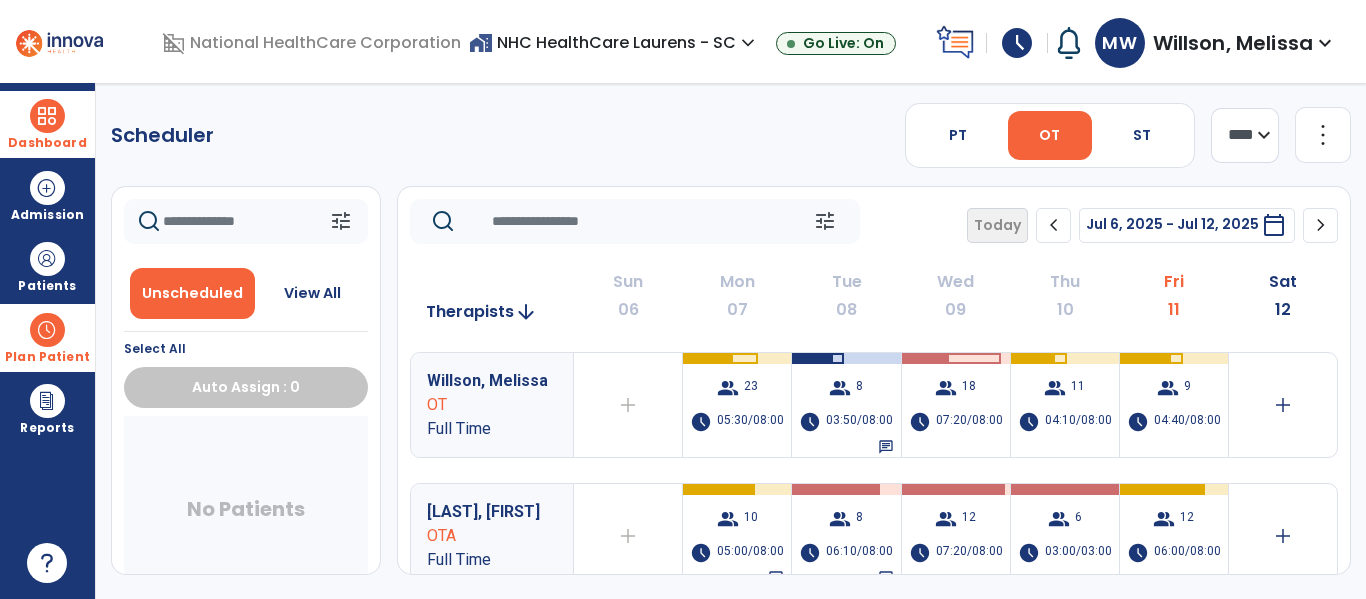 click on "chevron_right" 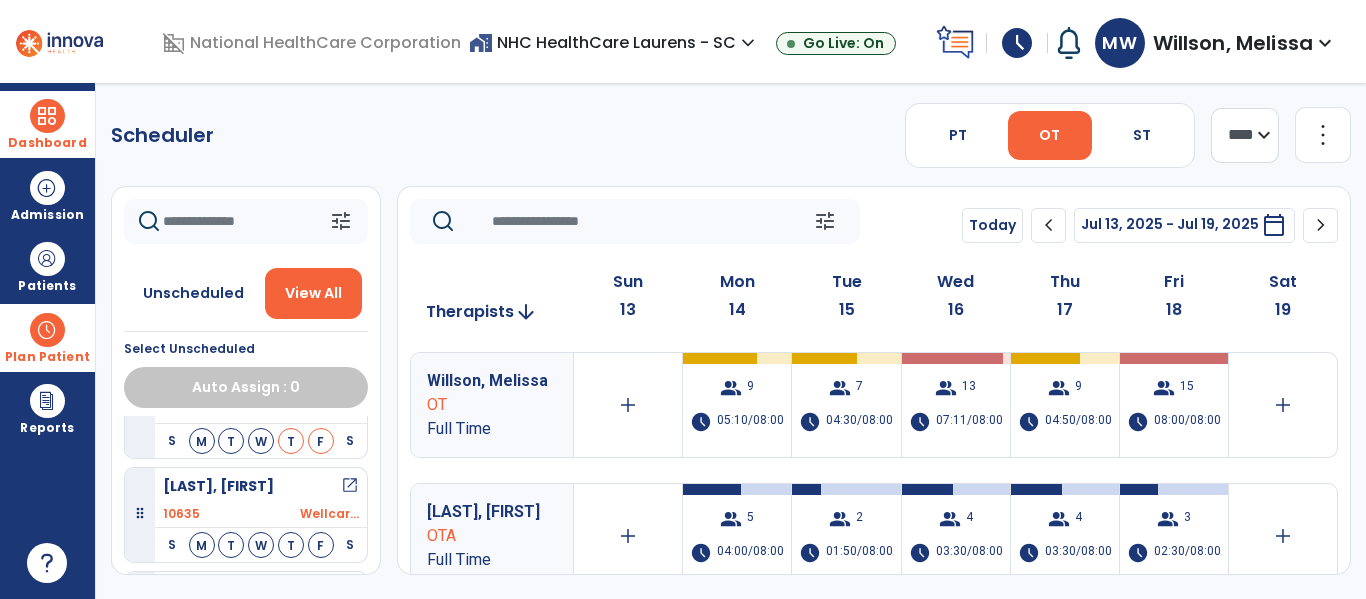 scroll, scrollTop: 200, scrollLeft: 0, axis: vertical 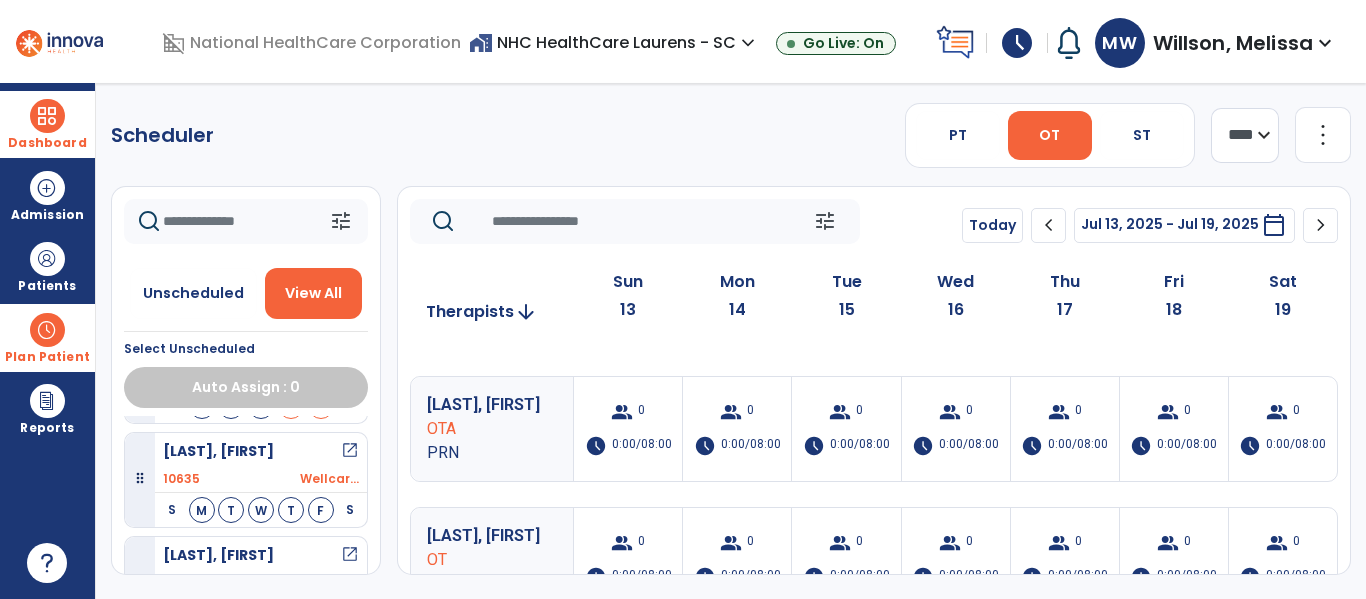 click on "chevron_left" 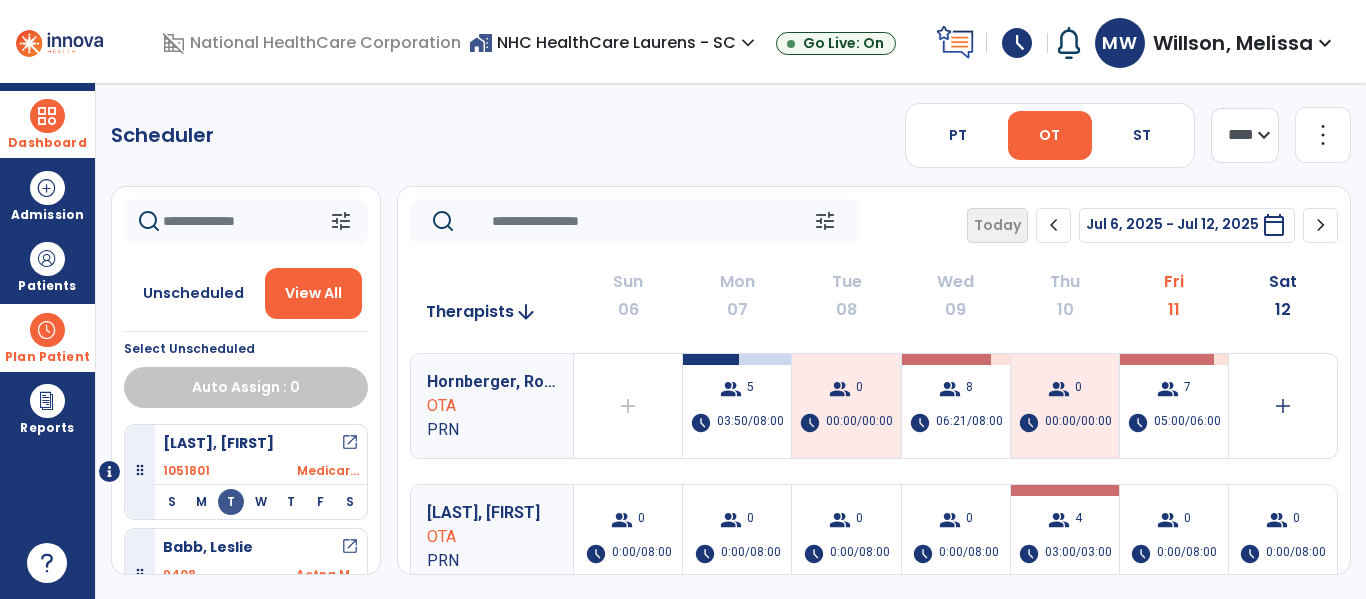 scroll, scrollTop: 400, scrollLeft: 0, axis: vertical 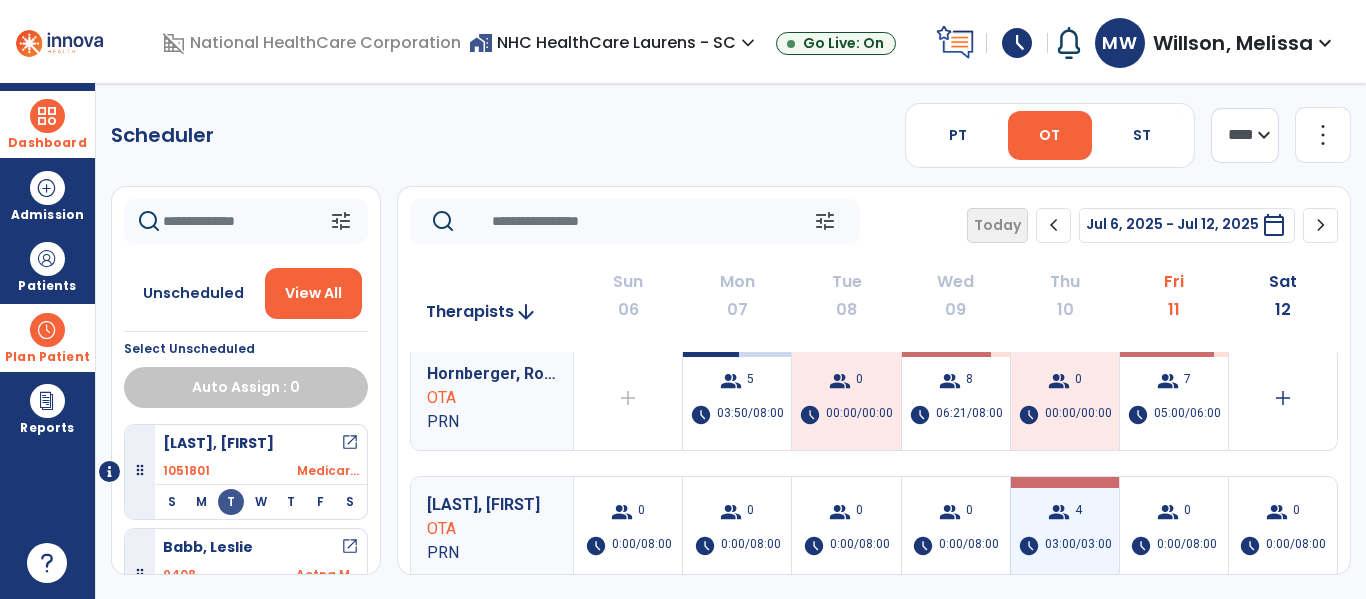 click on "group  4  schedule  03:00/03:00" at bounding box center (1065, 529) 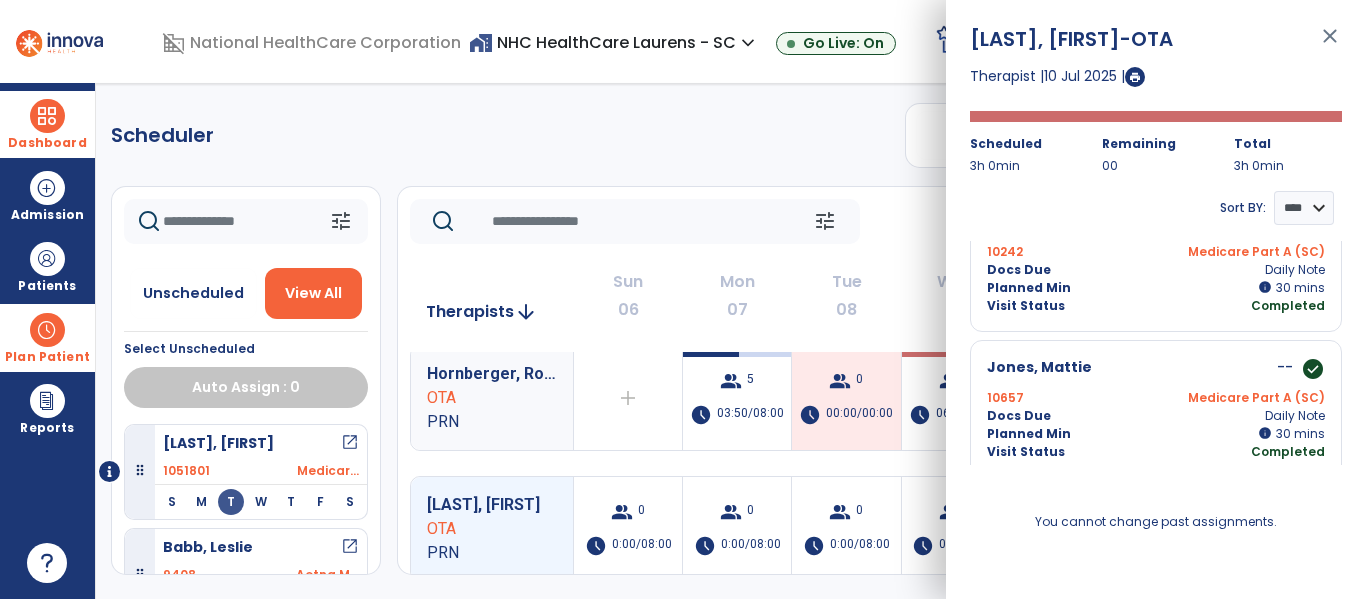 scroll, scrollTop: 360, scrollLeft: 0, axis: vertical 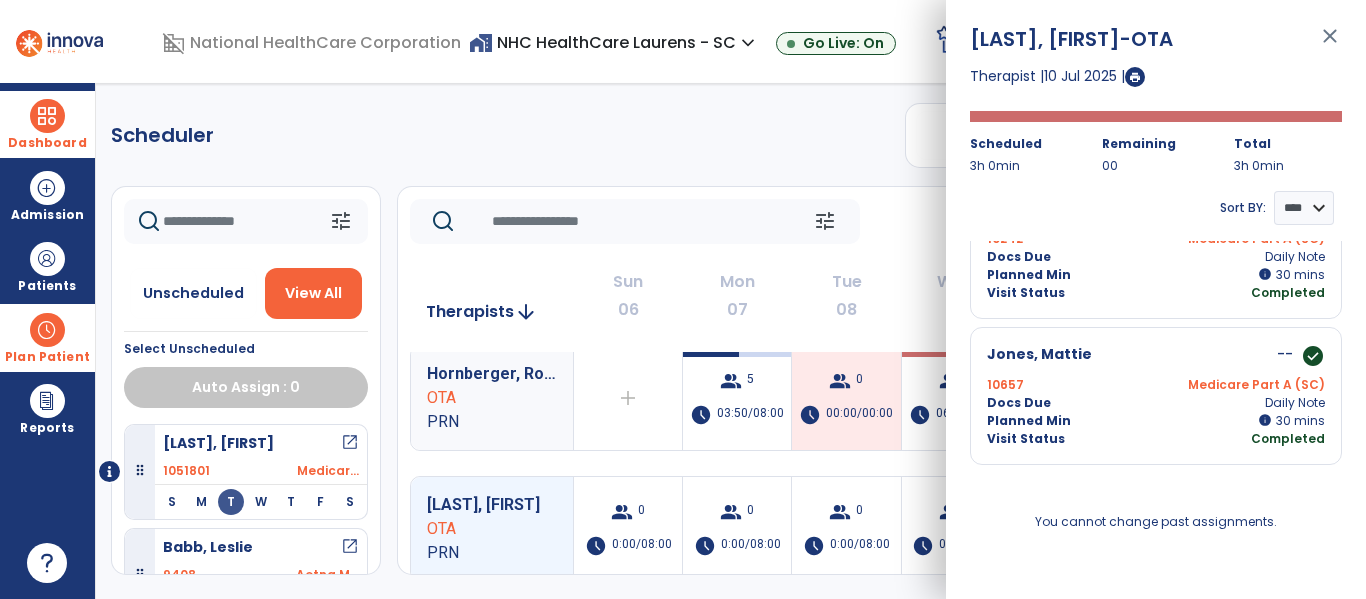 click on "Scheduler   PT   OT   ST  **** *** more_vert  Manage Labor   View All Therapists   Print" 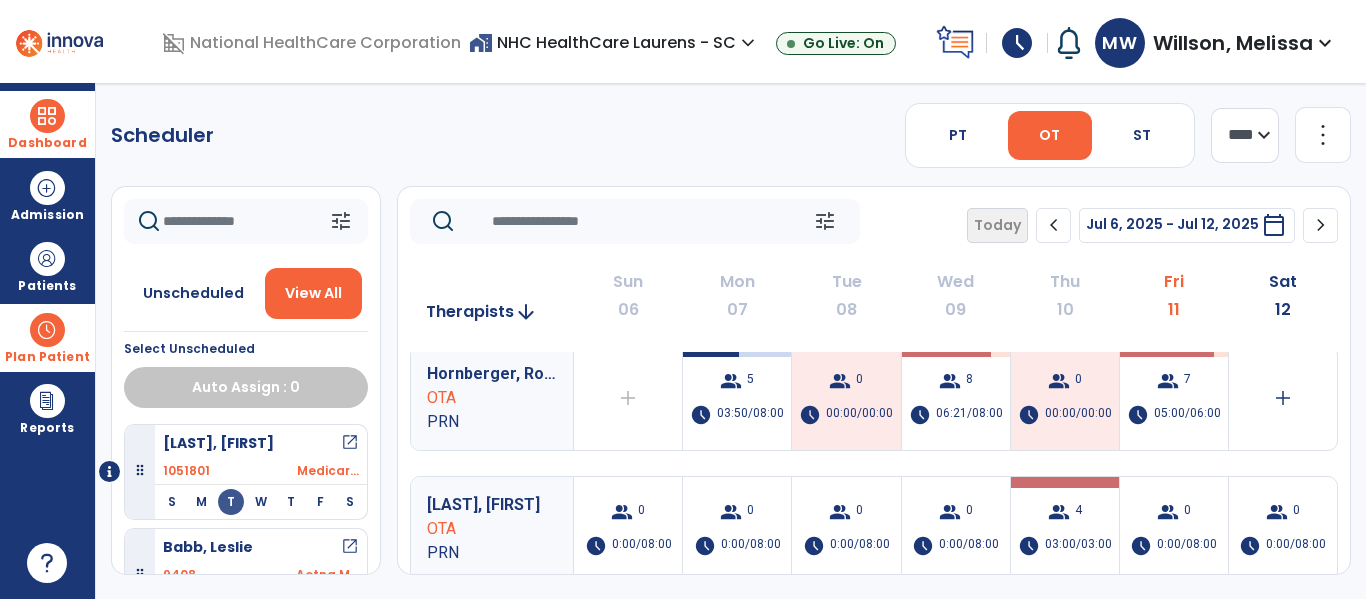 click on "chevron_left" 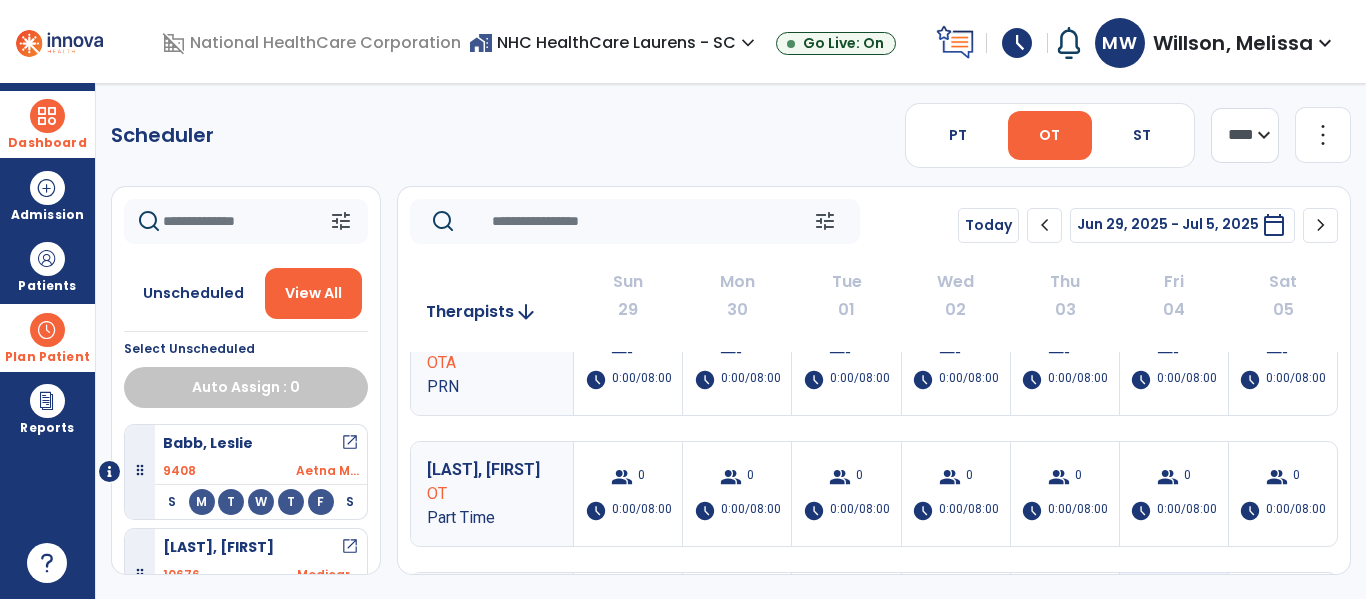 scroll, scrollTop: 916, scrollLeft: 0, axis: vertical 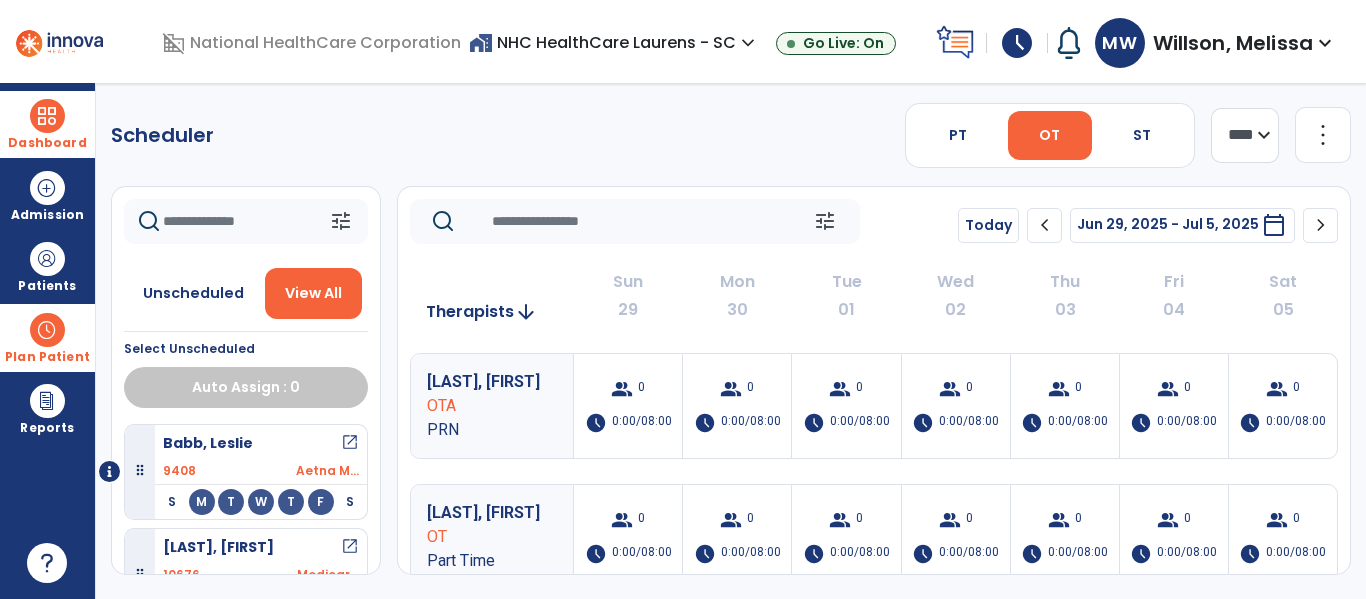 click on "chevron_left" 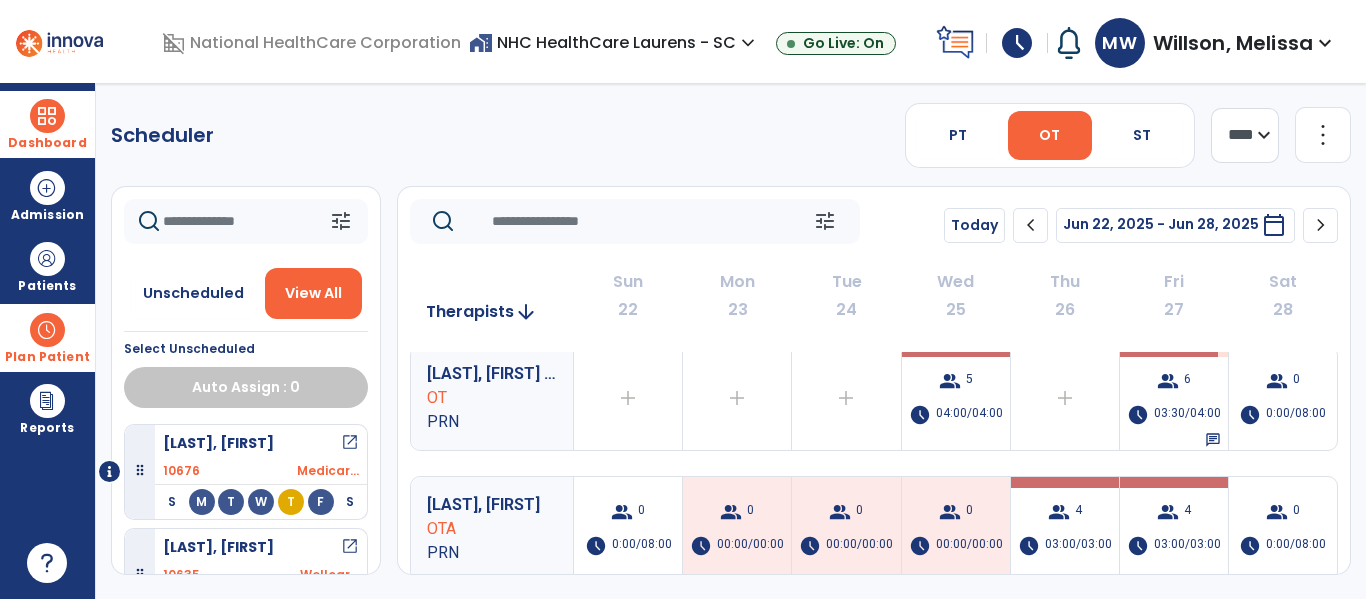 scroll, scrollTop: 500, scrollLeft: 0, axis: vertical 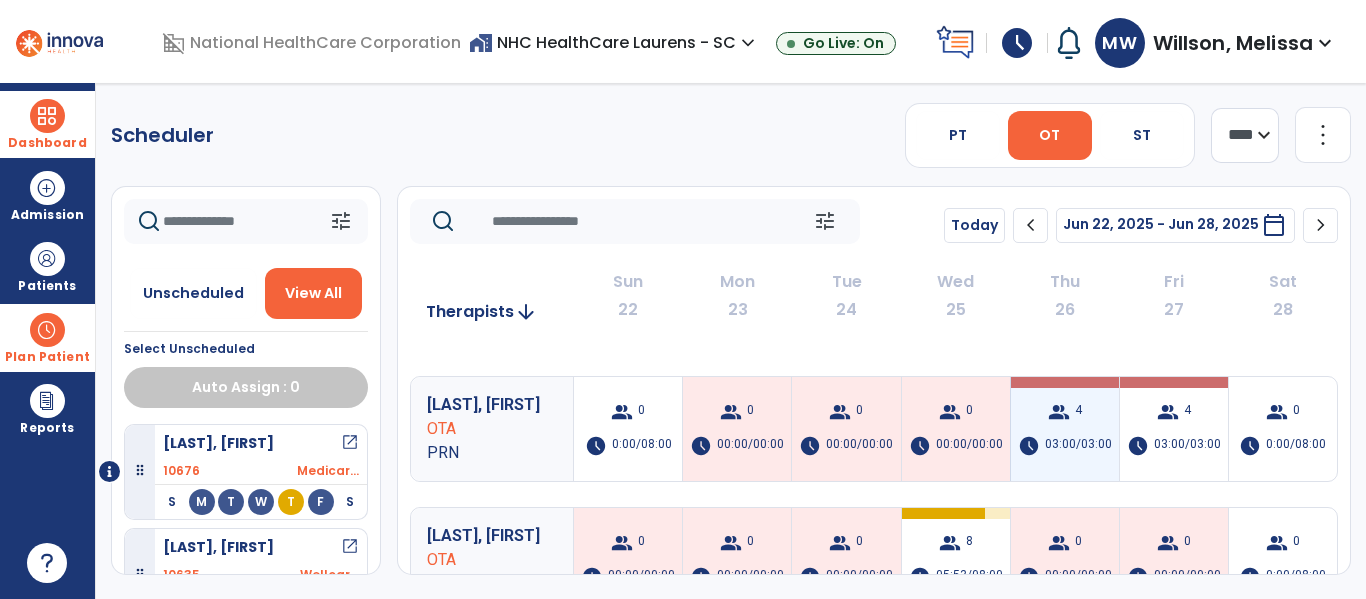 click on "group  4  schedule  03:00/03:00" at bounding box center (1065, 429) 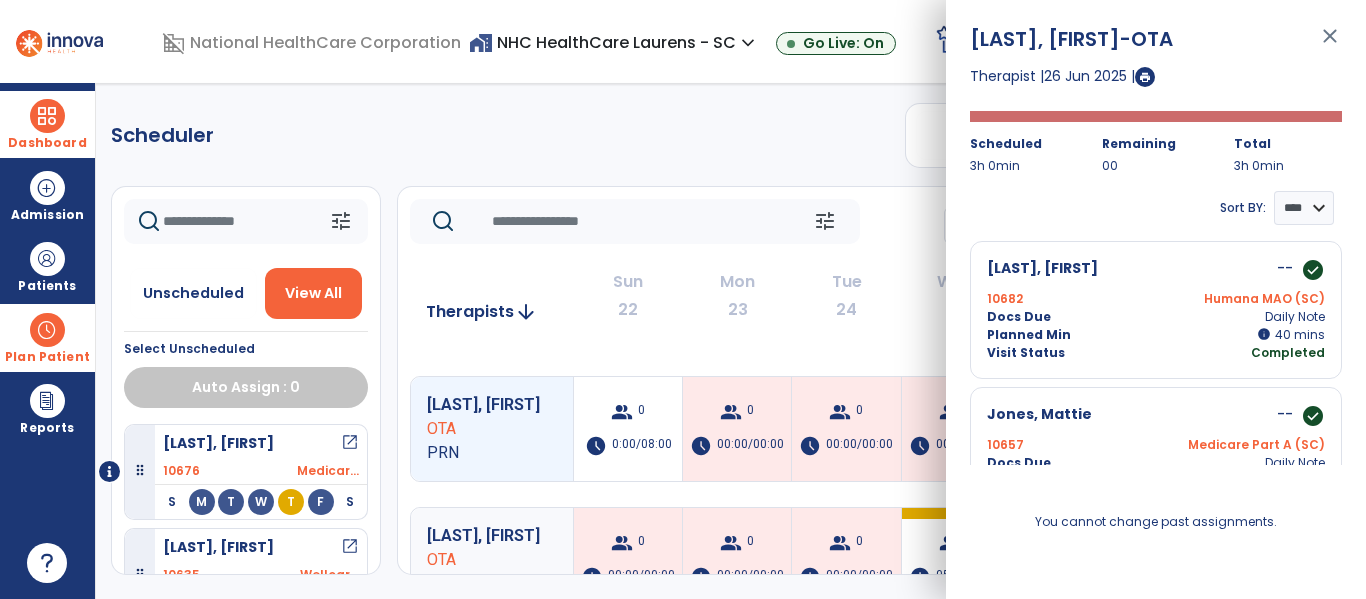 scroll, scrollTop: 360, scrollLeft: 0, axis: vertical 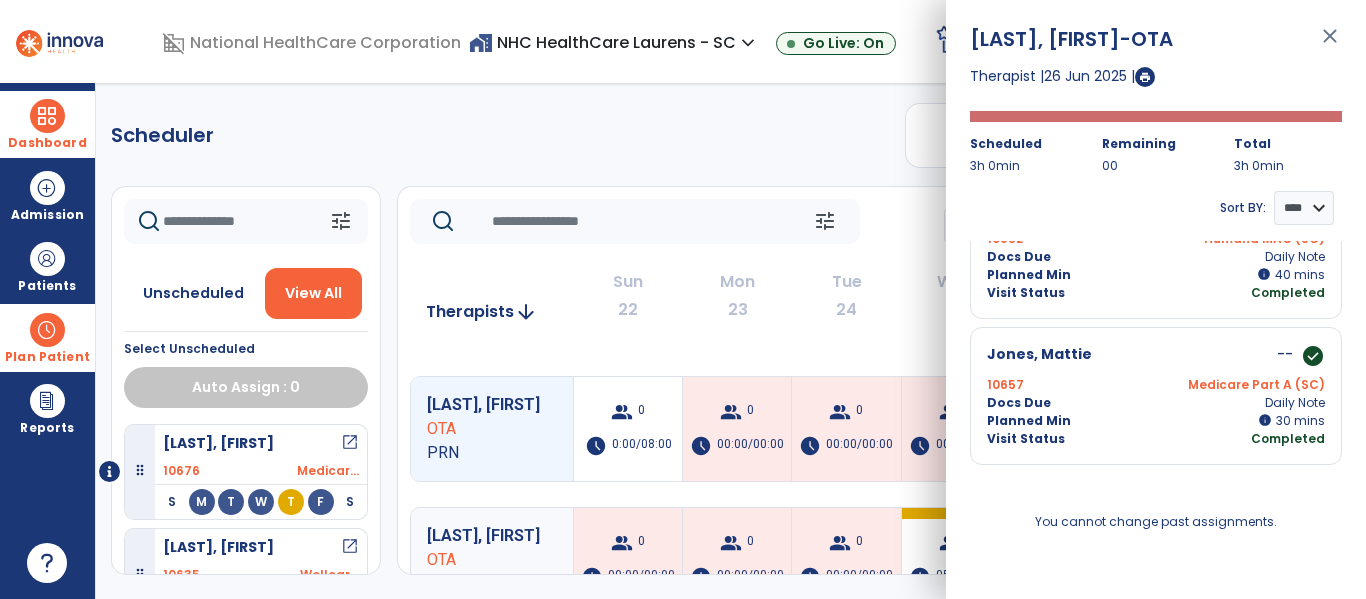 click on "close" at bounding box center [1330, 45] 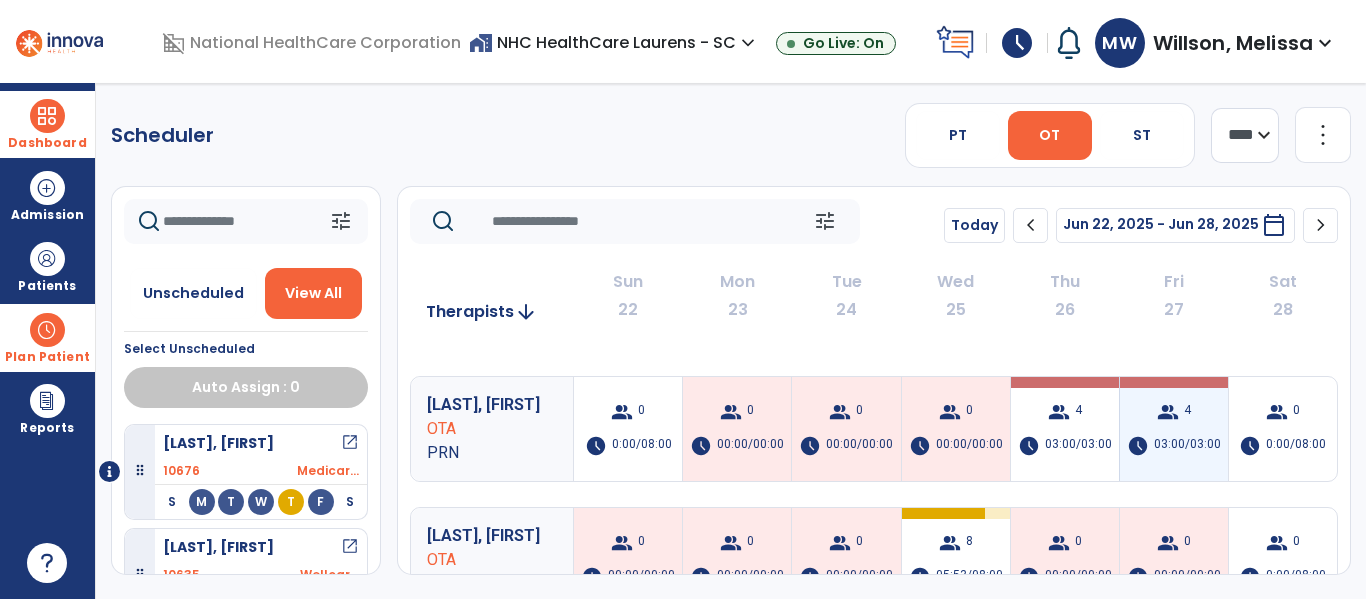 click on "group  4  schedule  03:00/03:00" at bounding box center [1174, 429] 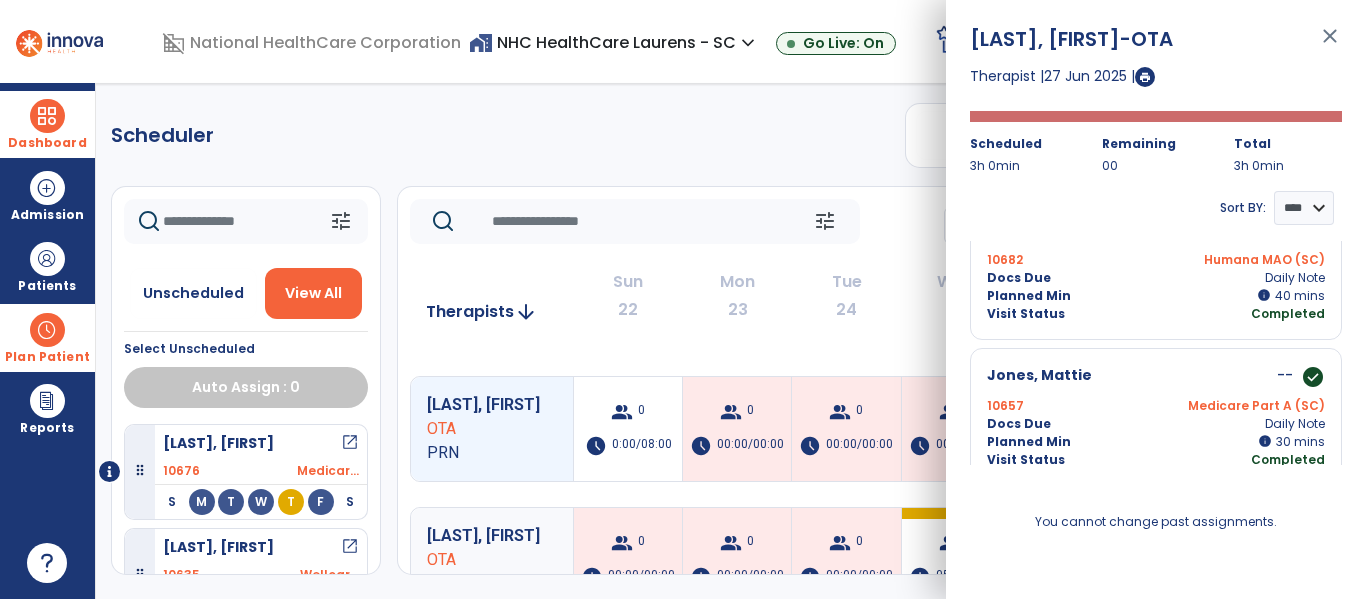 scroll, scrollTop: 360, scrollLeft: 0, axis: vertical 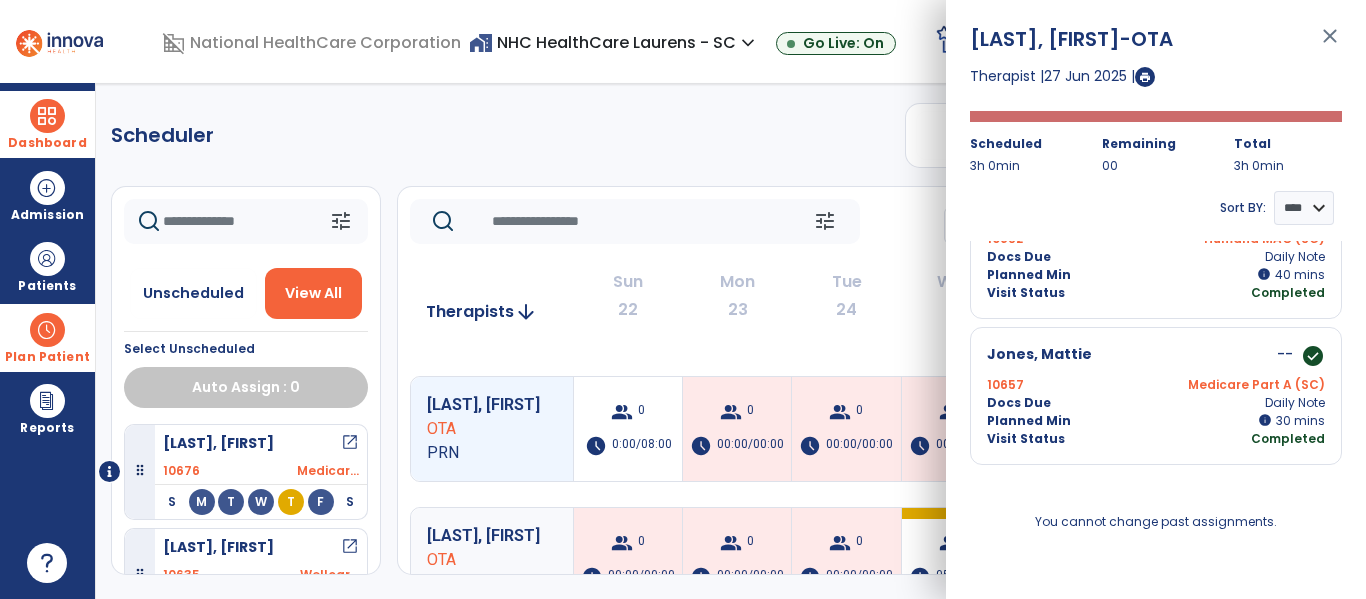 click on "close" at bounding box center [1330, 45] 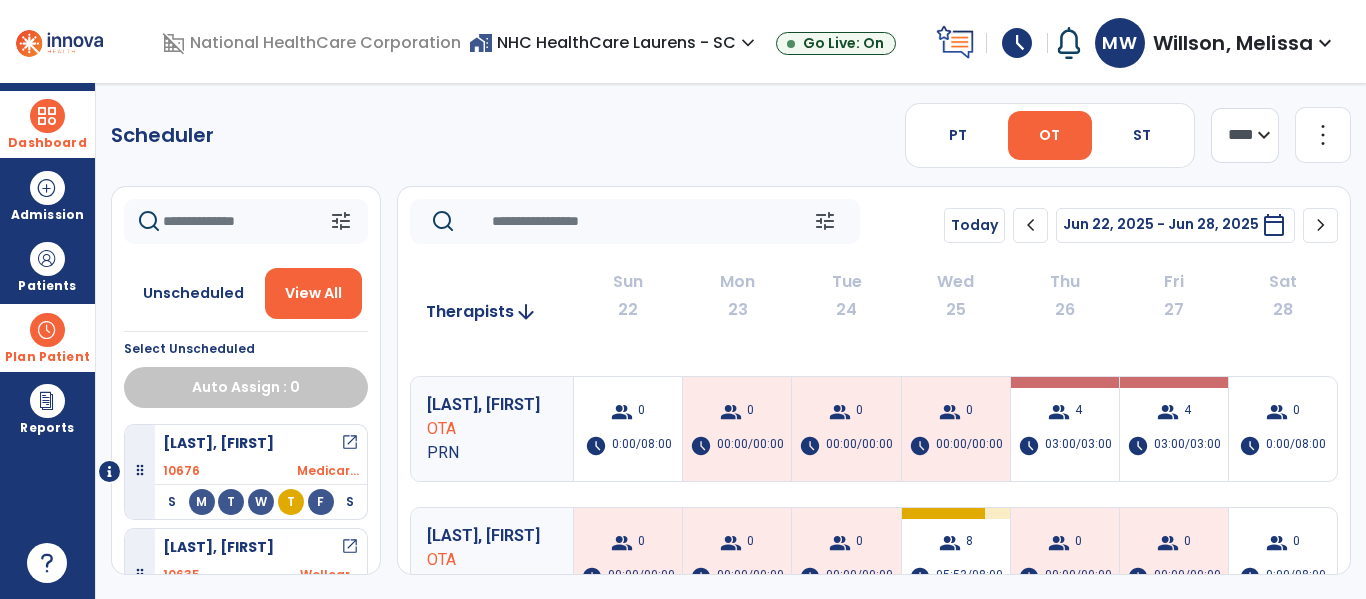 click on "chevron_right" 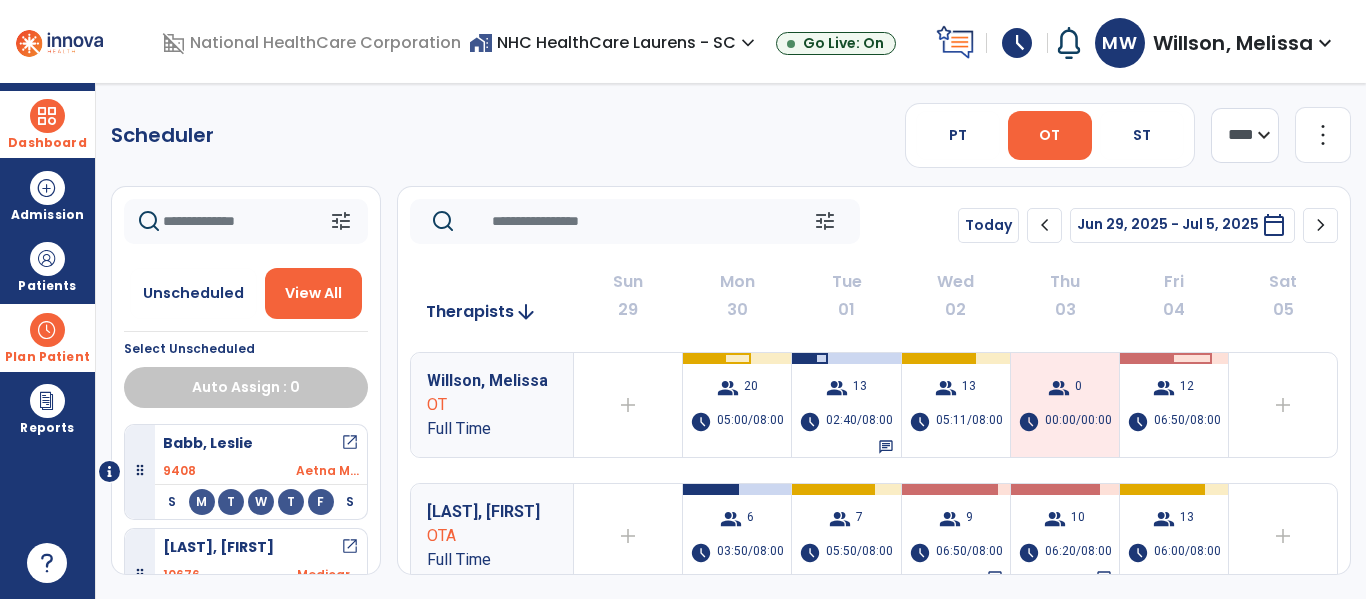 click on "chevron_right" 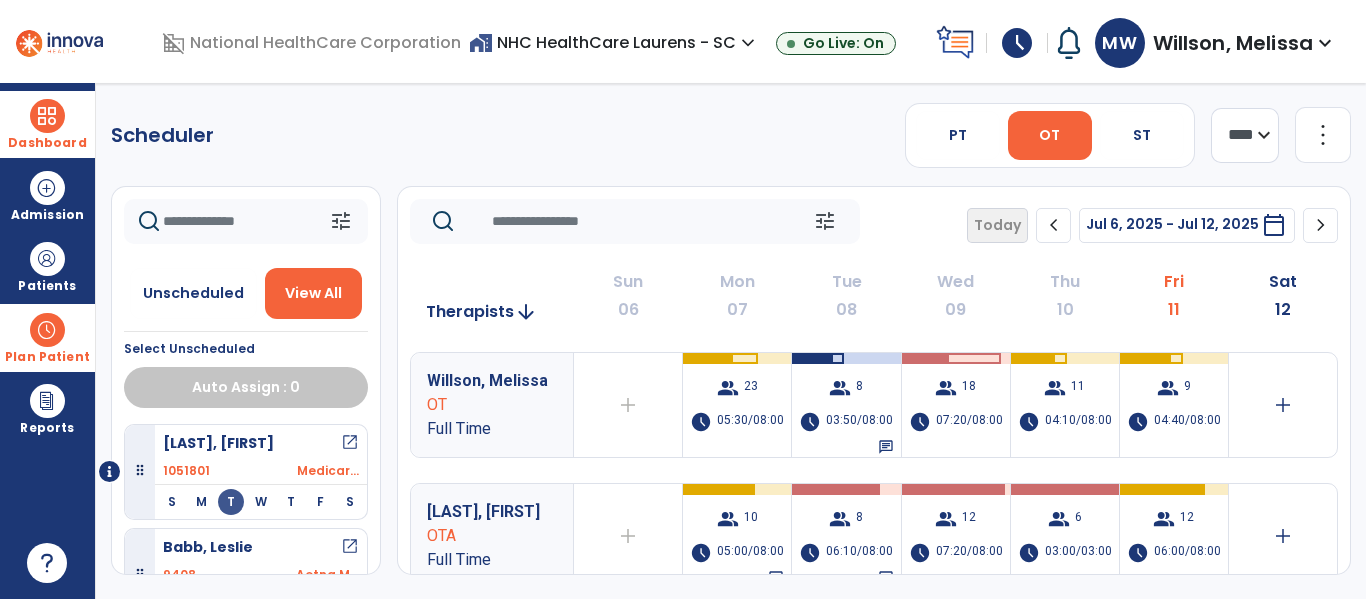 click on "chevron_right" 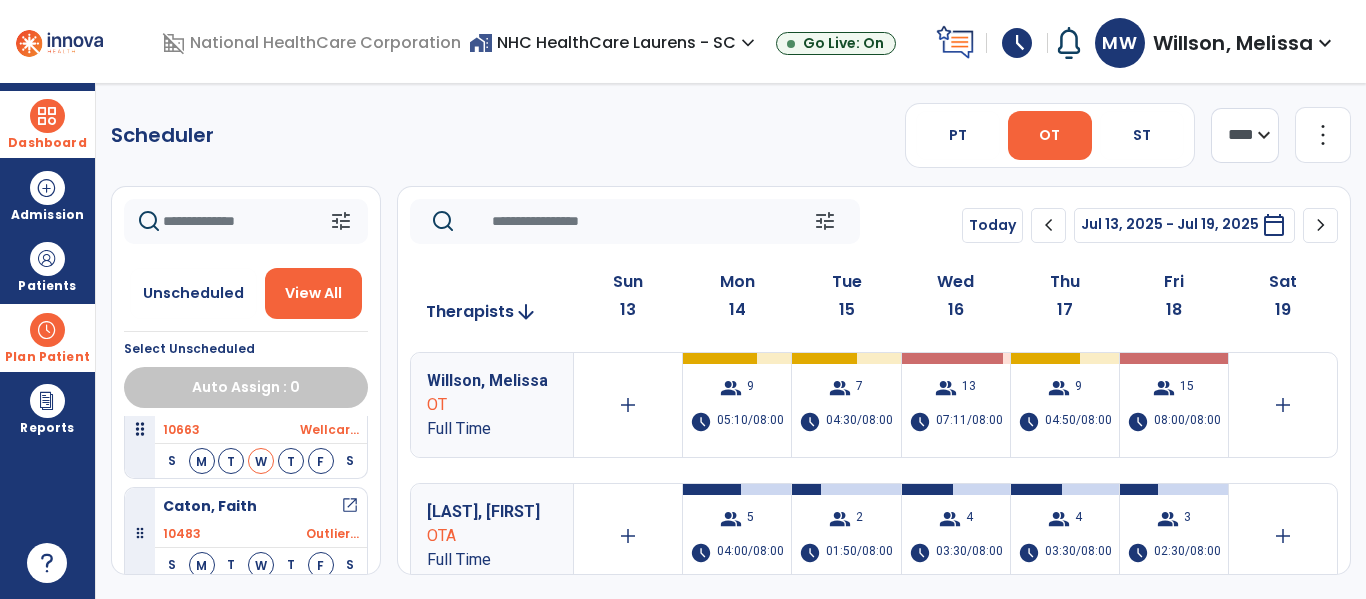 scroll, scrollTop: 400, scrollLeft: 0, axis: vertical 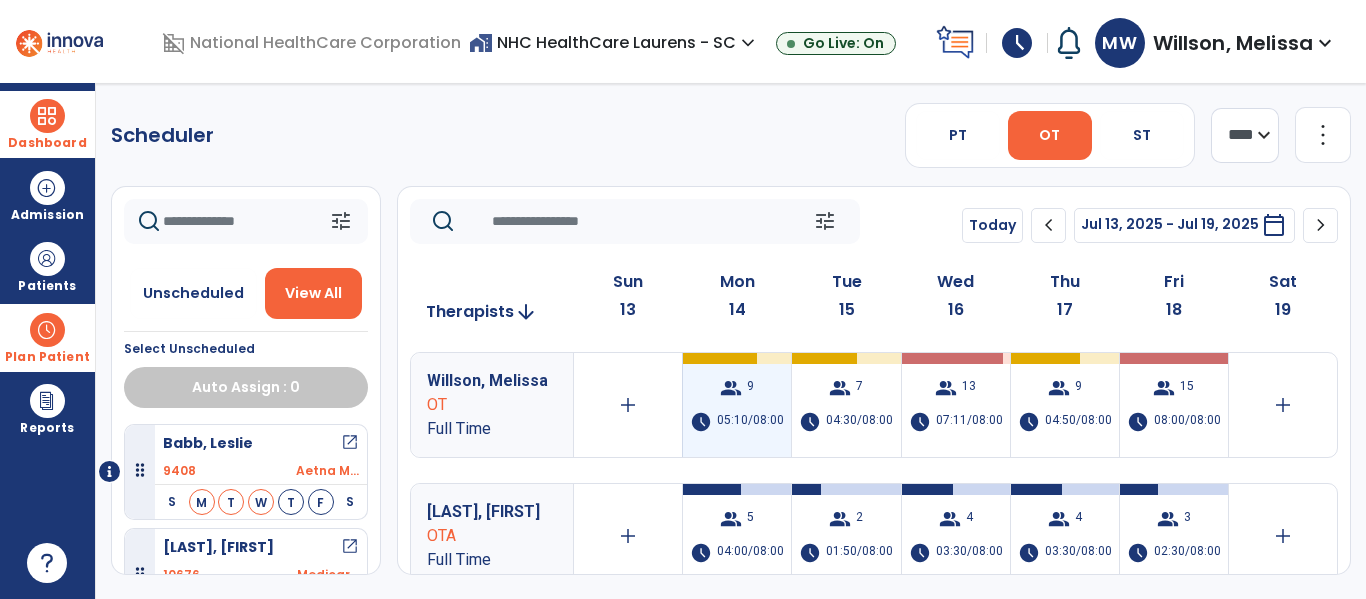 click on "group  9  schedule  05:10/08:00" at bounding box center [737, 405] 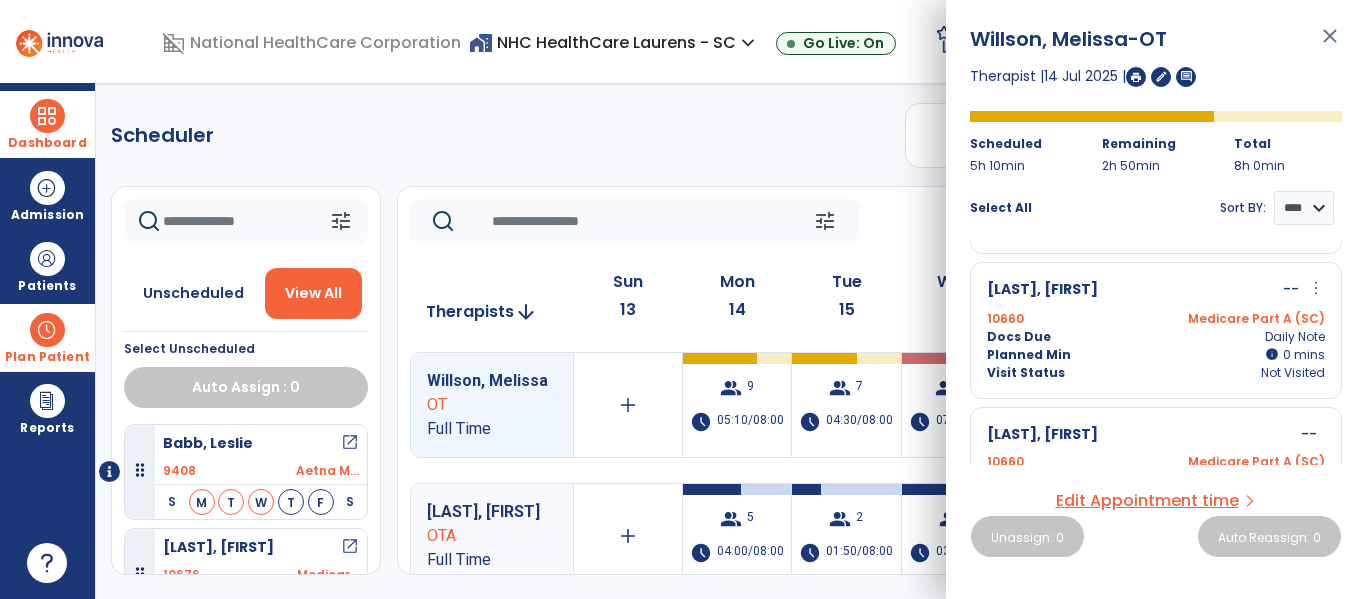 scroll, scrollTop: 1077, scrollLeft: 0, axis: vertical 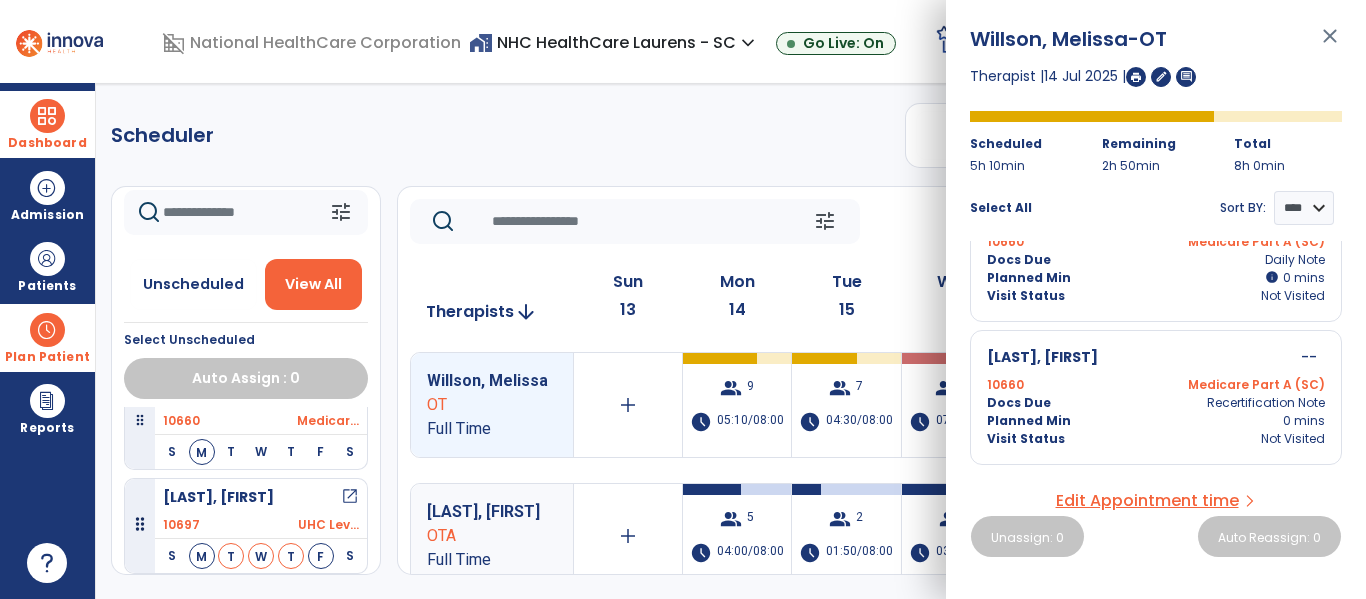 click on "Scheduler   PT   OT   ST  **** *** more_vert  Manage Labor   View All Therapists   Print" 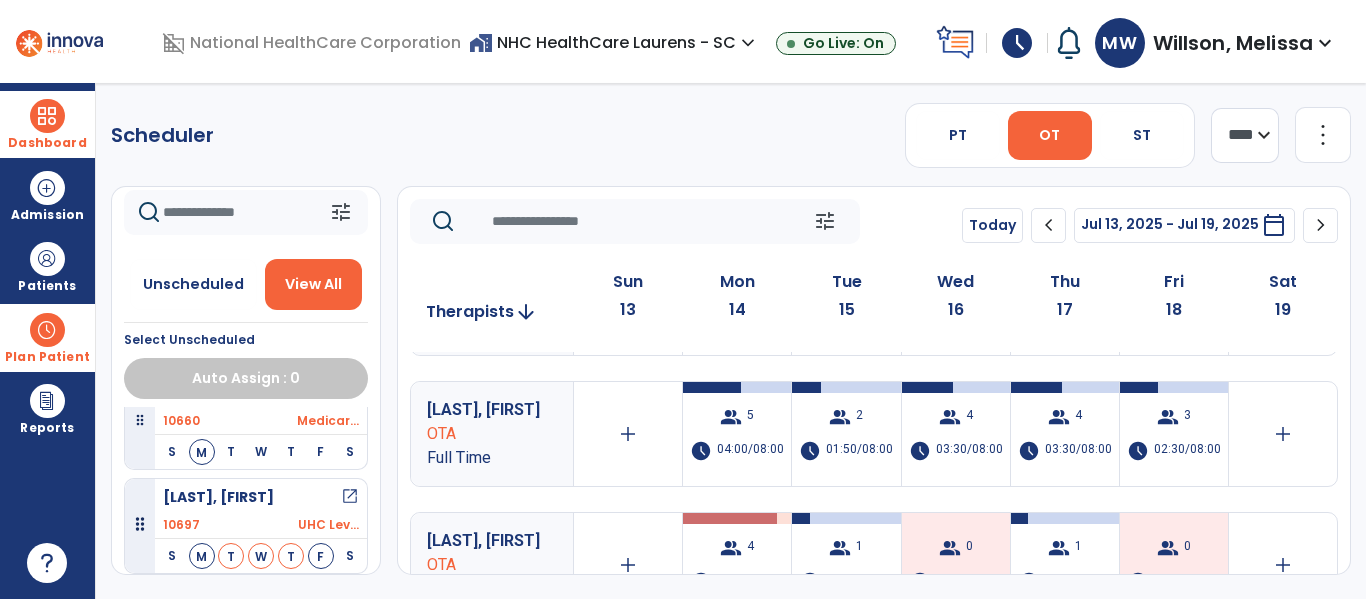 scroll, scrollTop: 200, scrollLeft: 0, axis: vertical 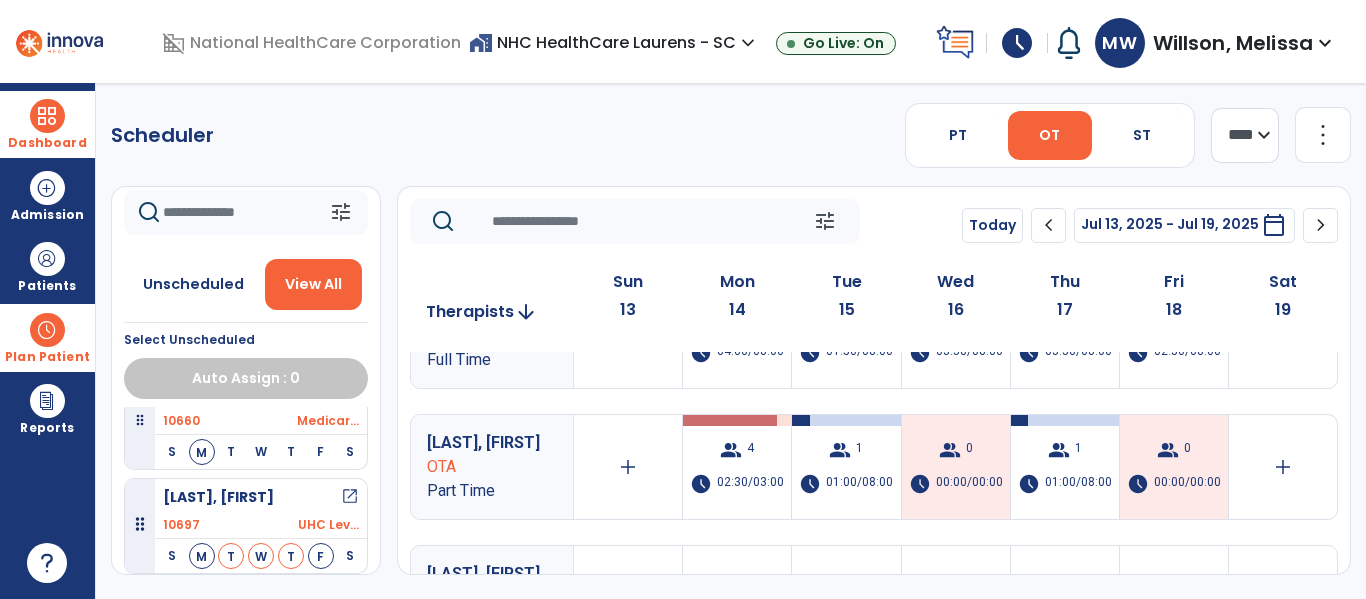 click on "Plan Patient" at bounding box center (47, 337) 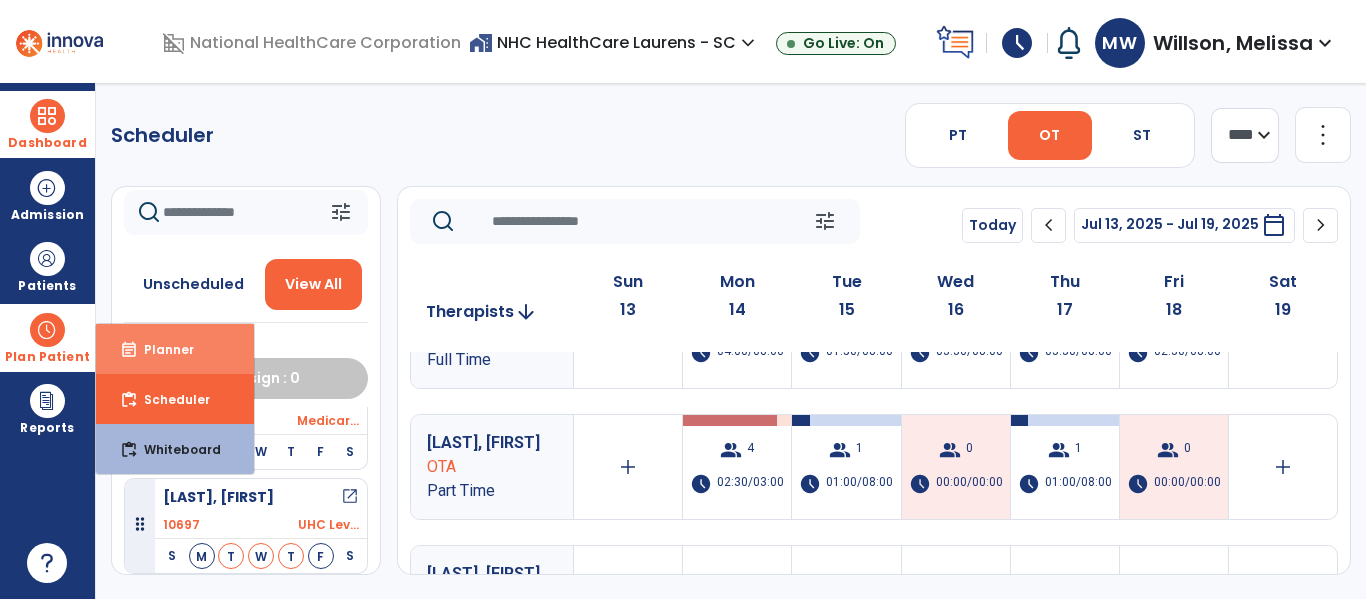 click on "Planner" at bounding box center (161, 349) 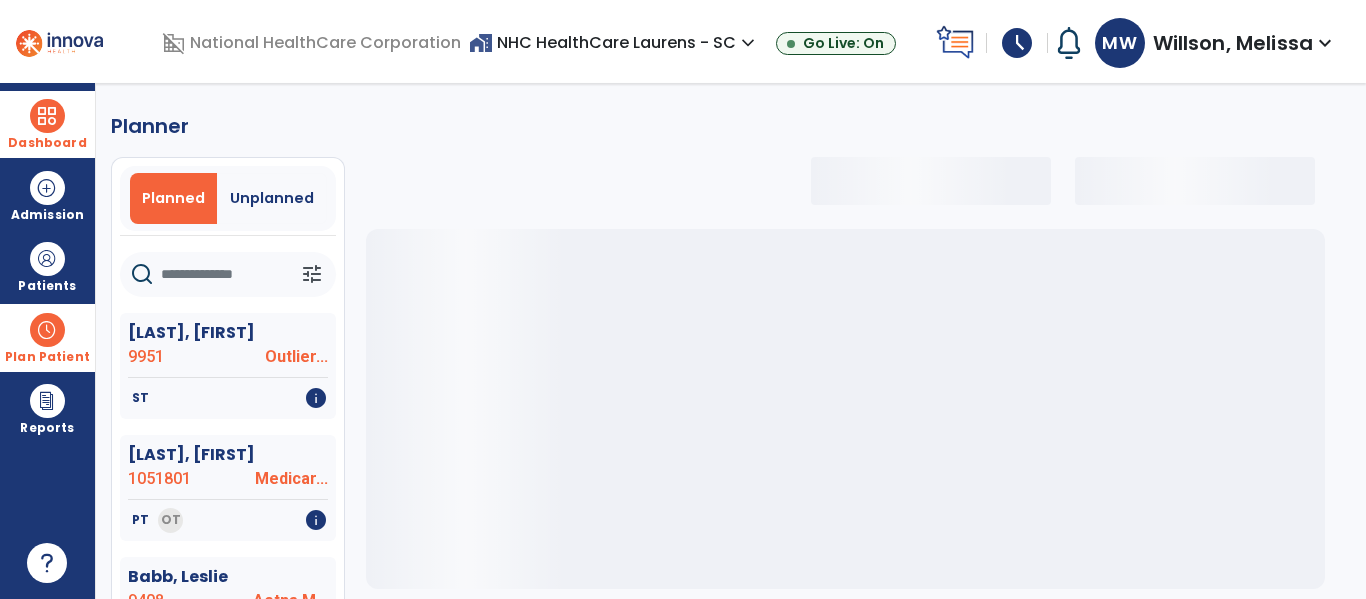 select on "***" 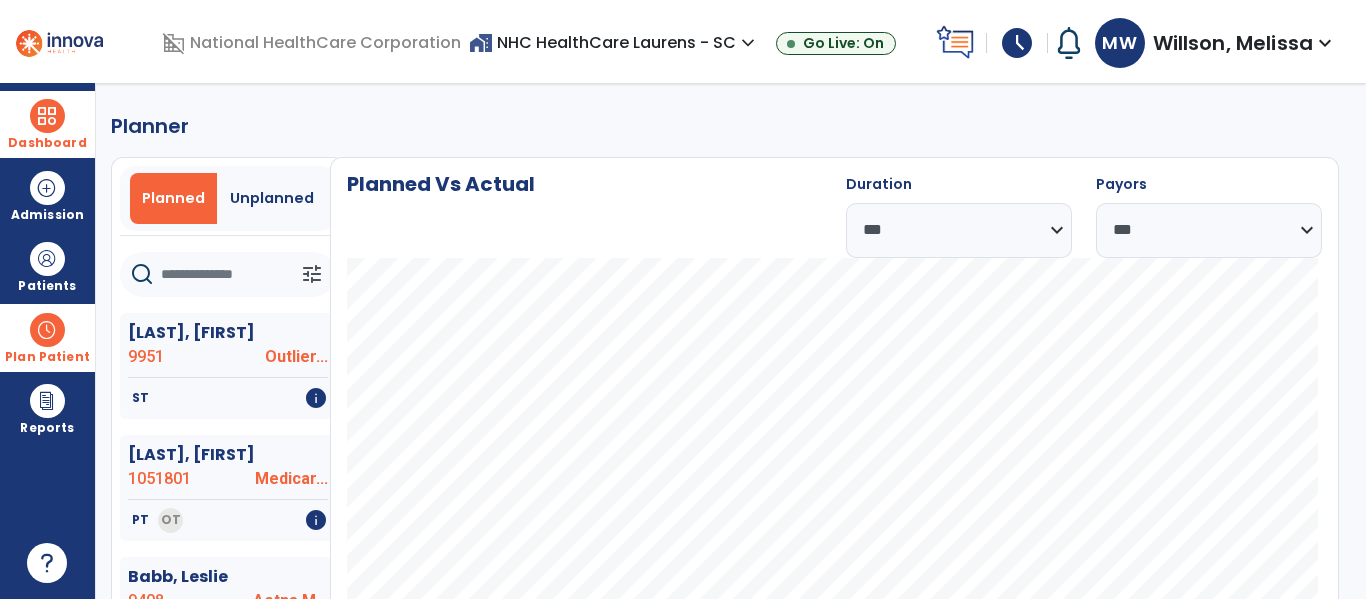 click 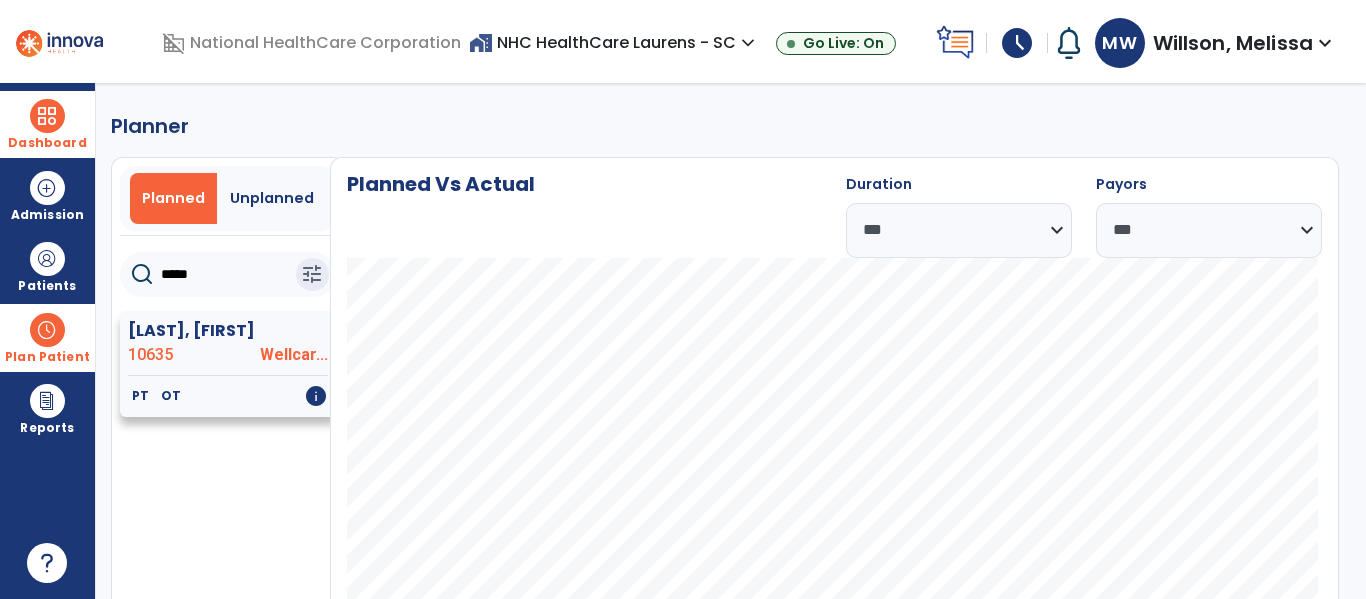 click on "10635" 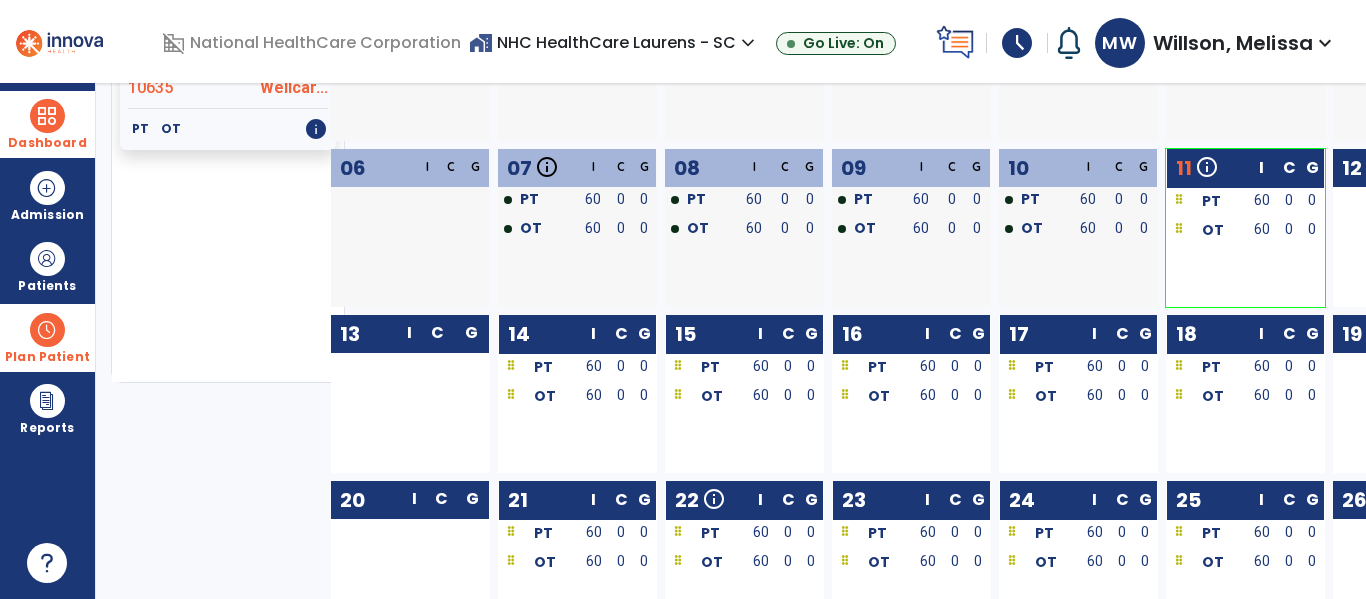 scroll, scrollTop: 300, scrollLeft: 0, axis: vertical 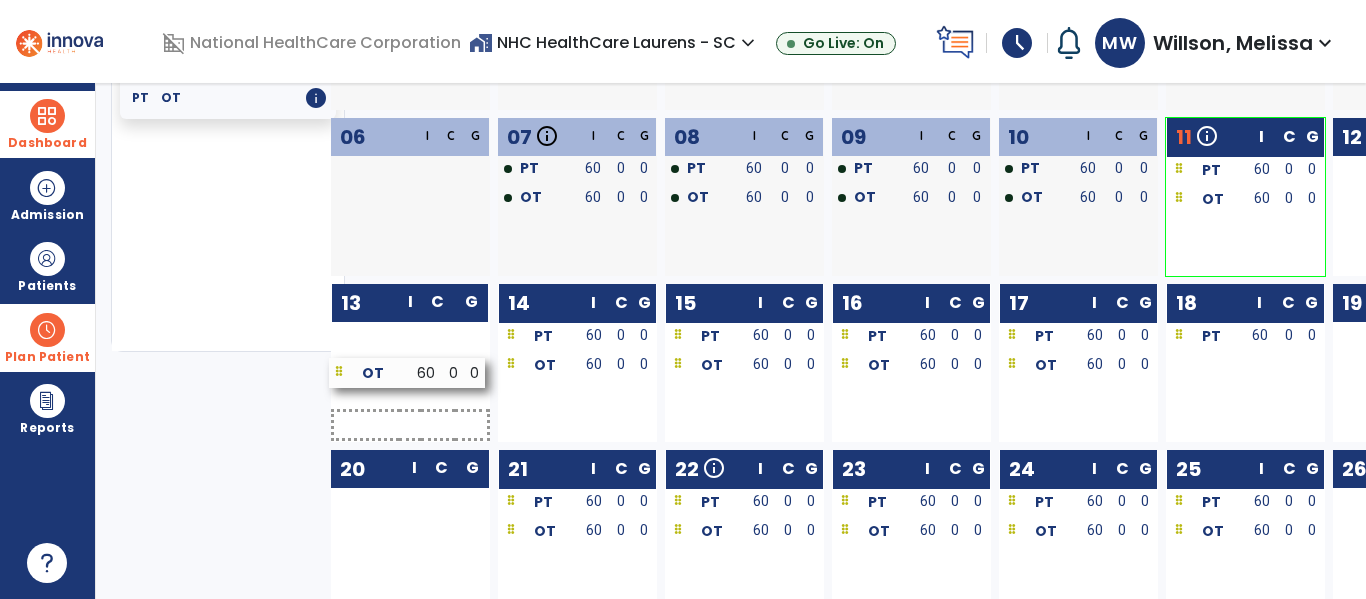 drag, startPoint x: 1219, startPoint y: 374, endPoint x: 382, endPoint y: 380, distance: 837.0215 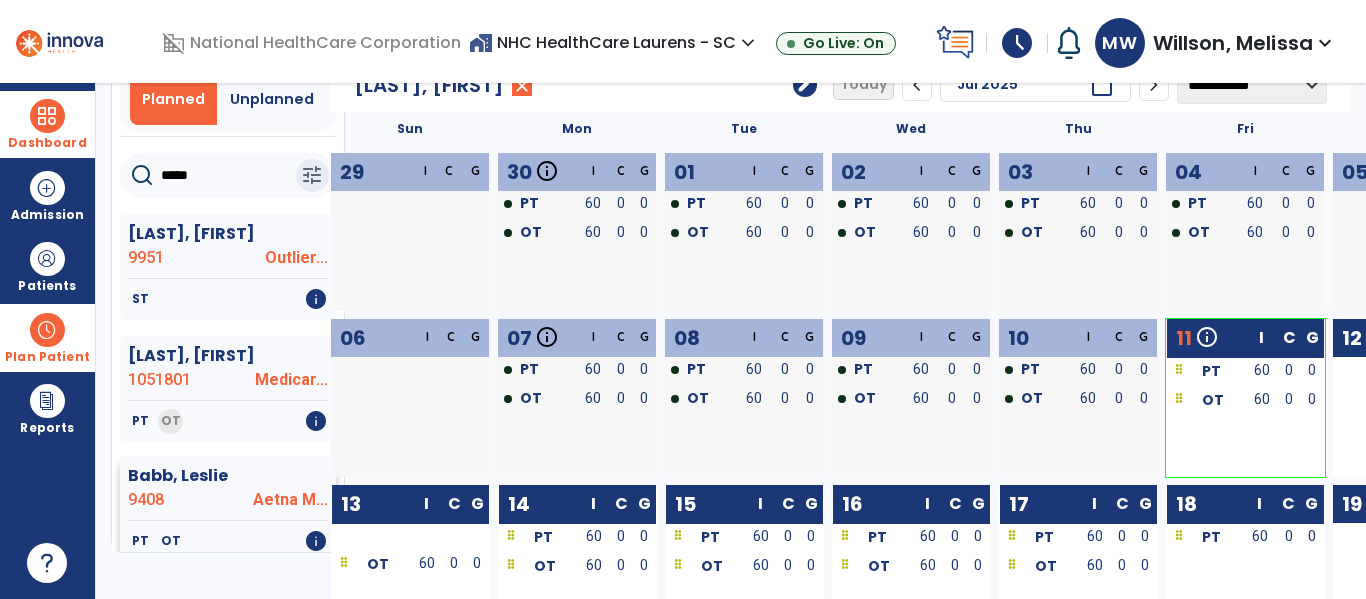 scroll, scrollTop: 0, scrollLeft: 0, axis: both 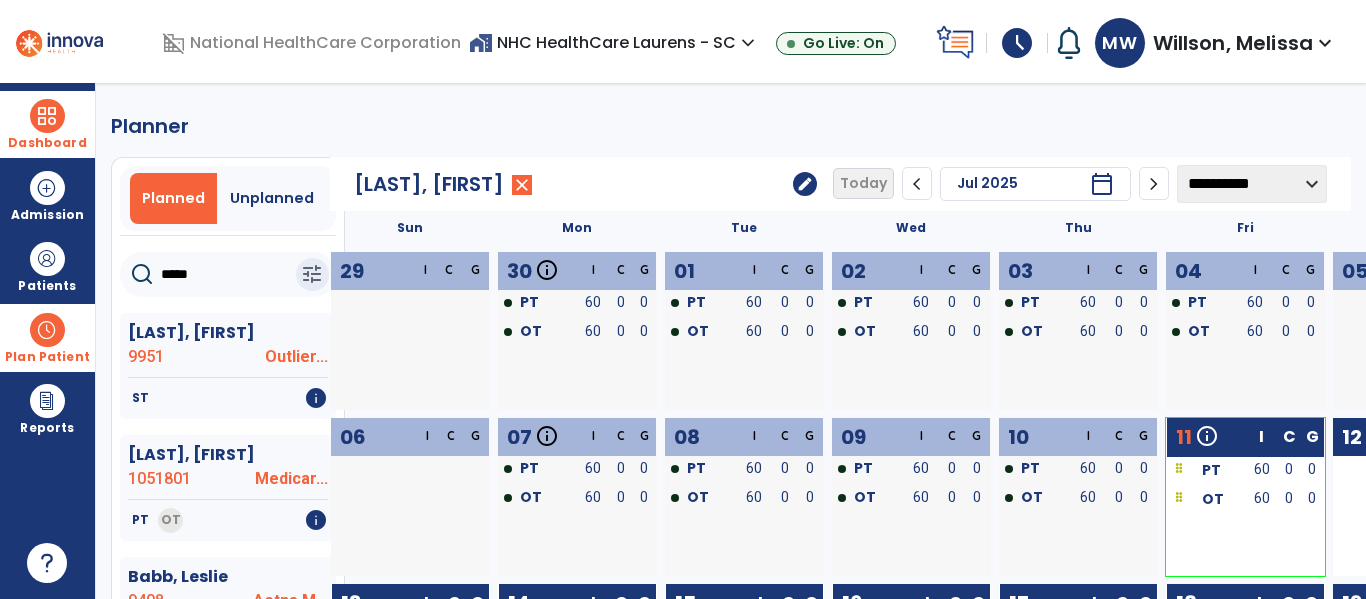 drag, startPoint x: 231, startPoint y: 278, endPoint x: 154, endPoint y: 275, distance: 77.05842 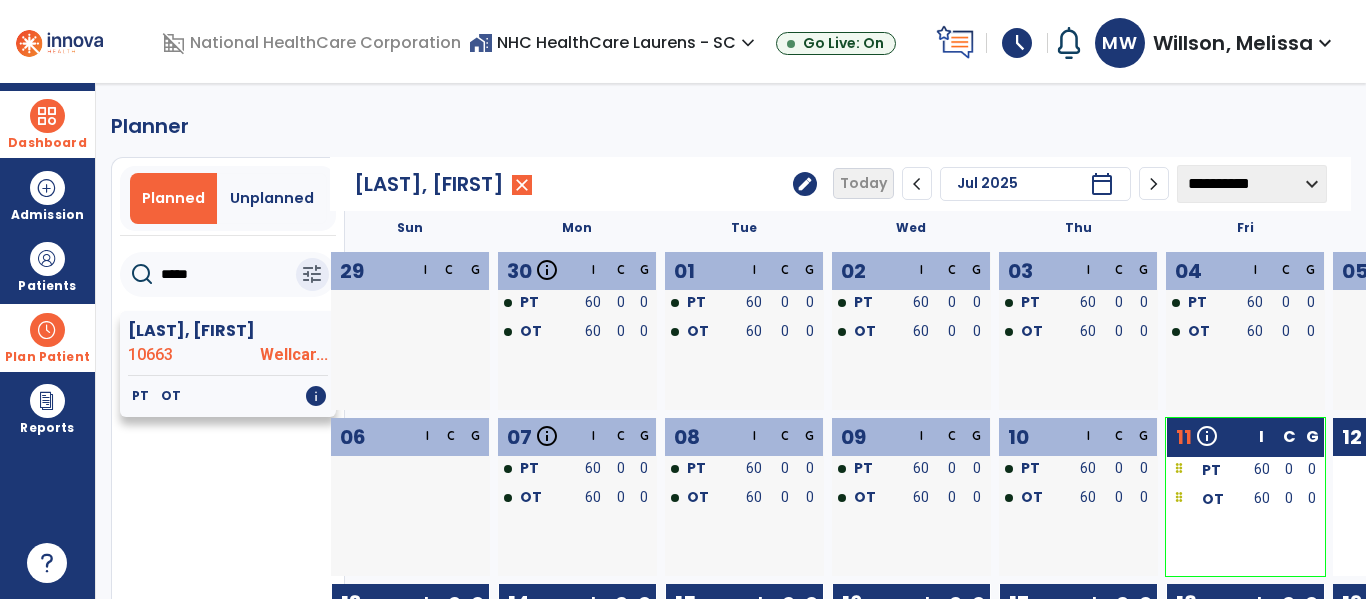 click on "10663" 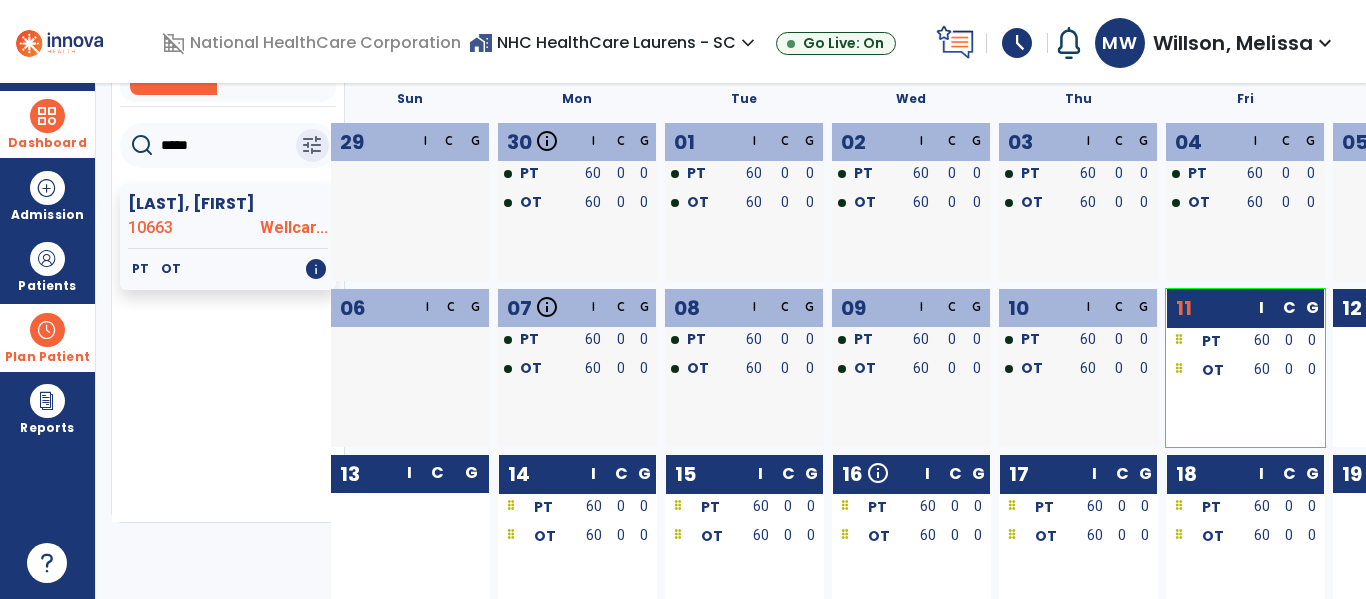 scroll, scrollTop: 200, scrollLeft: 0, axis: vertical 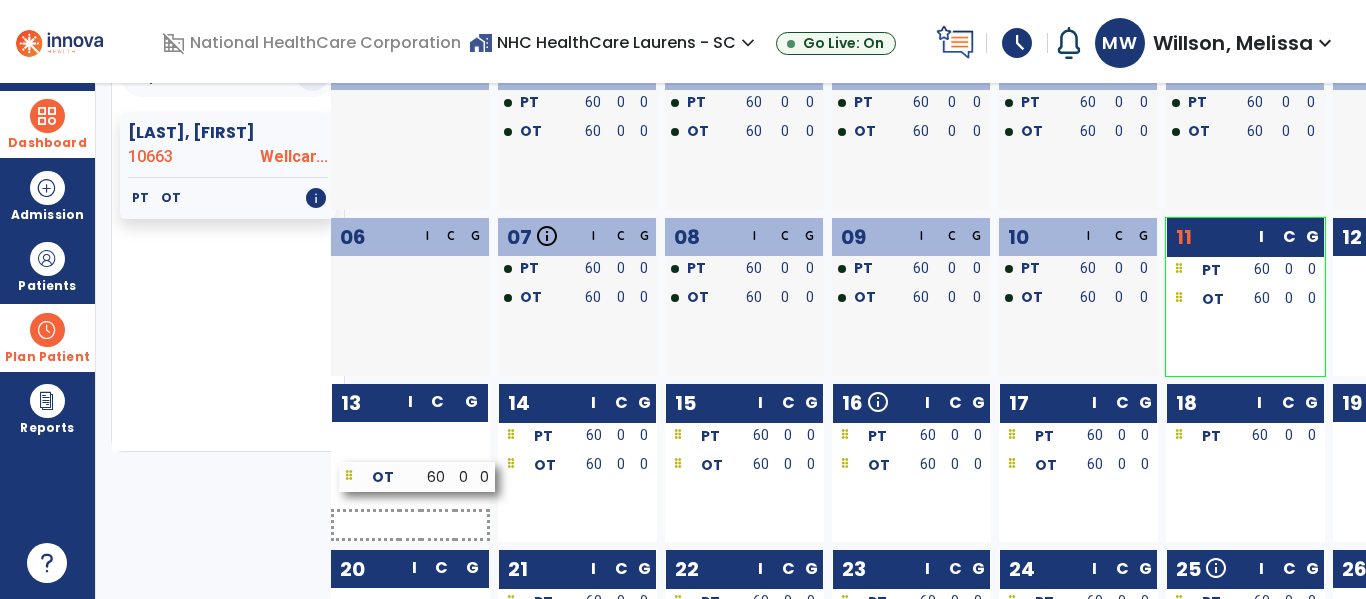drag, startPoint x: 1203, startPoint y: 466, endPoint x: 376, endPoint y: 476, distance: 827.0605 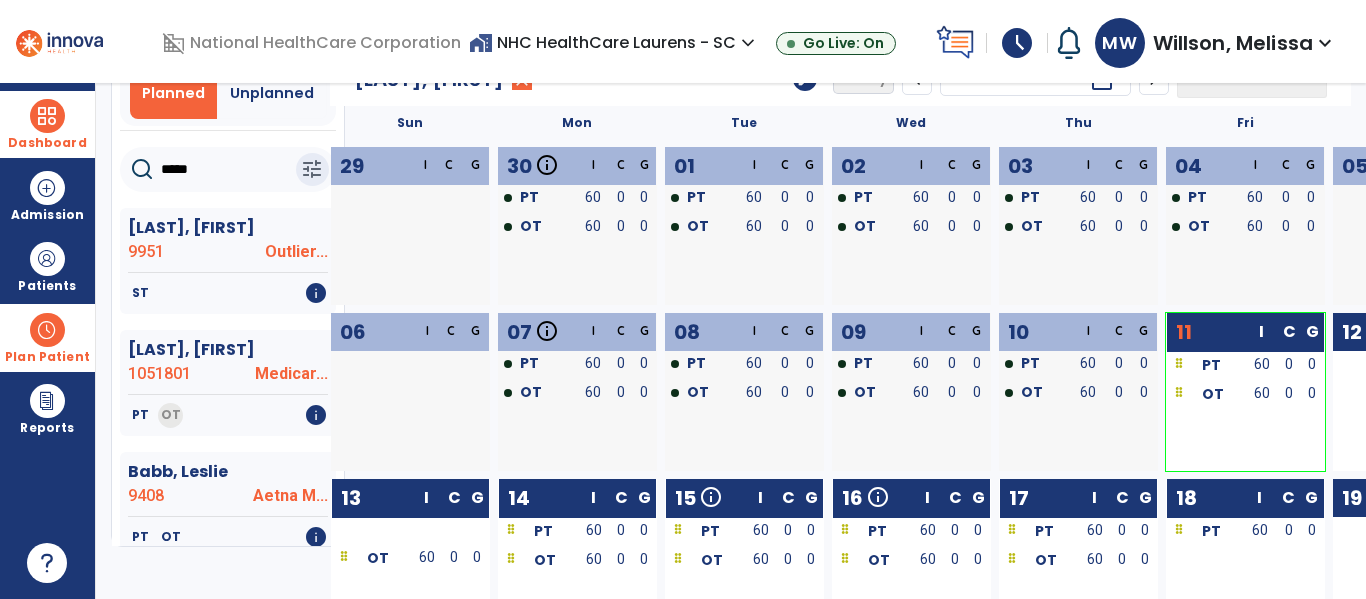 scroll, scrollTop: 0, scrollLeft: 0, axis: both 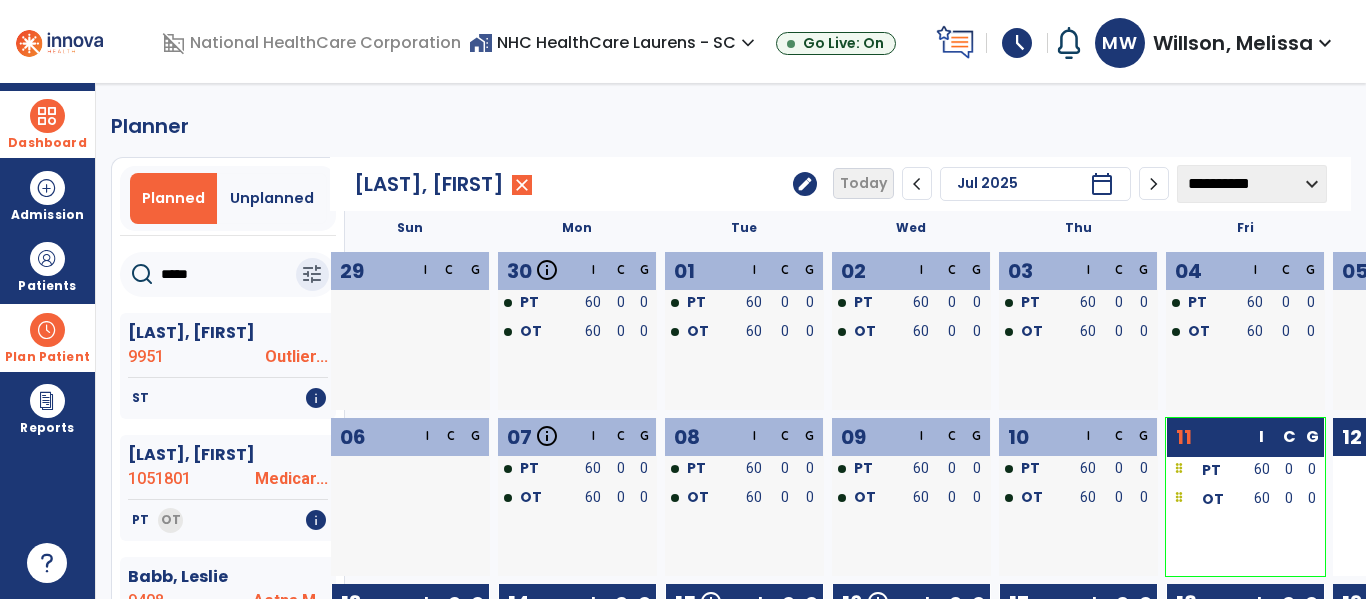 drag, startPoint x: 201, startPoint y: 277, endPoint x: 139, endPoint y: 285, distance: 62.514 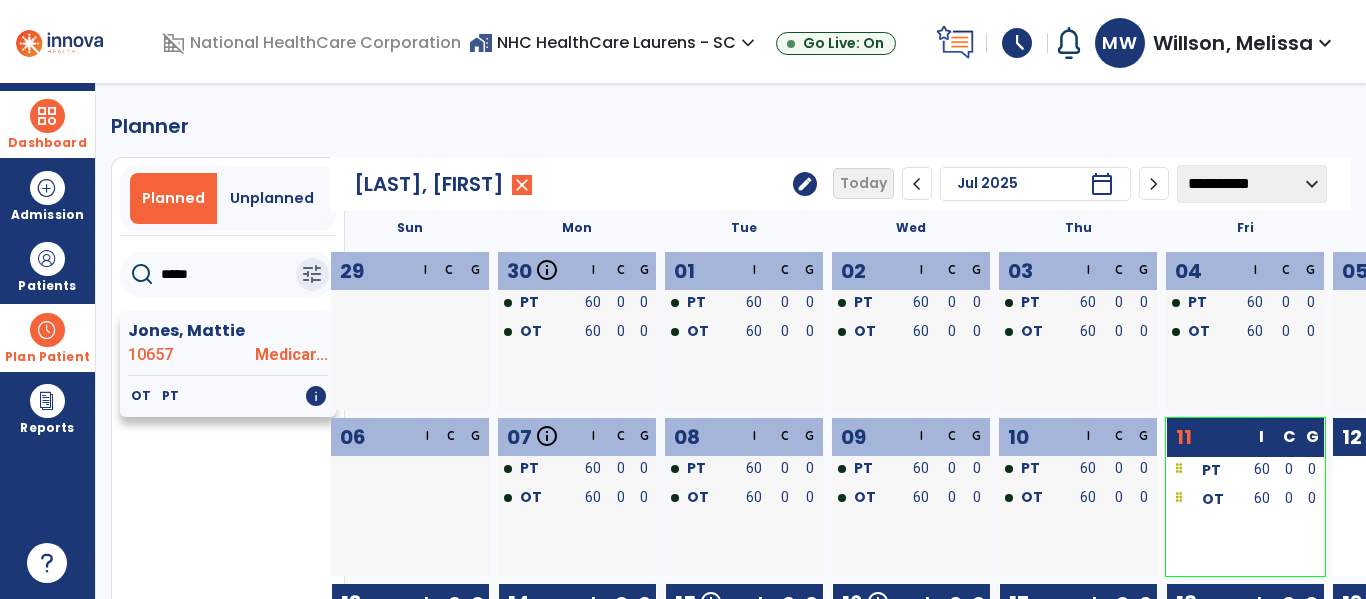 click on "OT   PT   info" 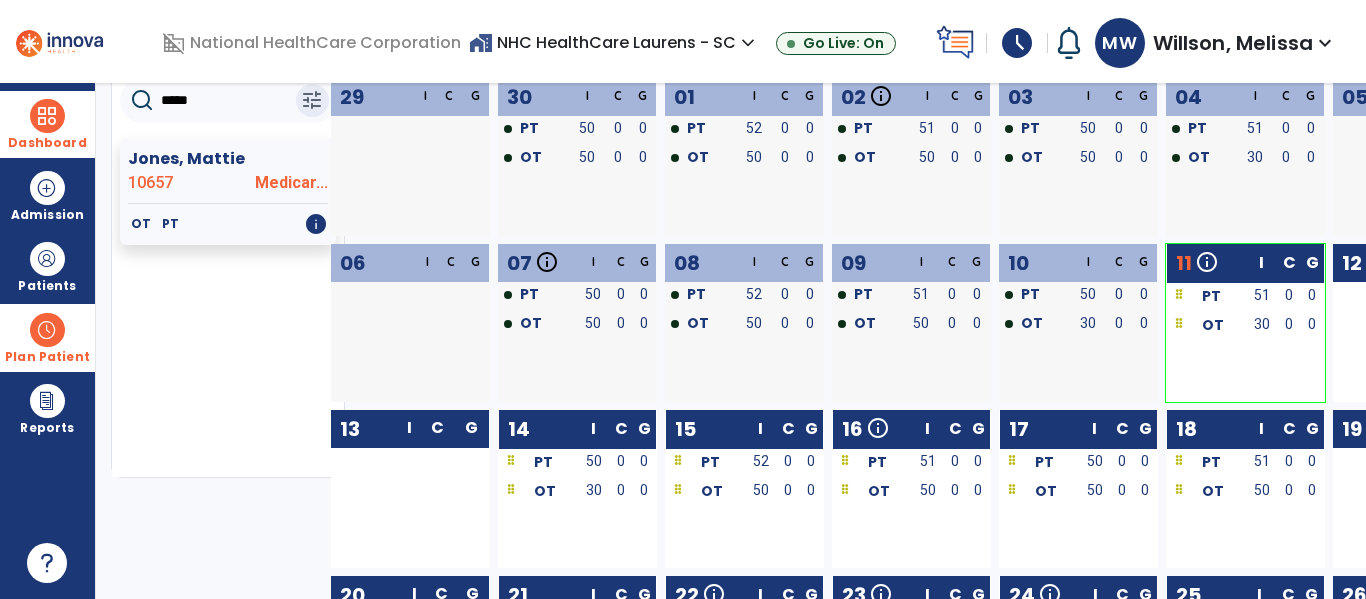 scroll, scrollTop: 200, scrollLeft: 0, axis: vertical 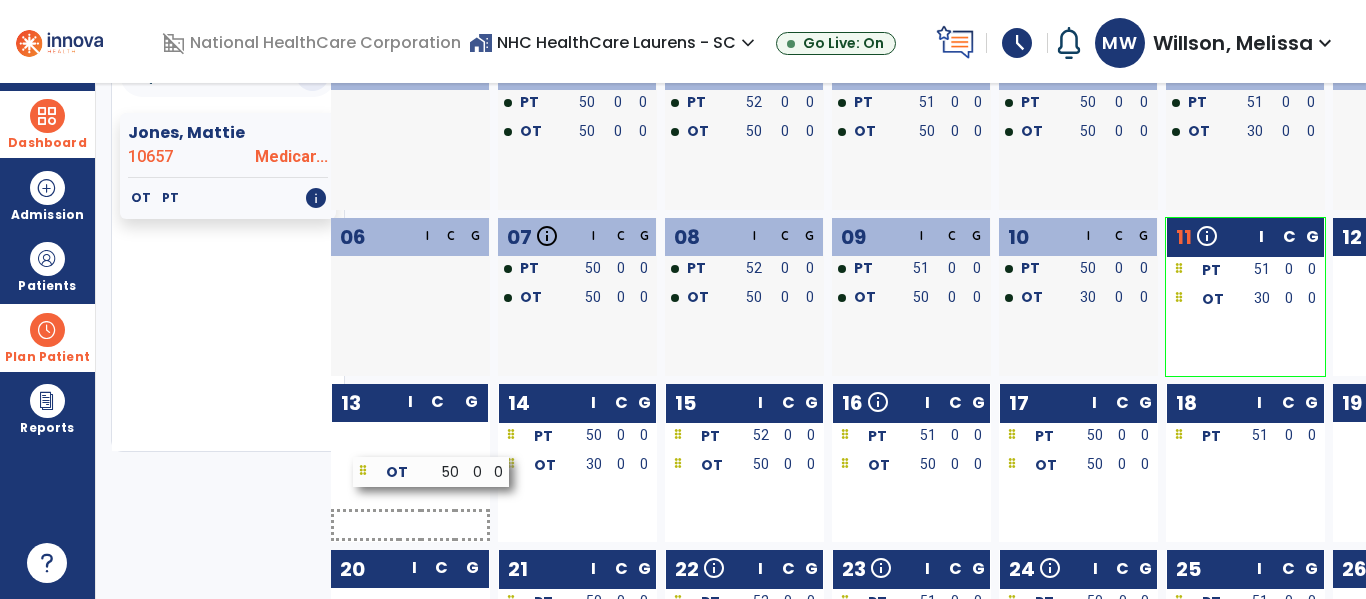 drag, startPoint x: 1193, startPoint y: 471, endPoint x: 382, endPoint y: 469, distance: 811.00244 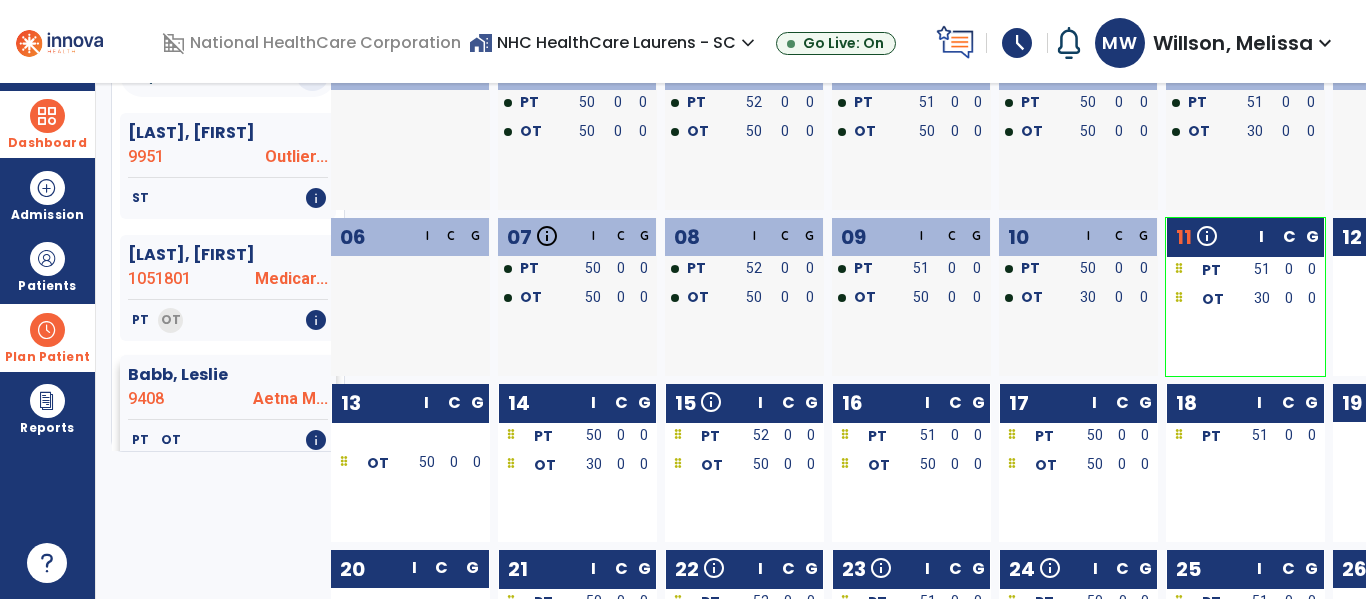 scroll, scrollTop: 0, scrollLeft: 0, axis: both 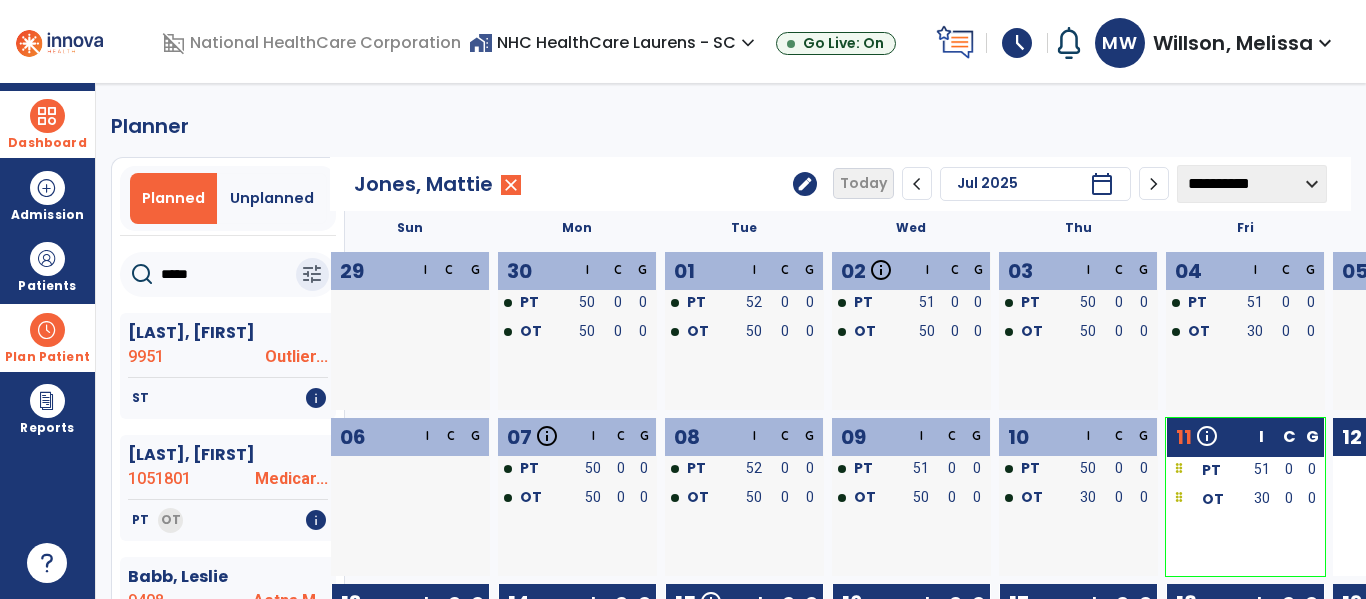 click on "*****" 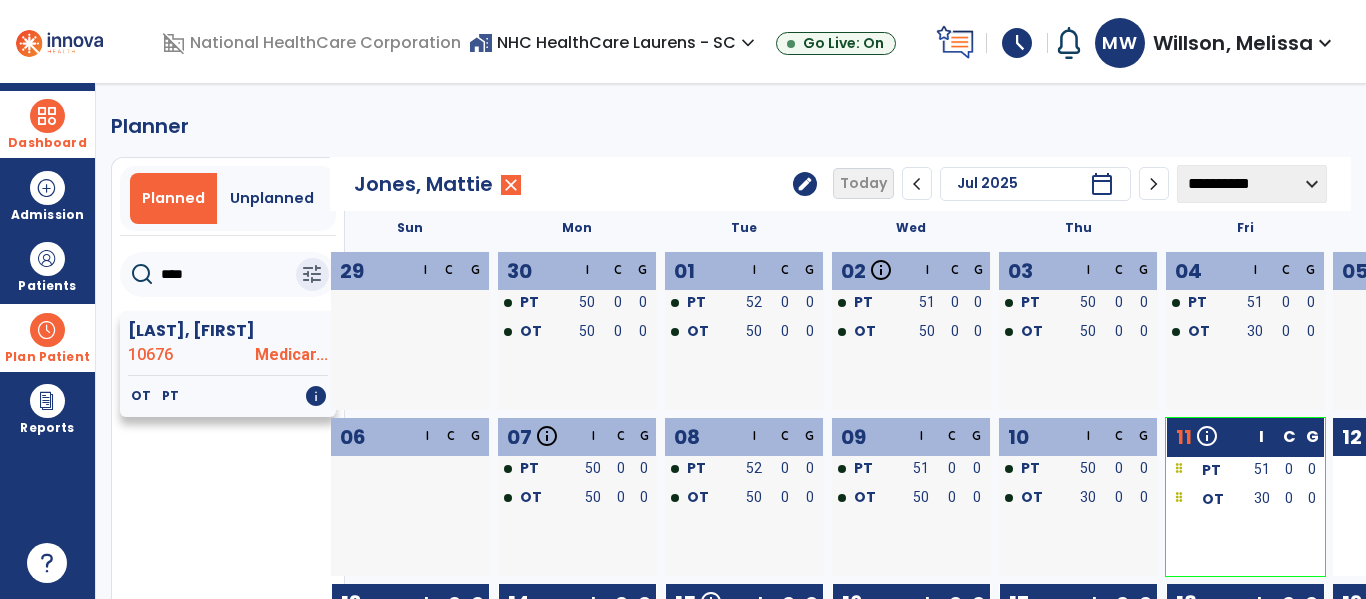 click on "[LAST], [FIRST]" 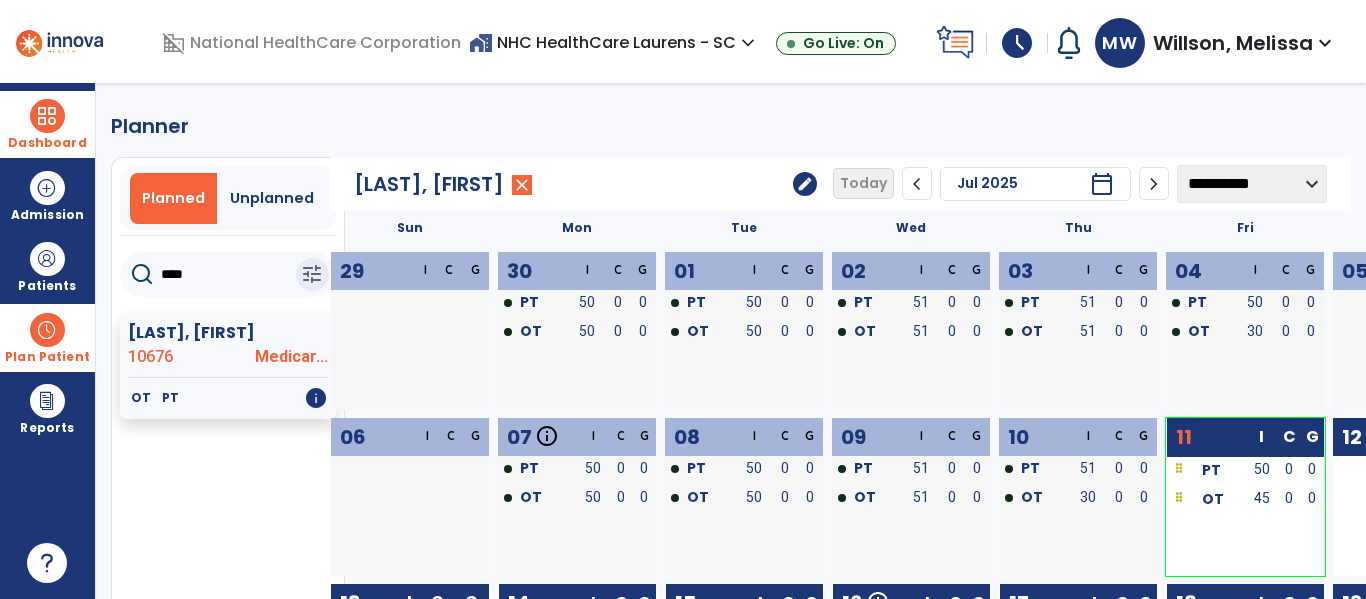 click on "Beasley, Willie  10676 Medicar...   OT   PT   info  Name MRN Payor N/A Admit Date" 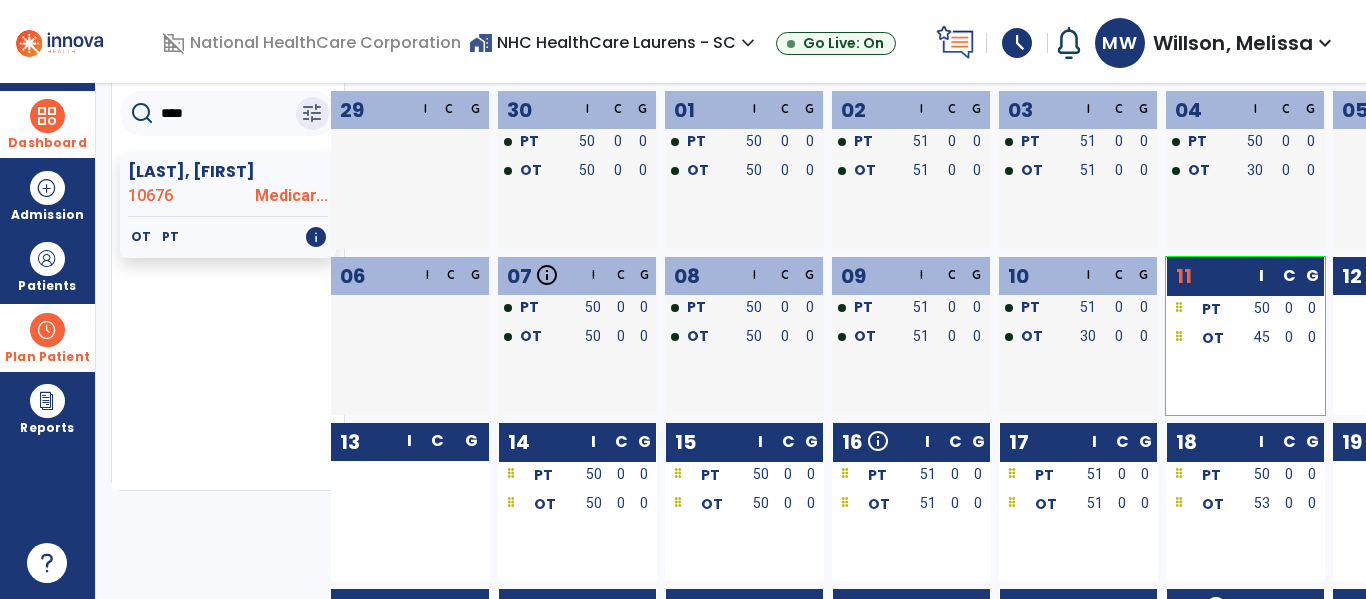 scroll, scrollTop: 200, scrollLeft: 0, axis: vertical 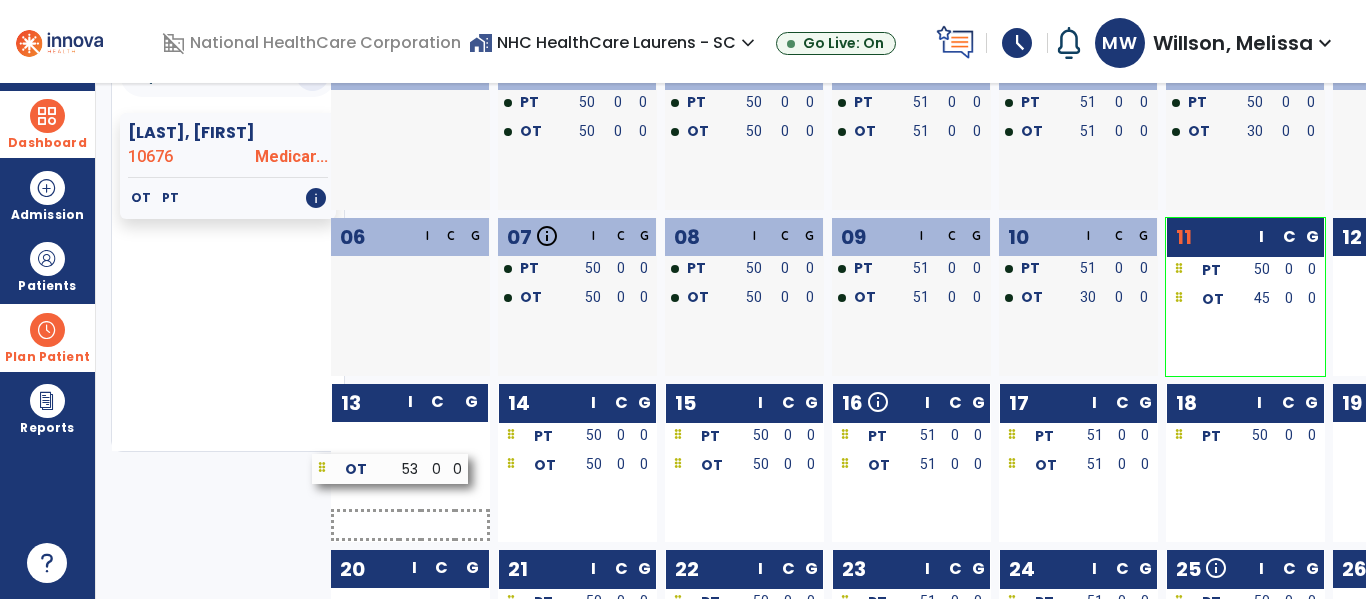 drag, startPoint x: 1191, startPoint y: 469, endPoint x: 337, endPoint y: 471, distance: 854.0023 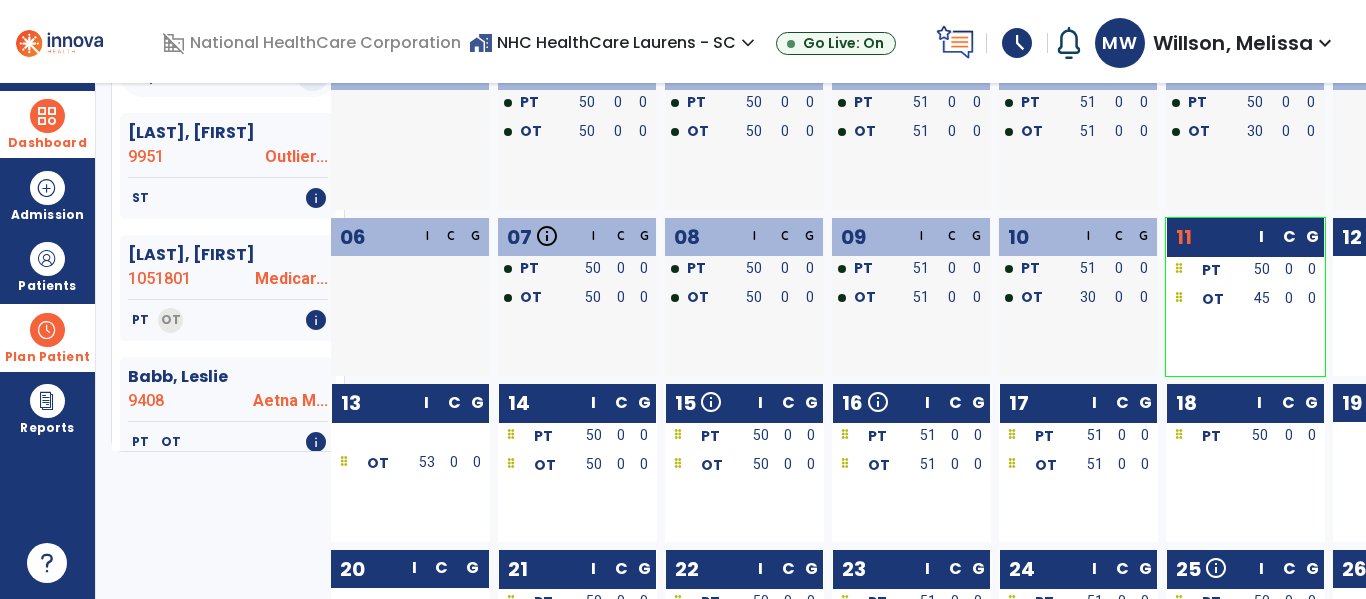 scroll, scrollTop: 0, scrollLeft: 0, axis: both 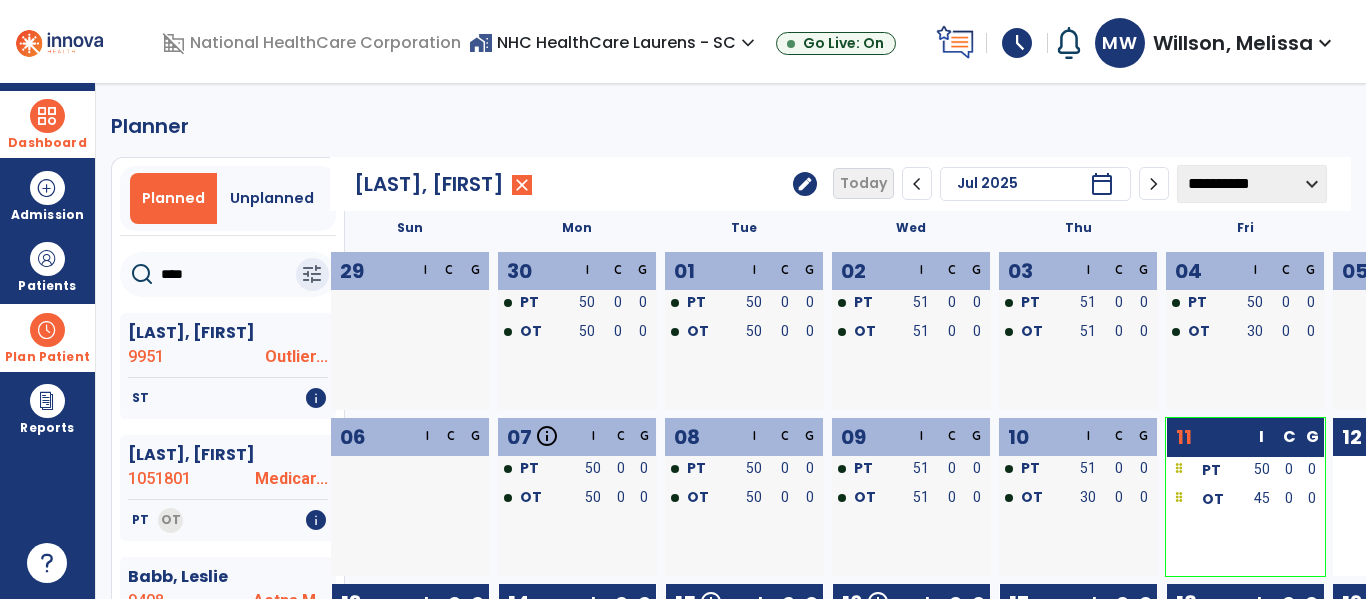 drag, startPoint x: 199, startPoint y: 262, endPoint x: 151, endPoint y: 271, distance: 48.83646 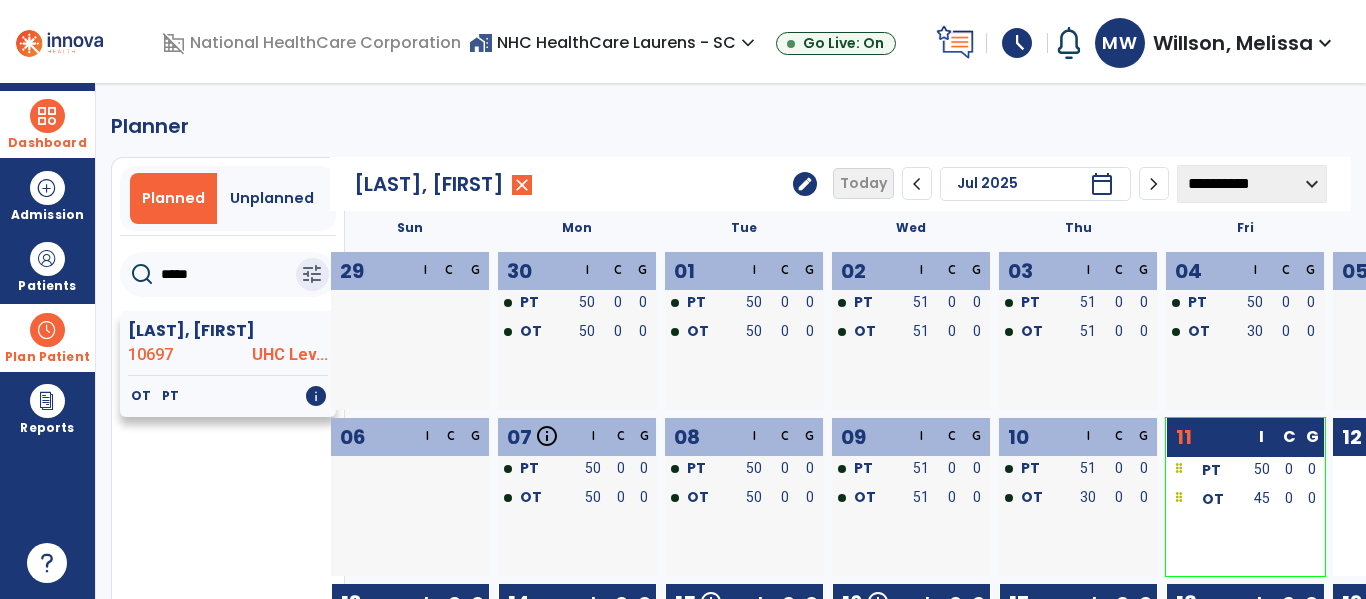 click on "10697" 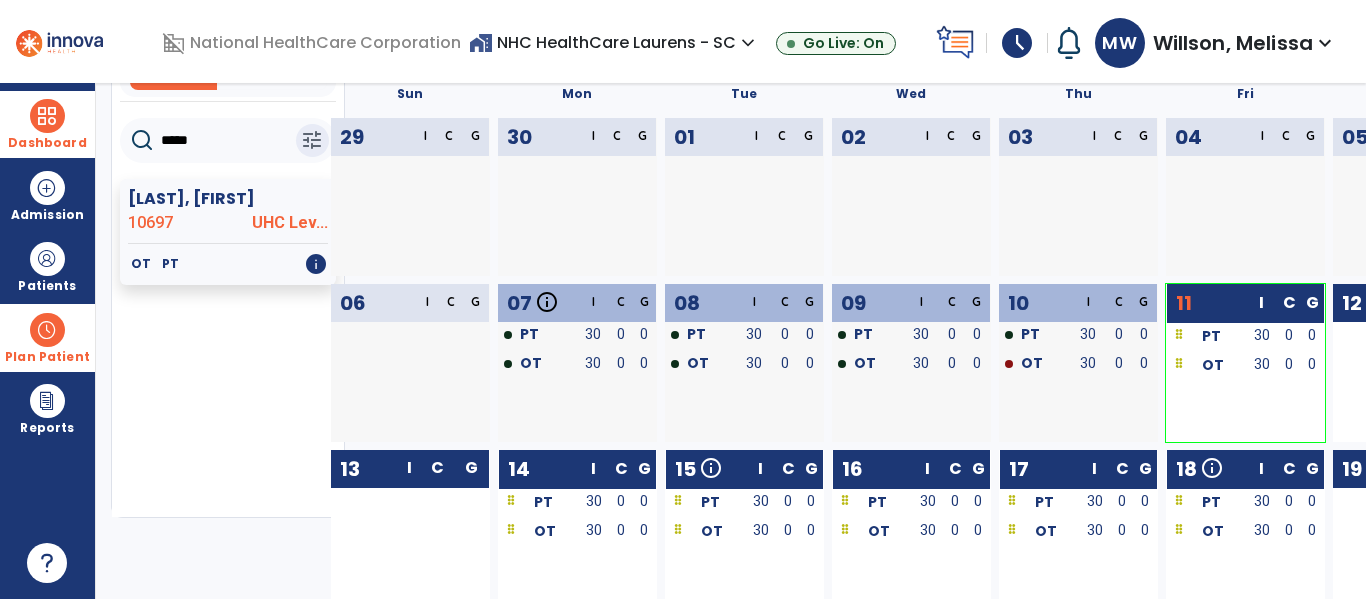scroll, scrollTop: 200, scrollLeft: 0, axis: vertical 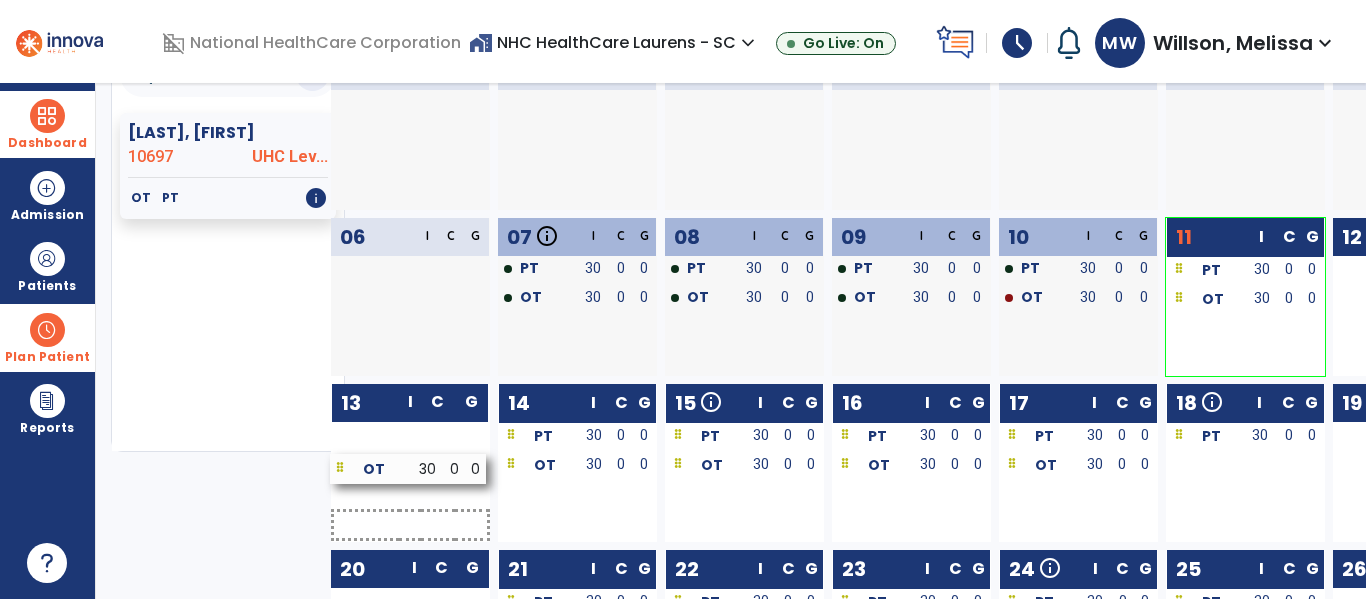 drag, startPoint x: 1206, startPoint y: 467, endPoint x: 370, endPoint y: 469, distance: 836.0024 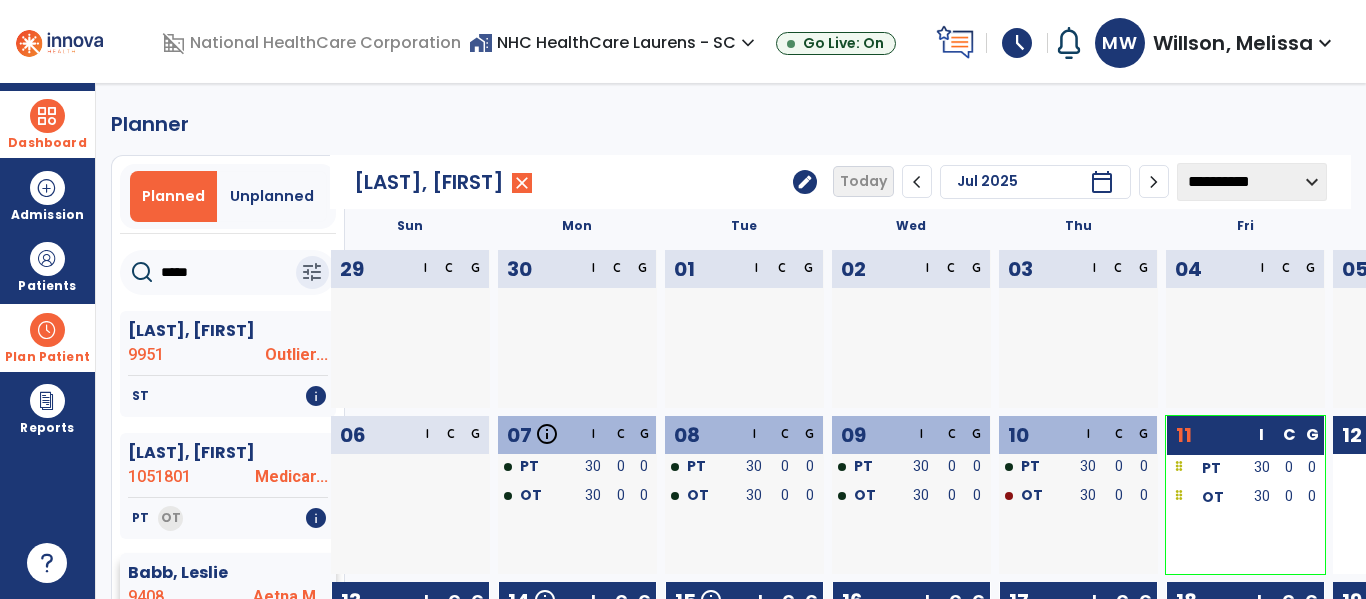scroll, scrollTop: 0, scrollLeft: 0, axis: both 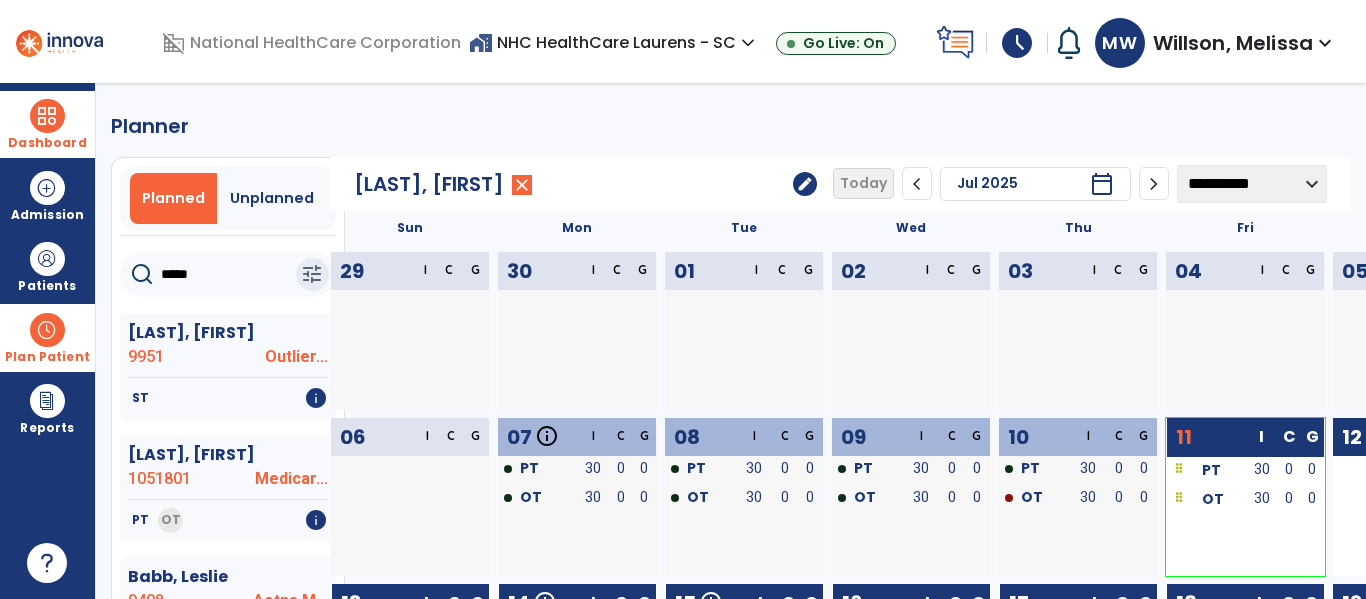 drag, startPoint x: 226, startPoint y: 280, endPoint x: 144, endPoint y: 272, distance: 82.38932 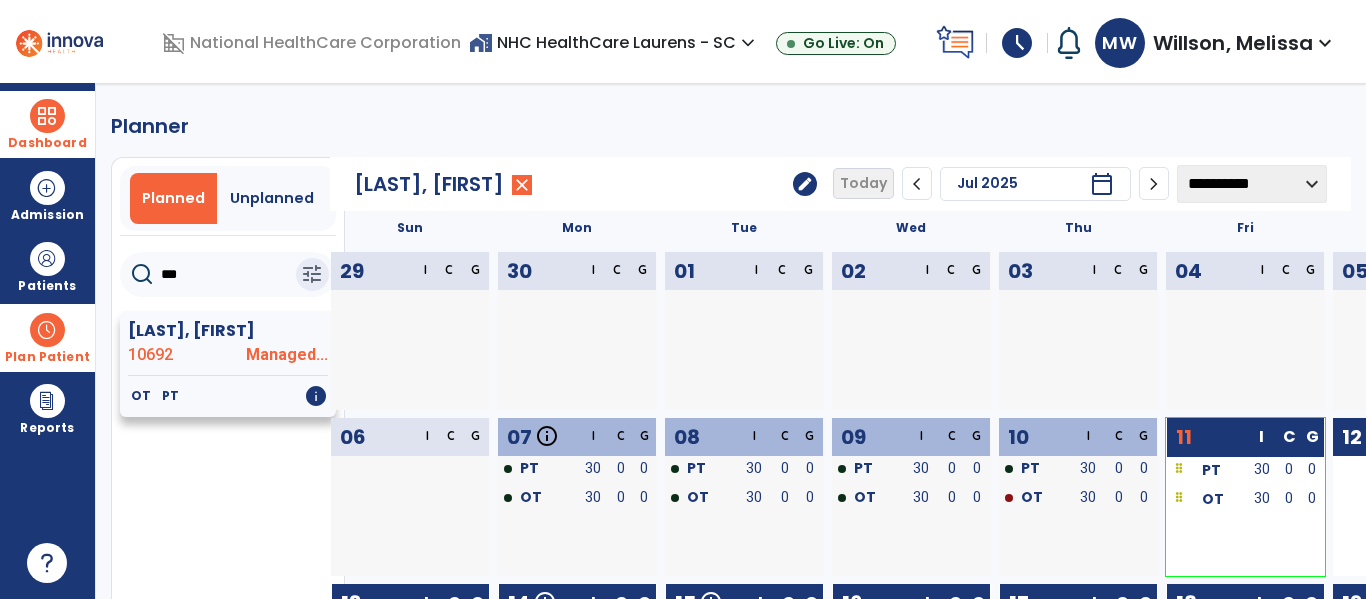 click on "[LAST], [FIRST]" 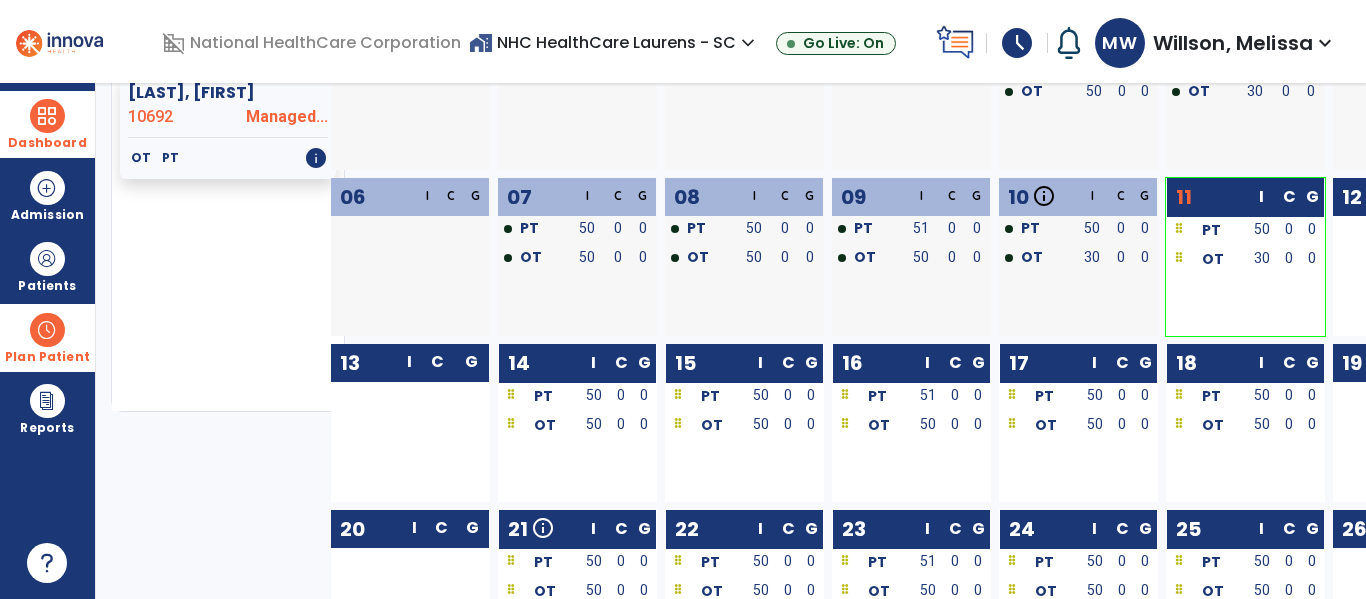 scroll, scrollTop: 300, scrollLeft: 0, axis: vertical 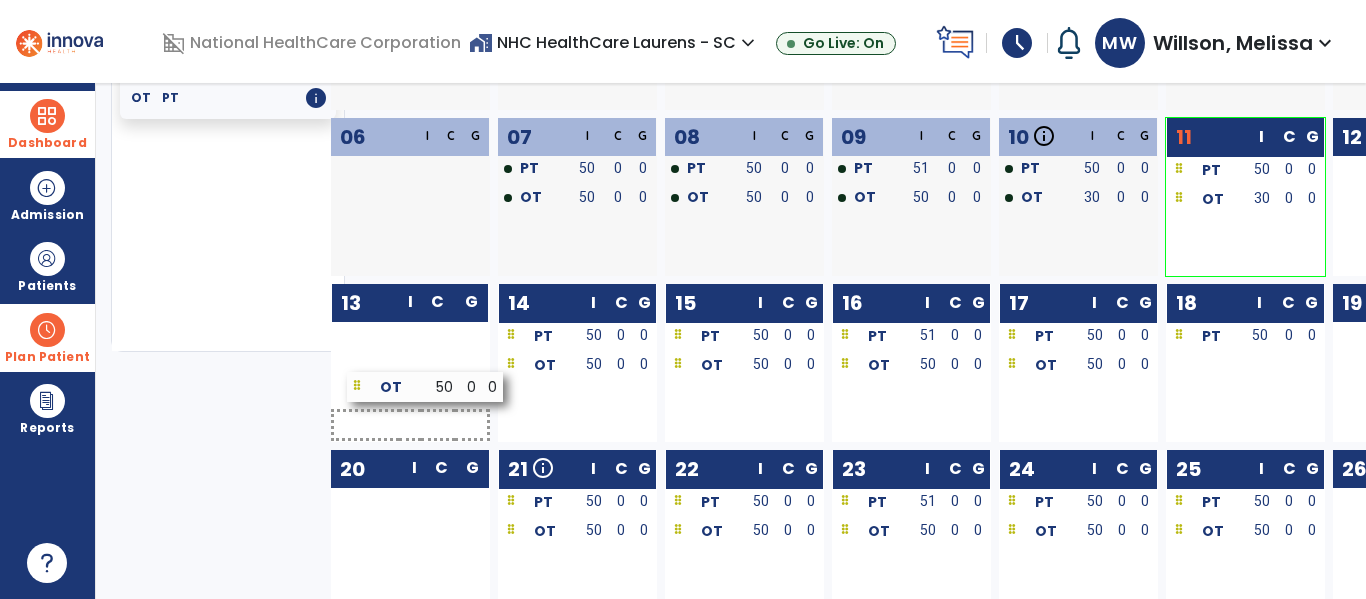 drag, startPoint x: 1241, startPoint y: 374, endPoint x: 422, endPoint y: 394, distance: 819.24414 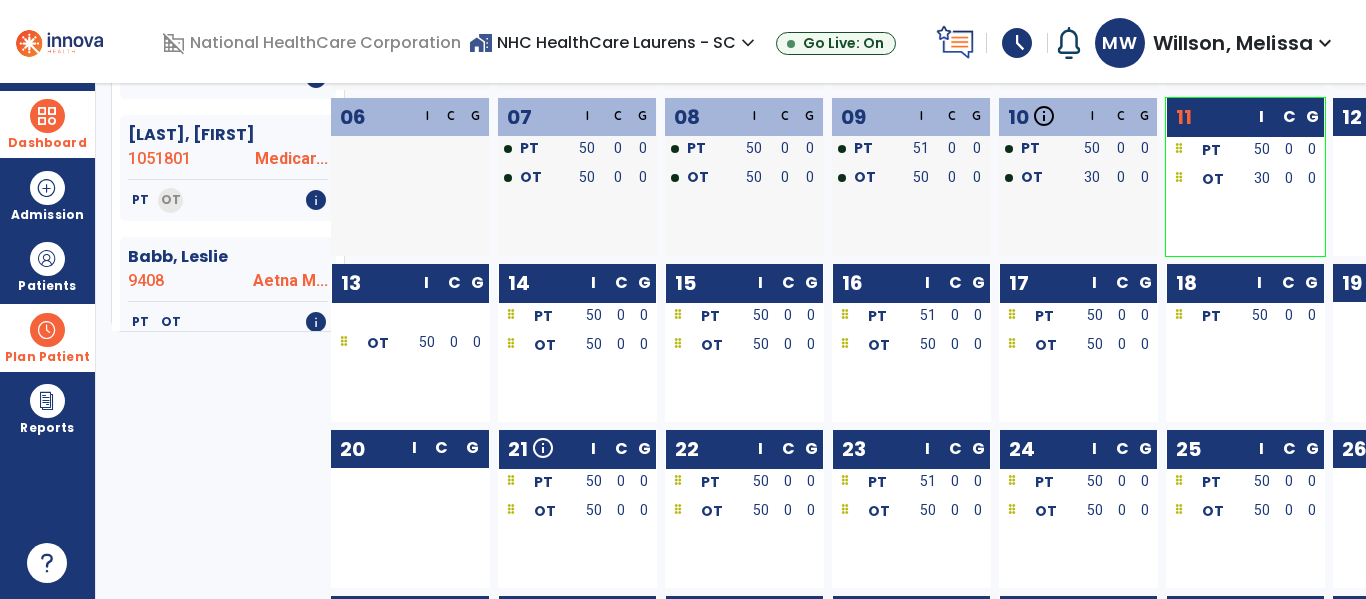 scroll, scrollTop: 0, scrollLeft: 0, axis: both 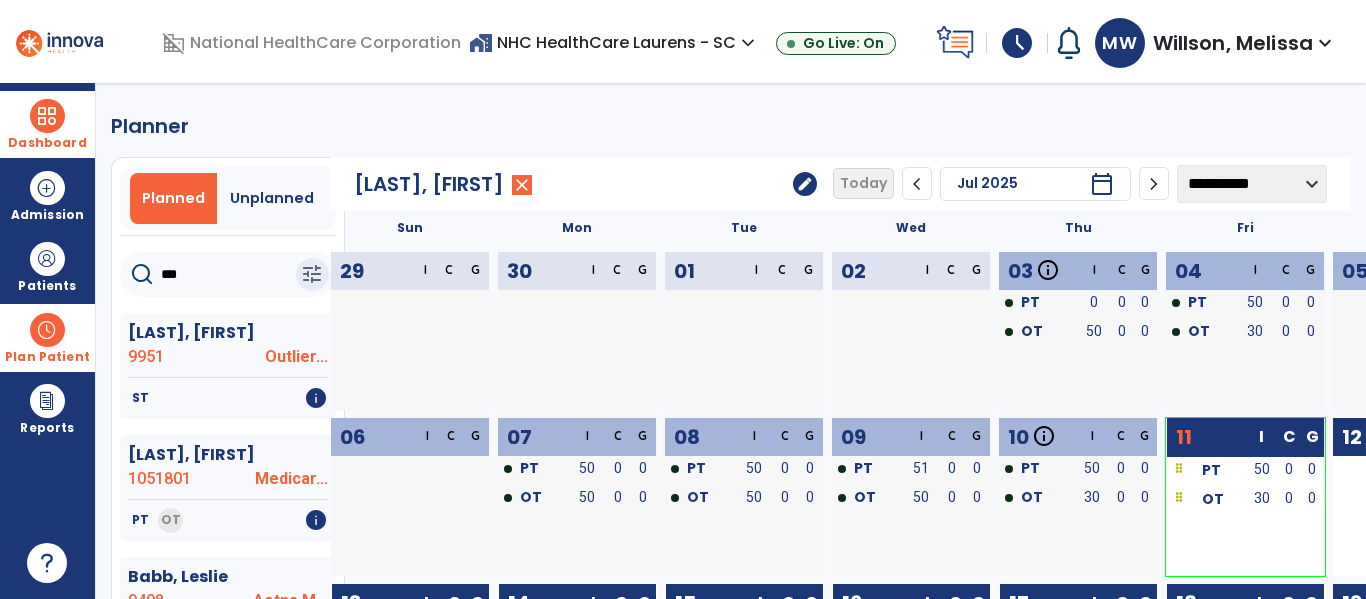 drag, startPoint x: 192, startPoint y: 279, endPoint x: 143, endPoint y: 280, distance: 49.010204 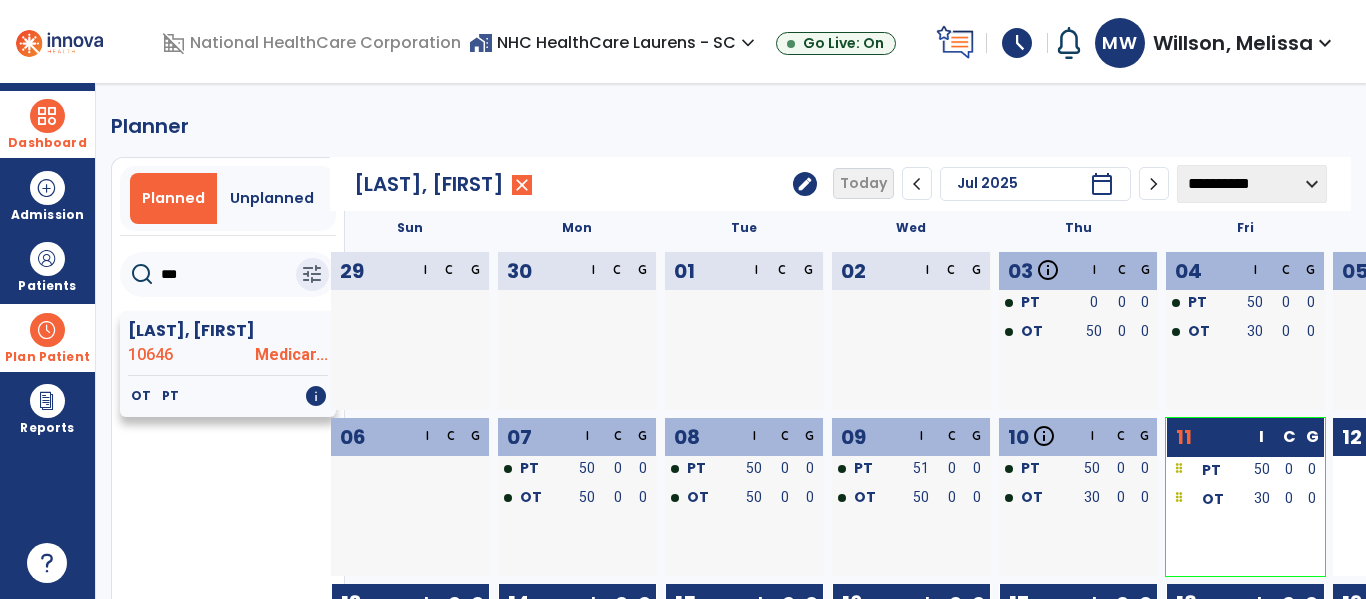 click on "[LAST], [FIRST]" 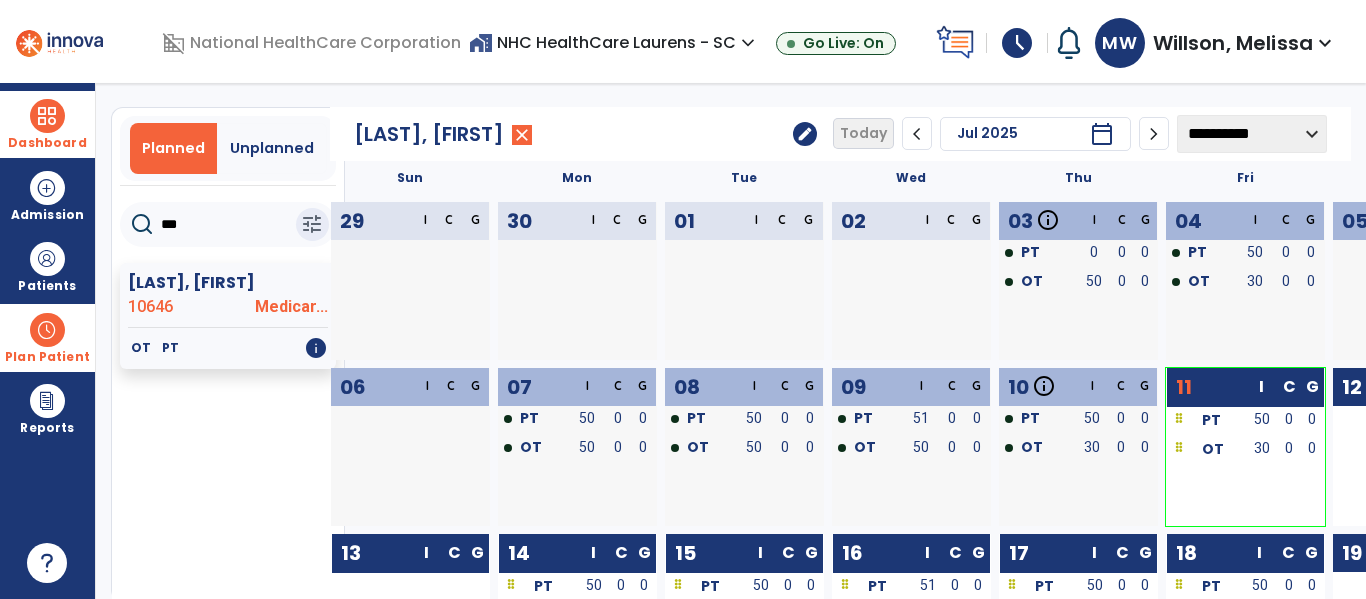 scroll, scrollTop: 0, scrollLeft: 0, axis: both 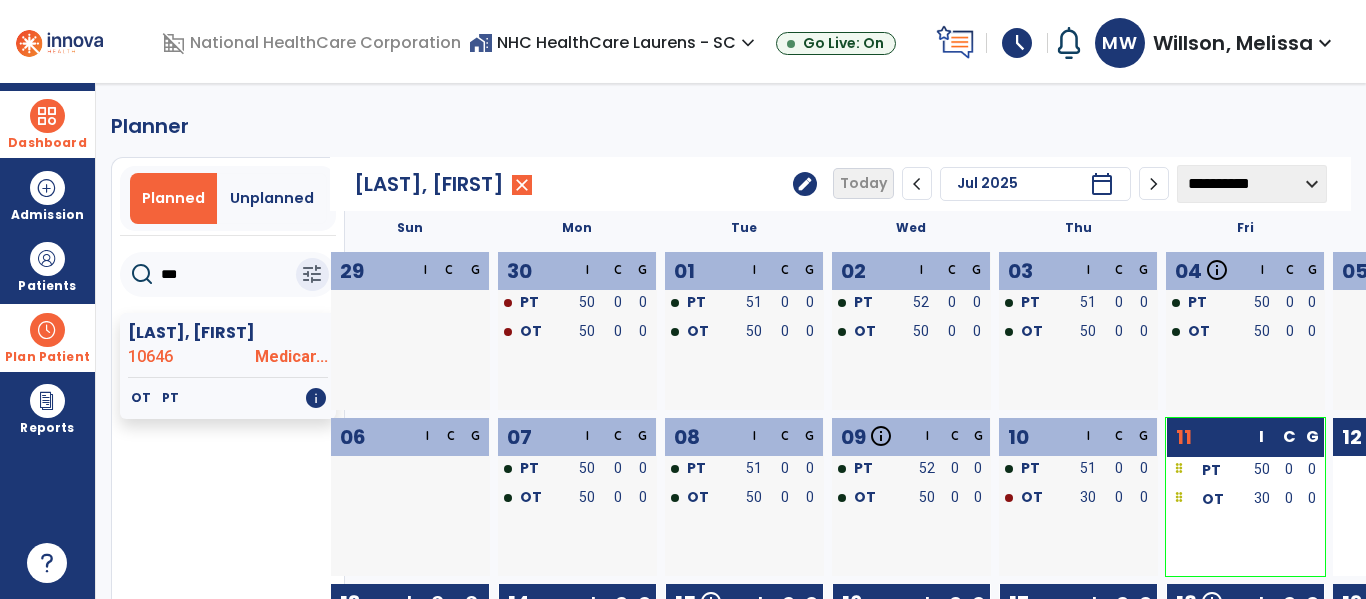 drag, startPoint x: 214, startPoint y: 280, endPoint x: 136, endPoint y: 285, distance: 78.160095 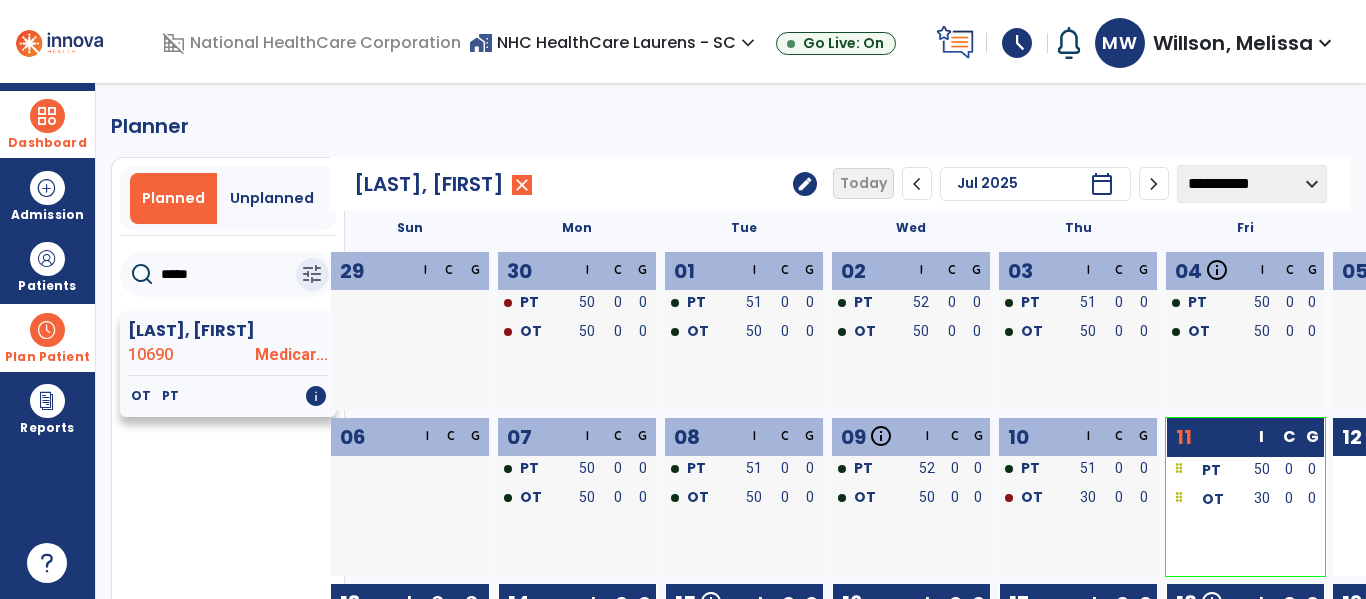type on "*****" 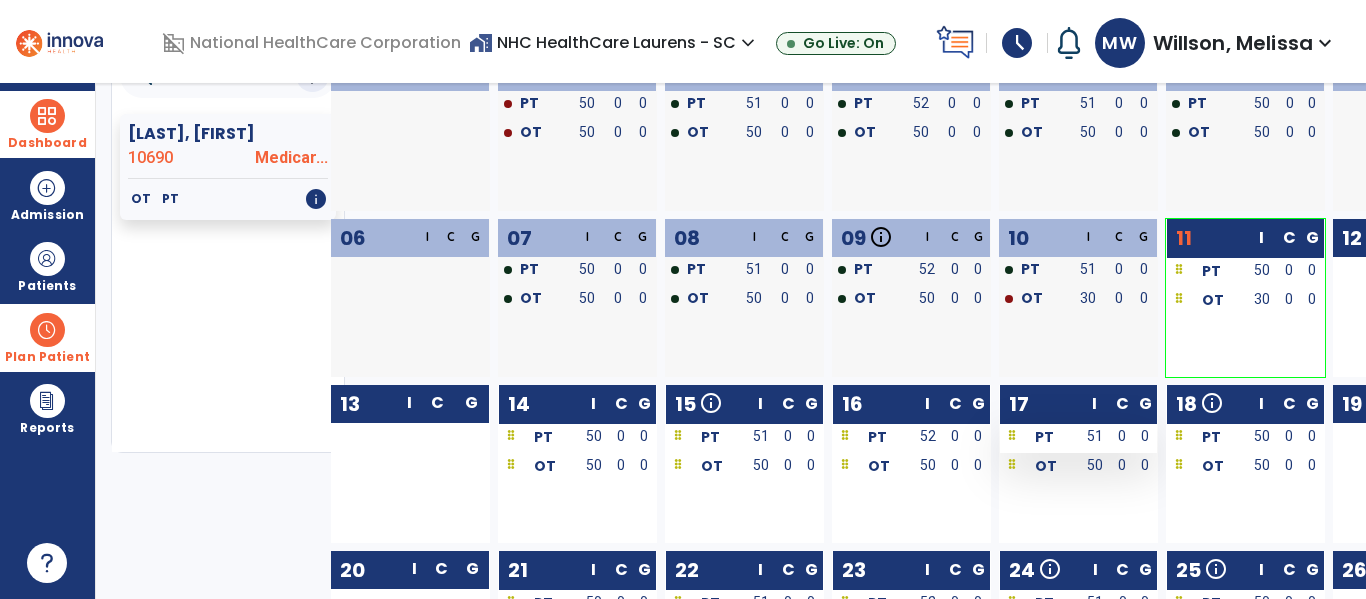 scroll, scrollTop: 200, scrollLeft: 0, axis: vertical 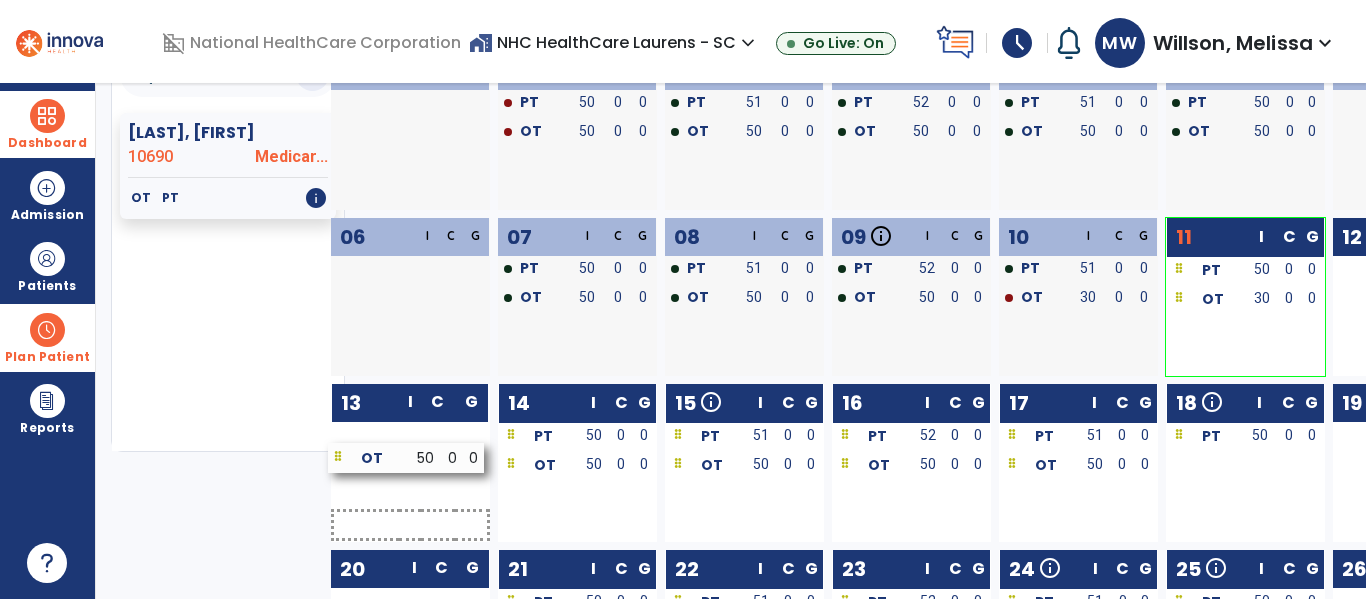 drag, startPoint x: 1219, startPoint y: 468, endPoint x: 381, endPoint y: 459, distance: 838.04834 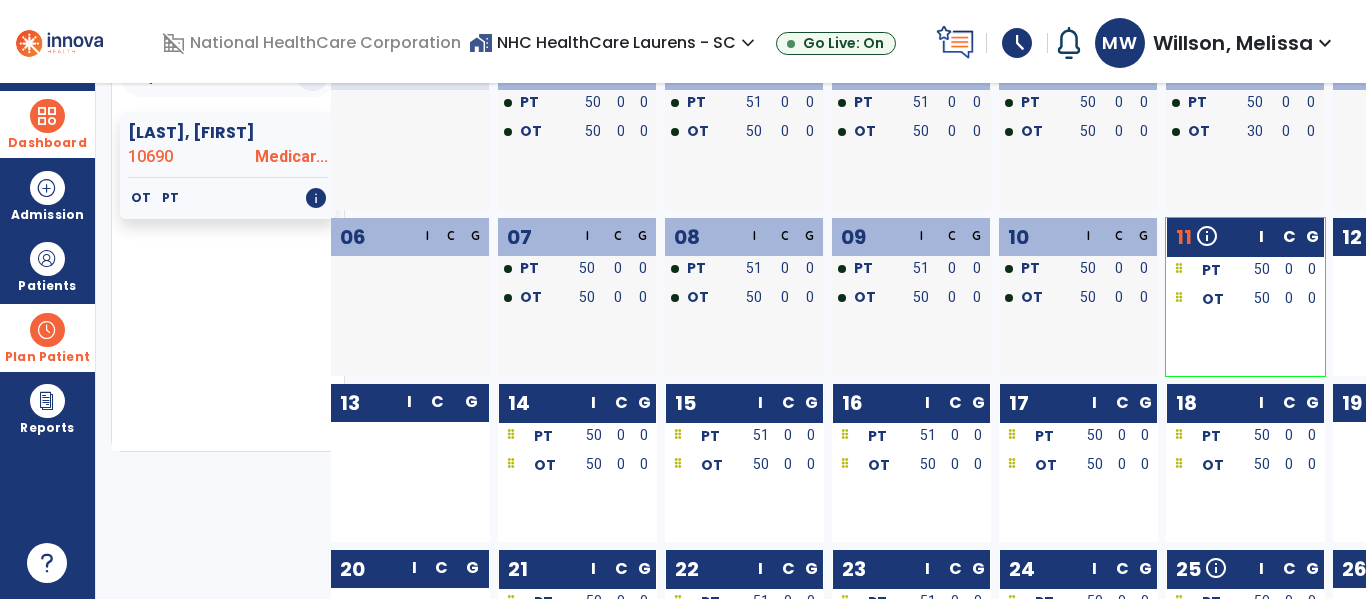 drag, startPoint x: 1194, startPoint y: 472, endPoint x: 422, endPoint y: 470, distance: 772.00256 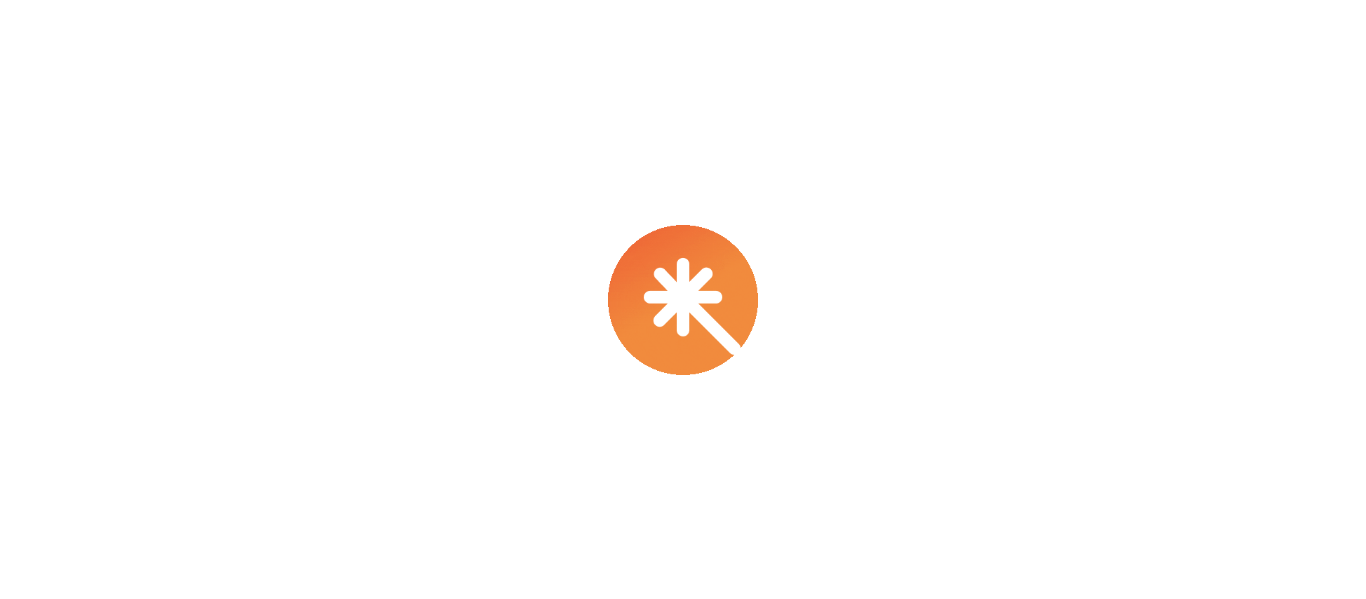 scroll, scrollTop: 0, scrollLeft: 0, axis: both 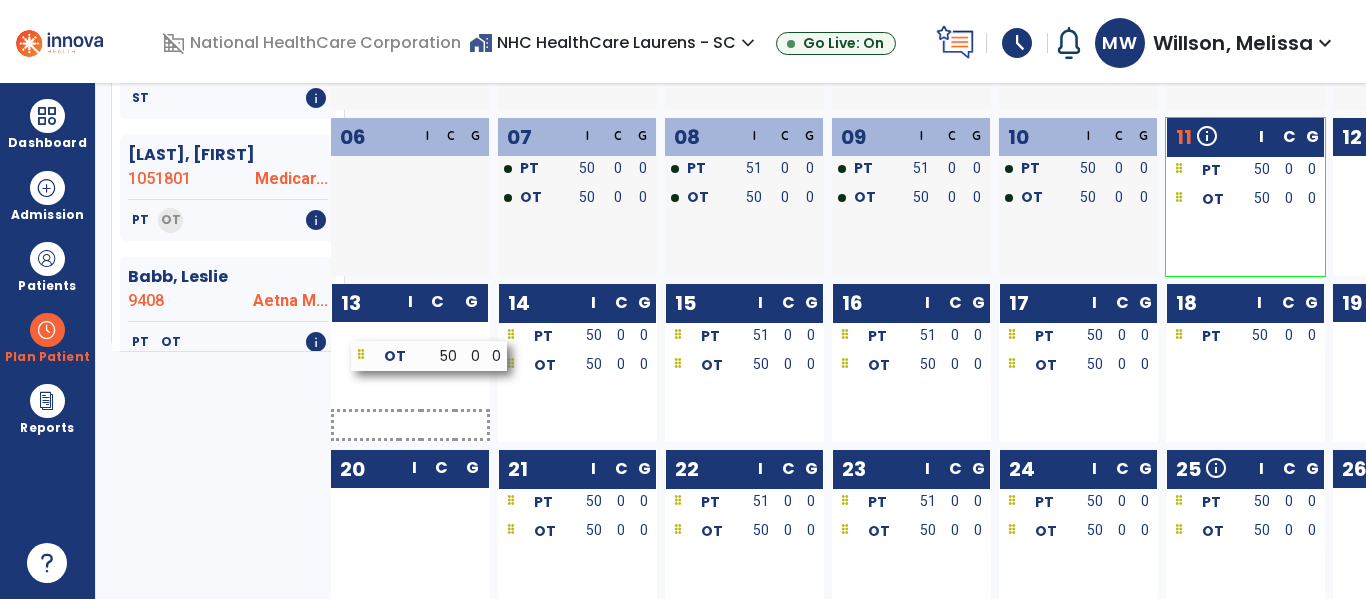 drag, startPoint x: 1206, startPoint y: 373, endPoint x: 391, endPoint y: 362, distance: 815.0742 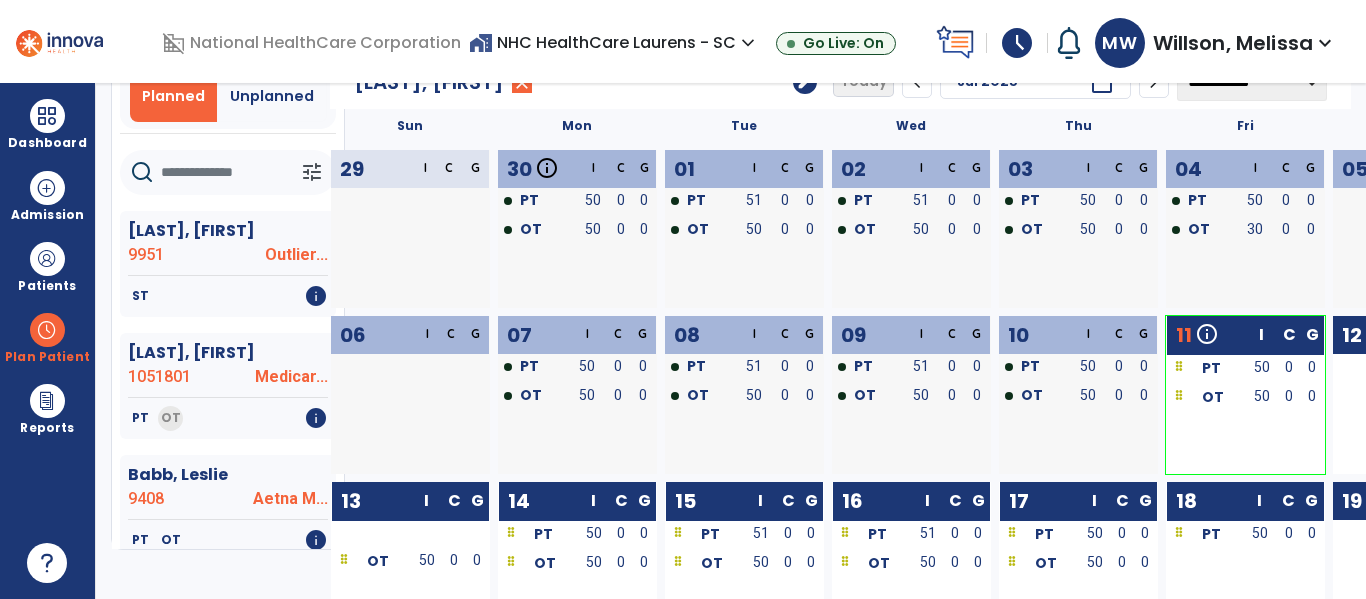 scroll, scrollTop: 100, scrollLeft: 0, axis: vertical 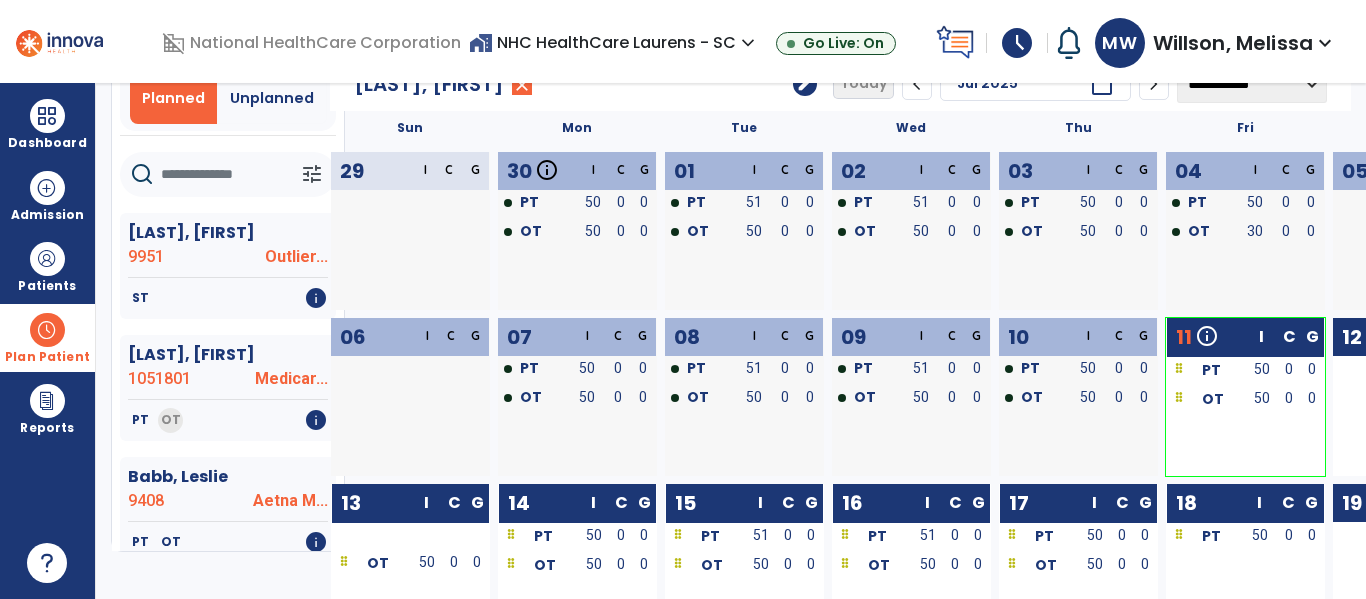 click at bounding box center (47, 330) 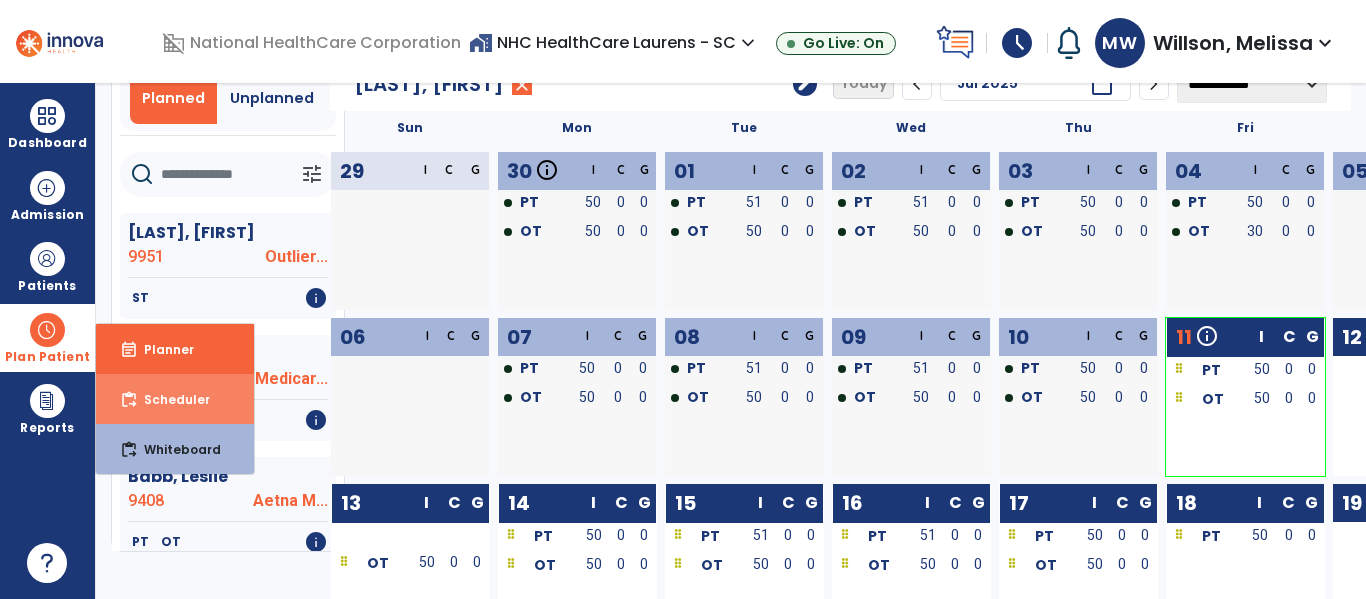 click on "Scheduler" at bounding box center (169, 399) 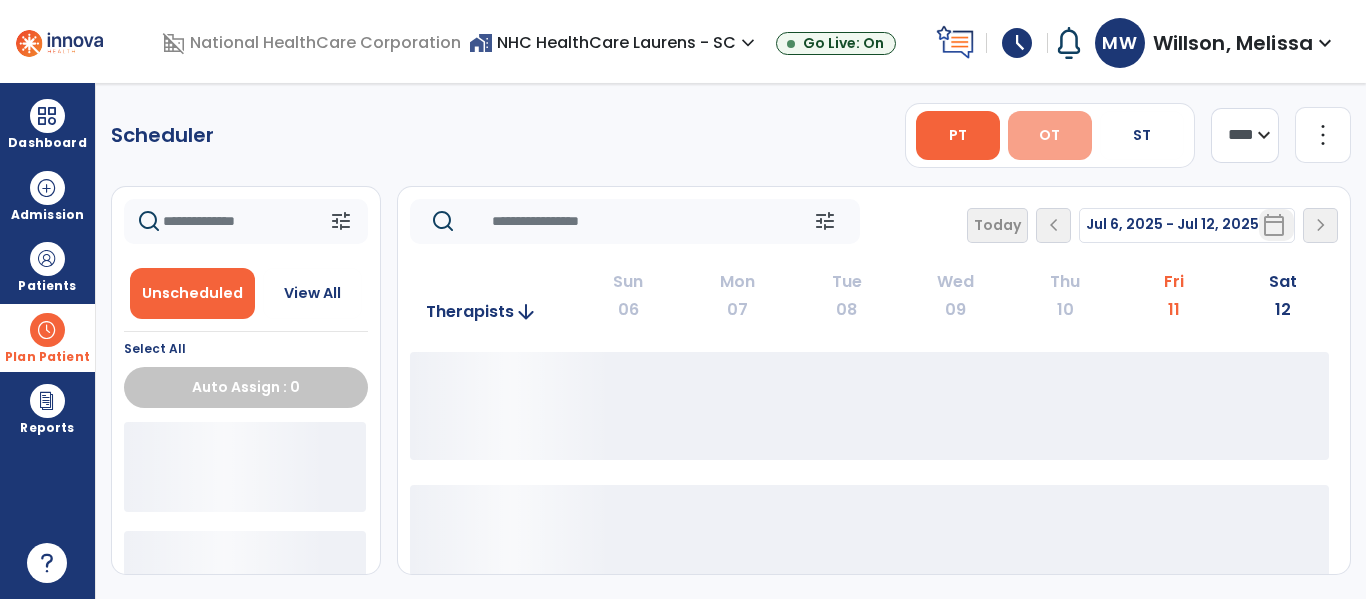 click on "OT" at bounding box center (1050, 135) 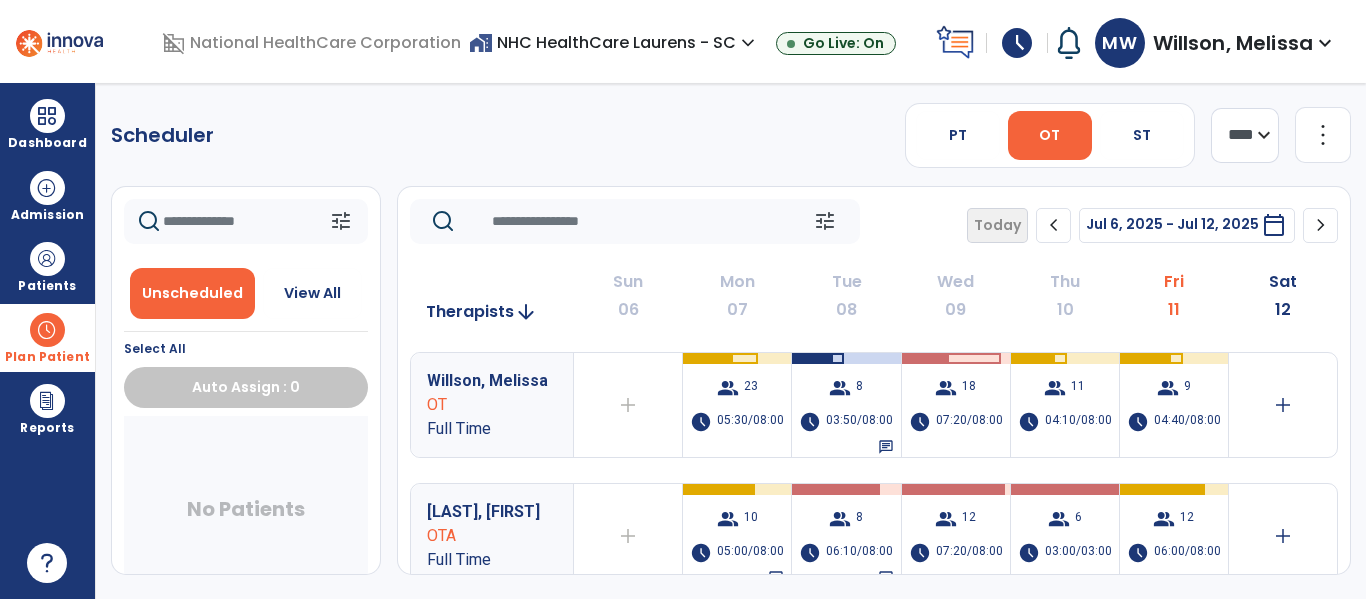 click on "chevron_right" 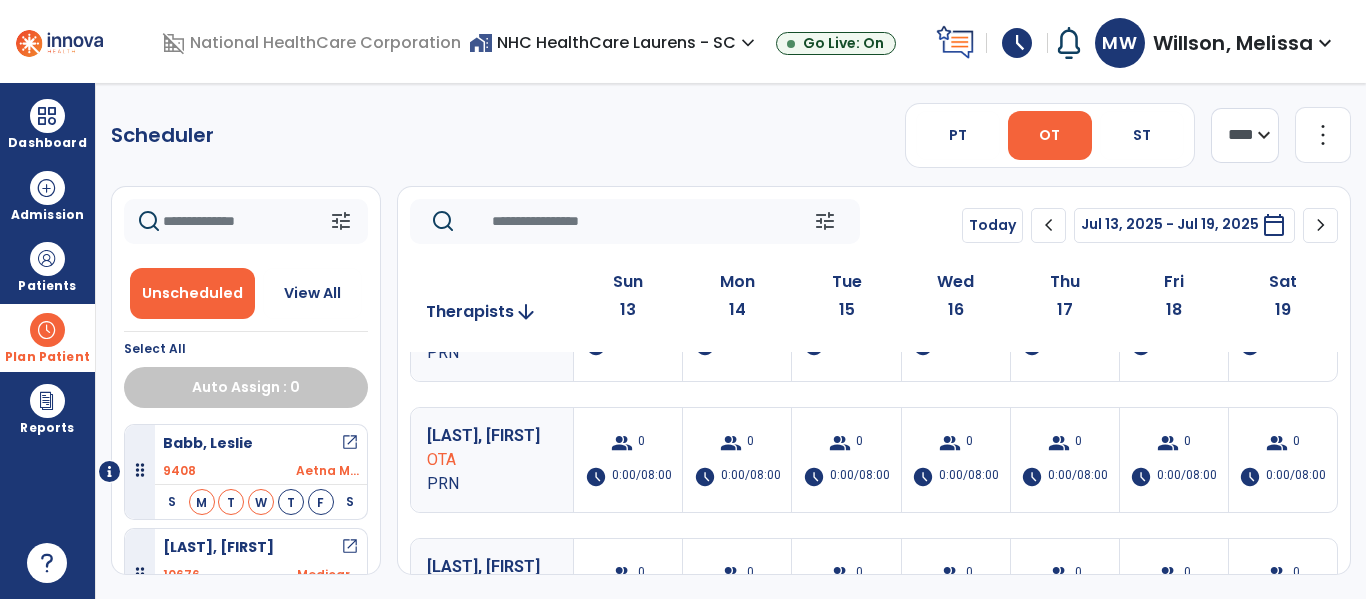 scroll, scrollTop: 500, scrollLeft: 0, axis: vertical 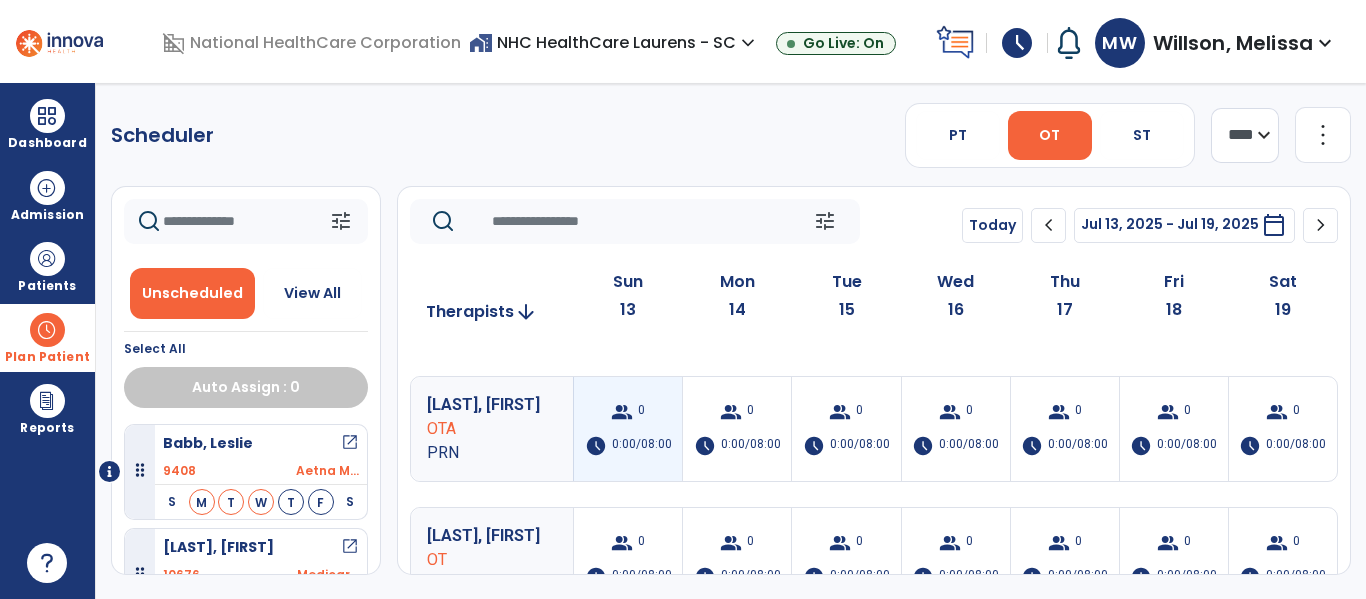 click on "group  0  schedule  0:00/08:00" at bounding box center [628, 429] 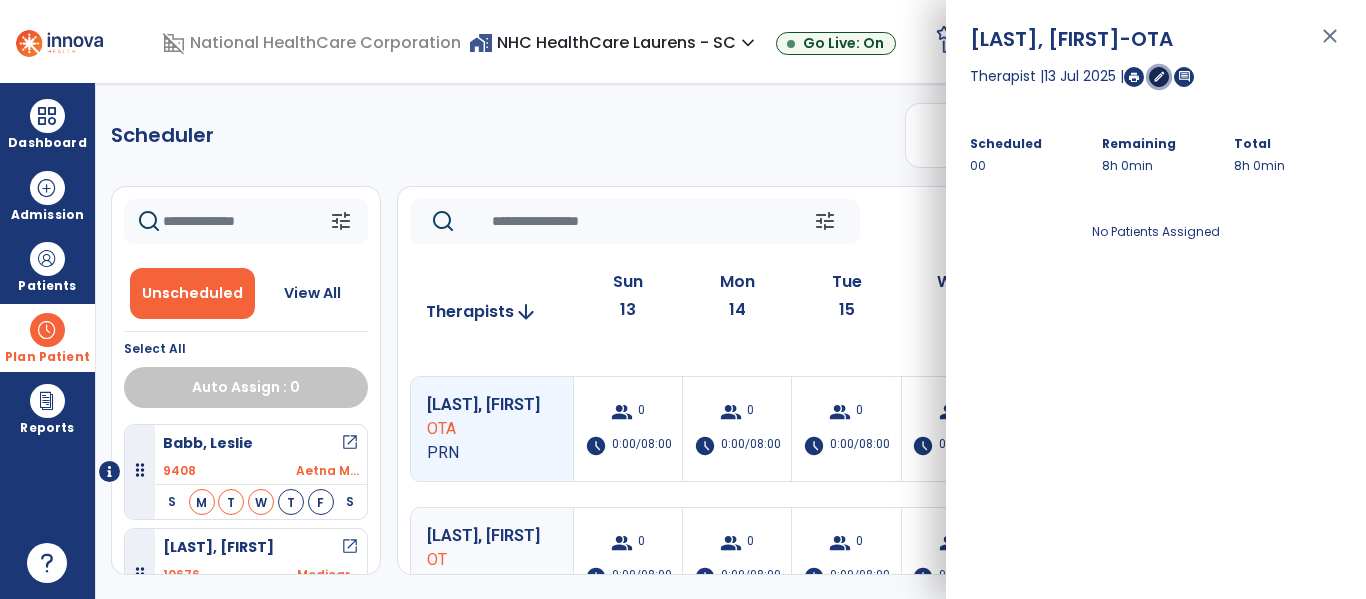 click on "edit" at bounding box center (1159, 77) 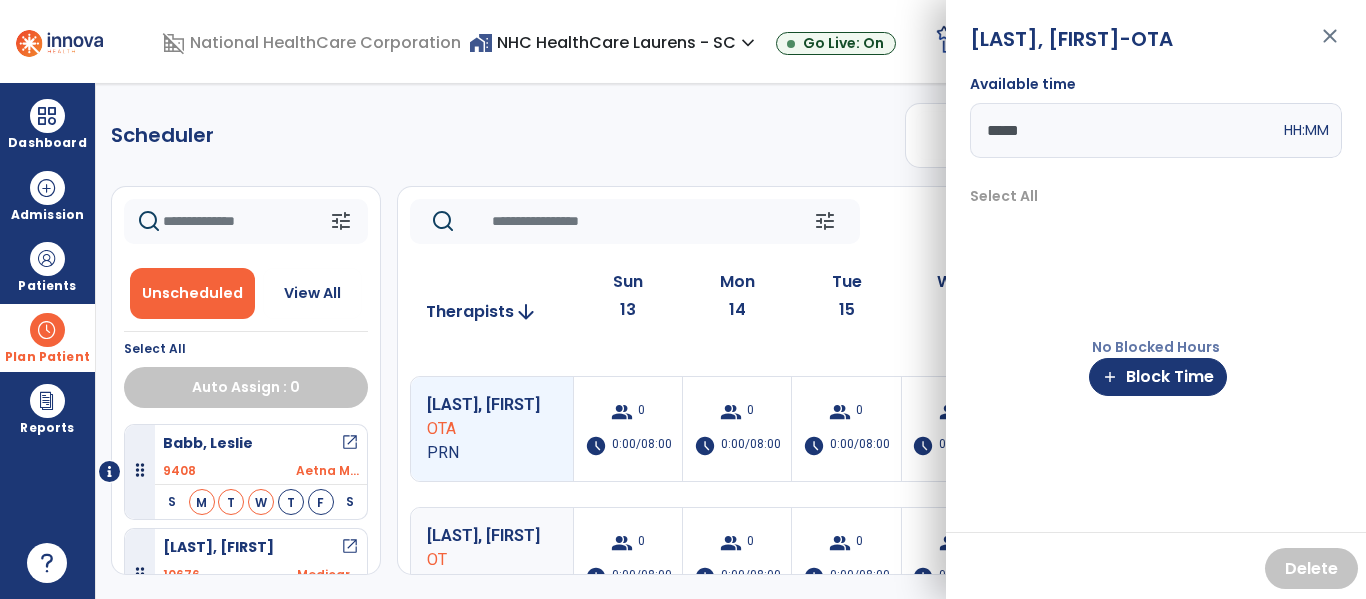 click on "*****" at bounding box center (1125, 130) 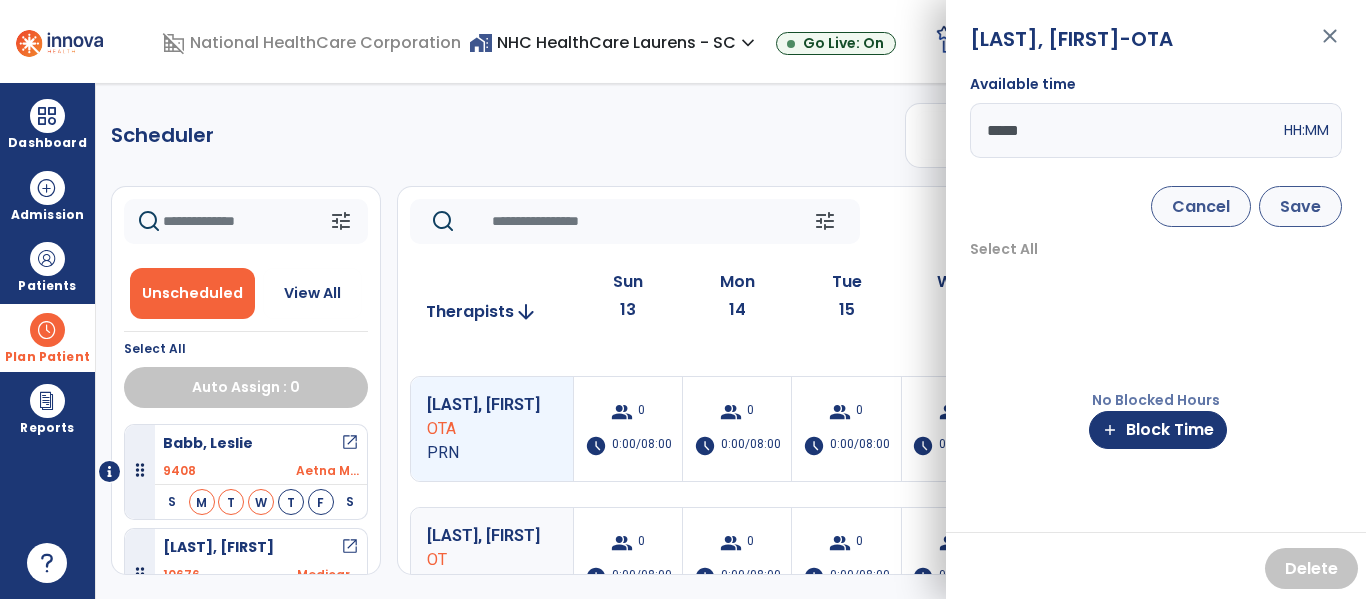 type on "*****" 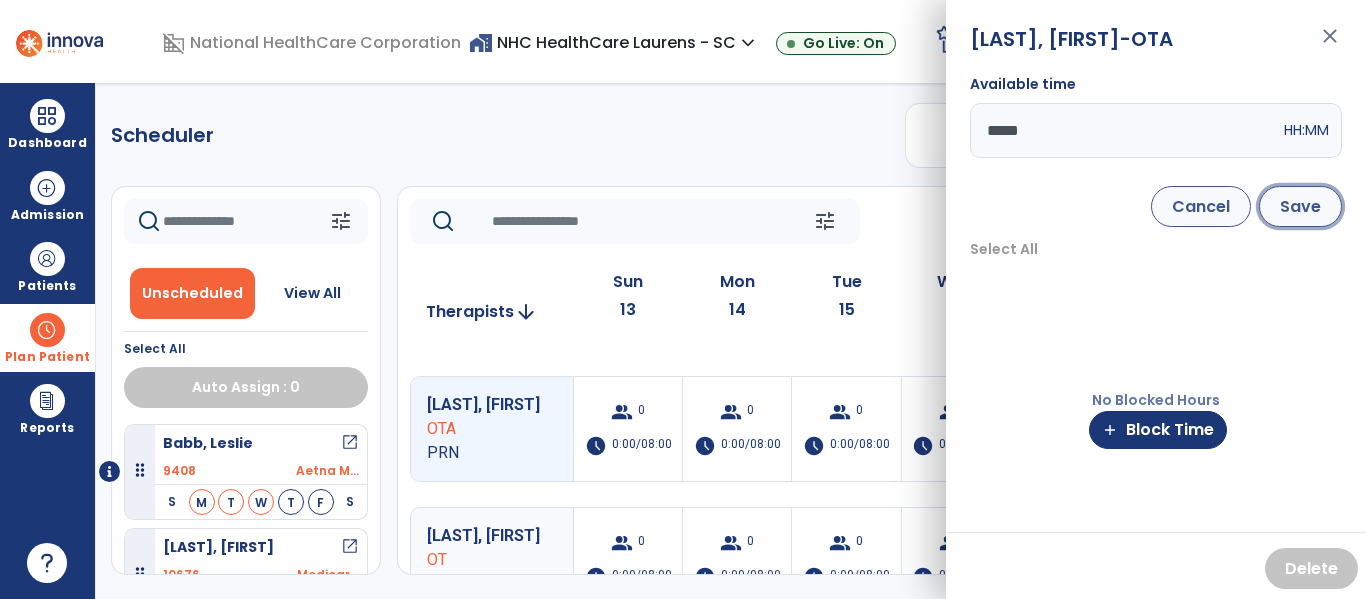 click on "Save" at bounding box center [1300, 206] 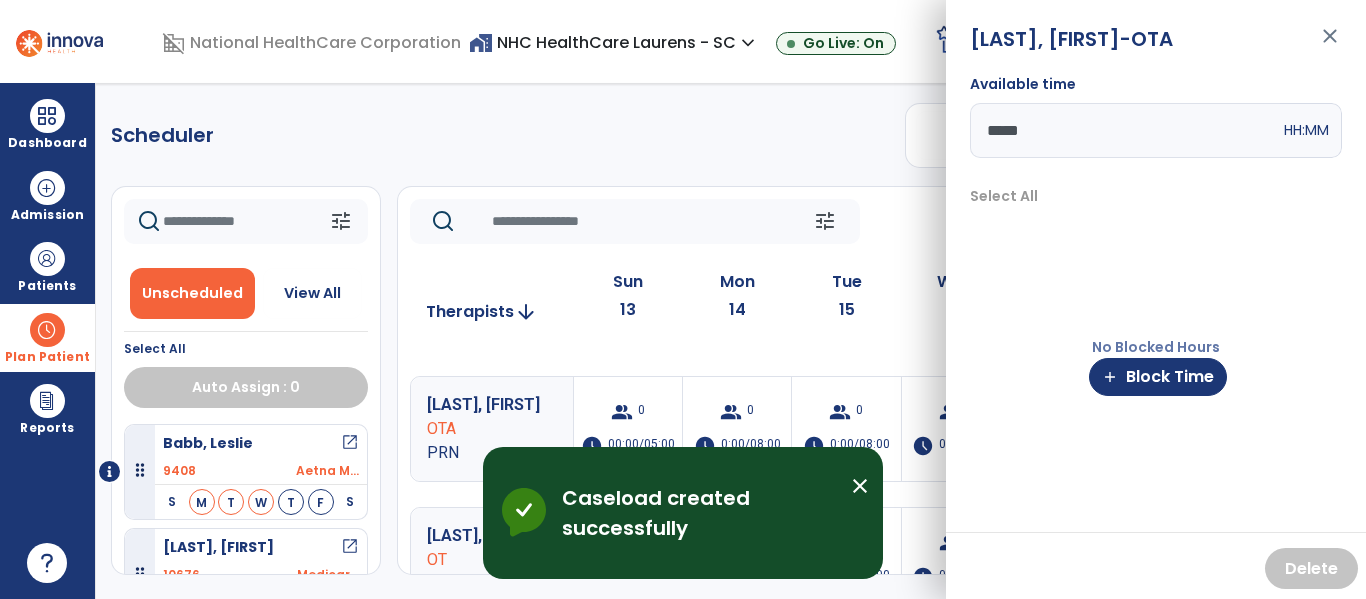click on "close" at bounding box center (1330, 45) 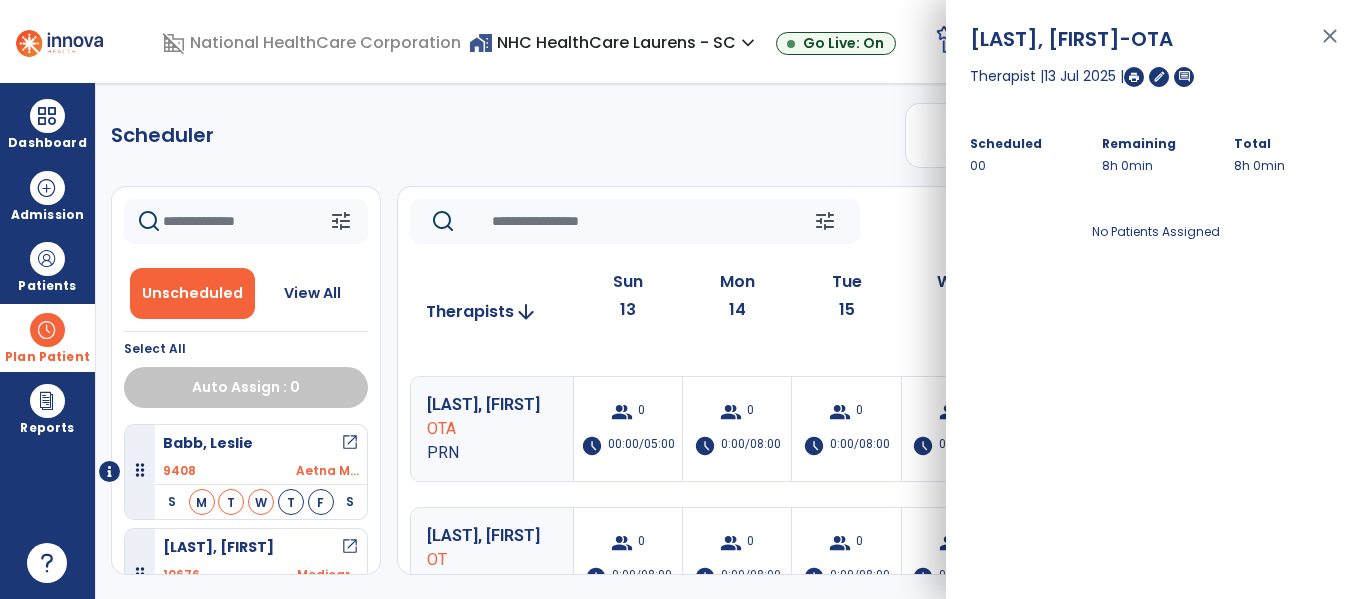 click on "close" at bounding box center (1330, 45) 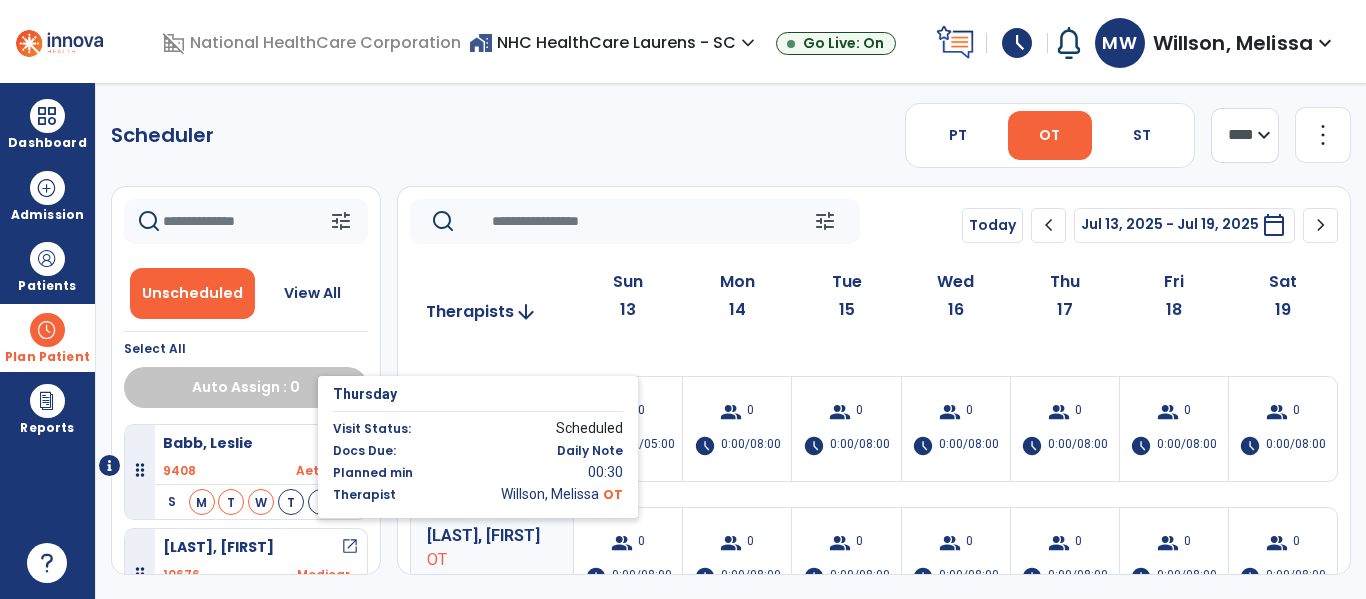 scroll, scrollTop: 100, scrollLeft: 0, axis: vertical 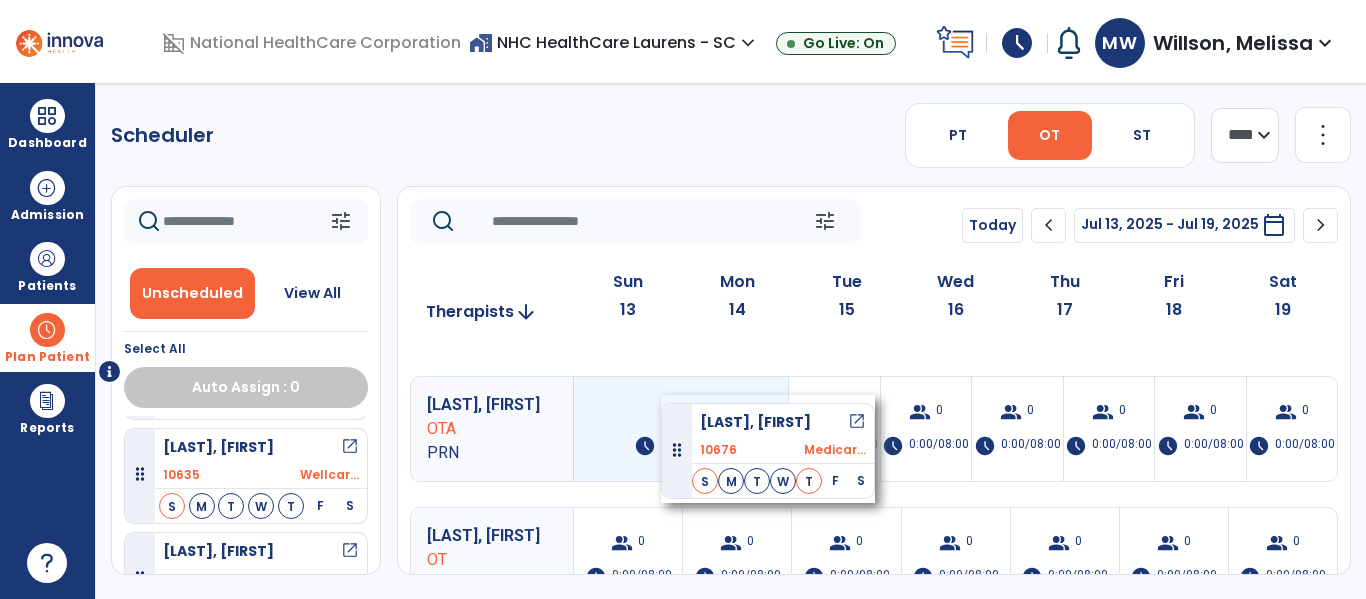drag, startPoint x: 287, startPoint y: 452, endPoint x: 661, endPoint y: 395, distance: 378.31863 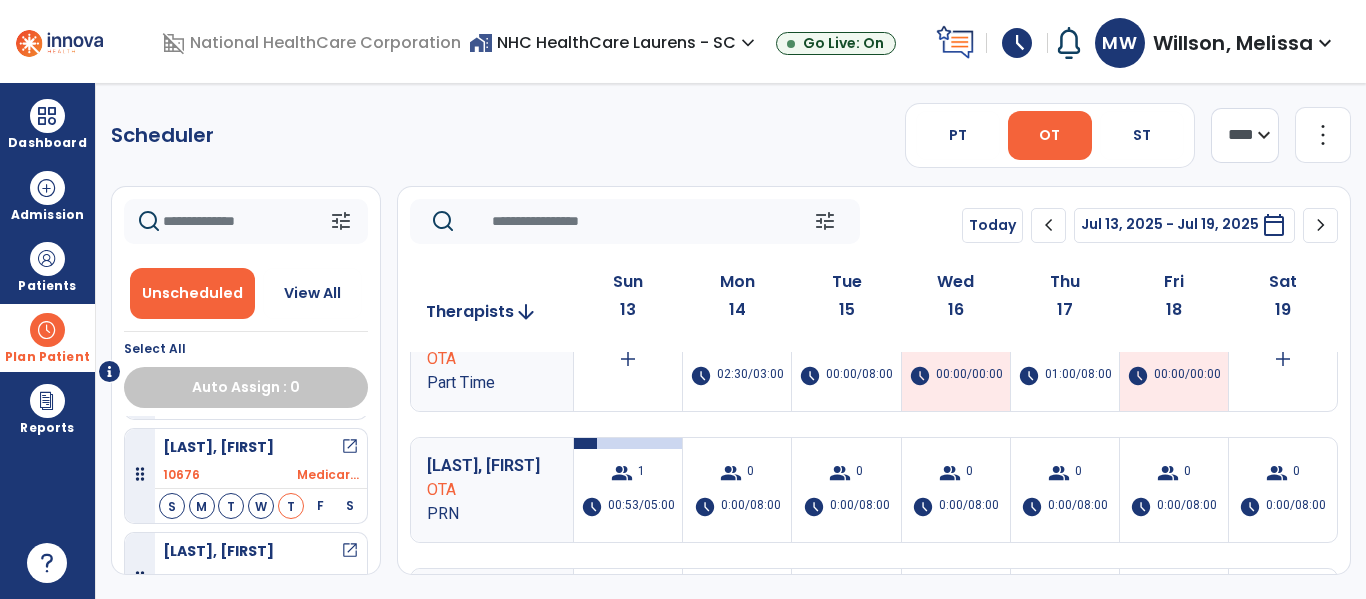 scroll, scrollTop: 300, scrollLeft: 0, axis: vertical 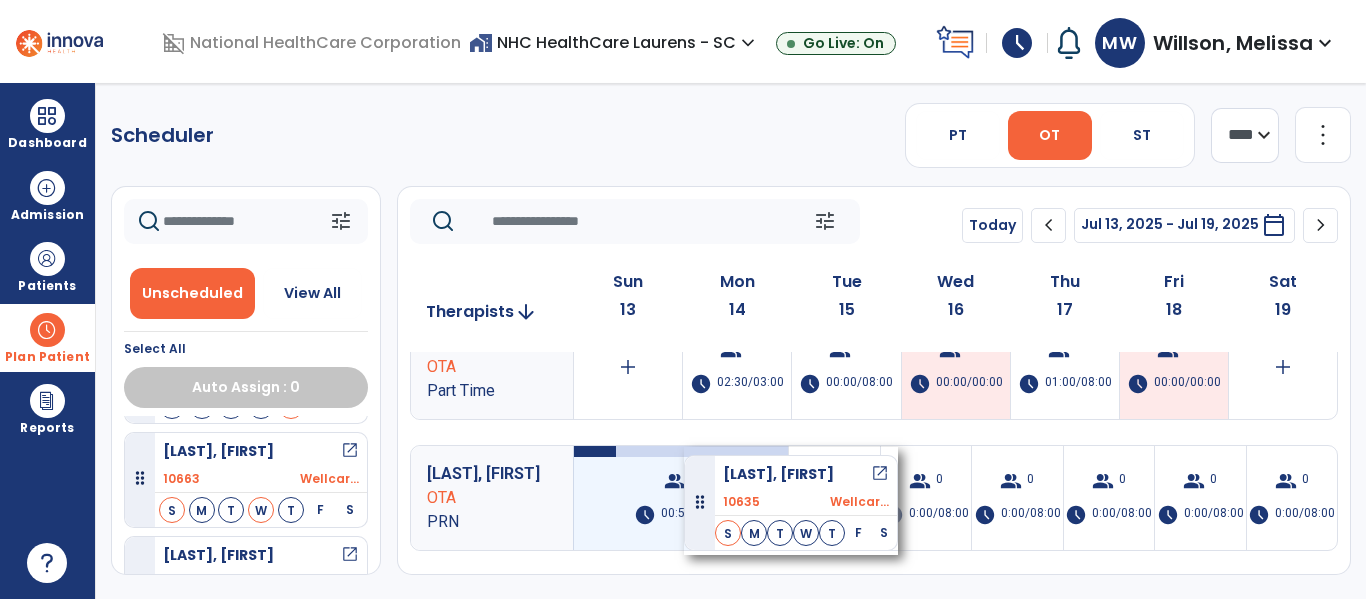 drag, startPoint x: 269, startPoint y: 458, endPoint x: 684, endPoint y: 447, distance: 415.14575 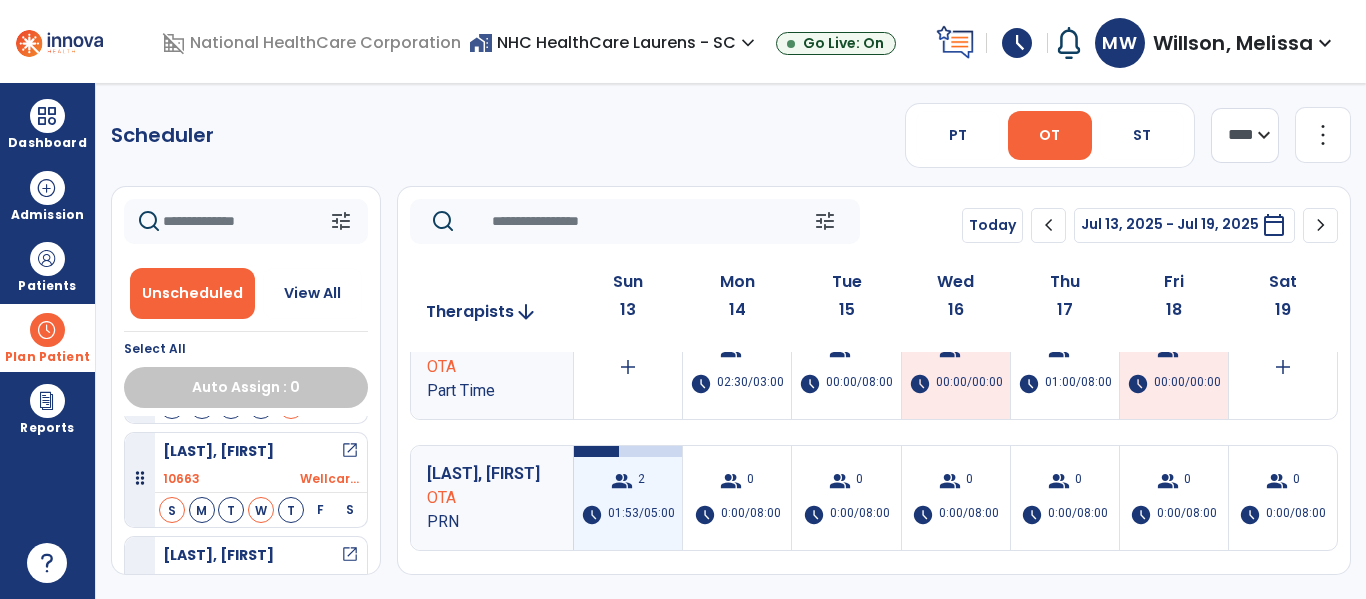 click on "group  2  schedule  01:53/05:00" at bounding box center [628, 498] 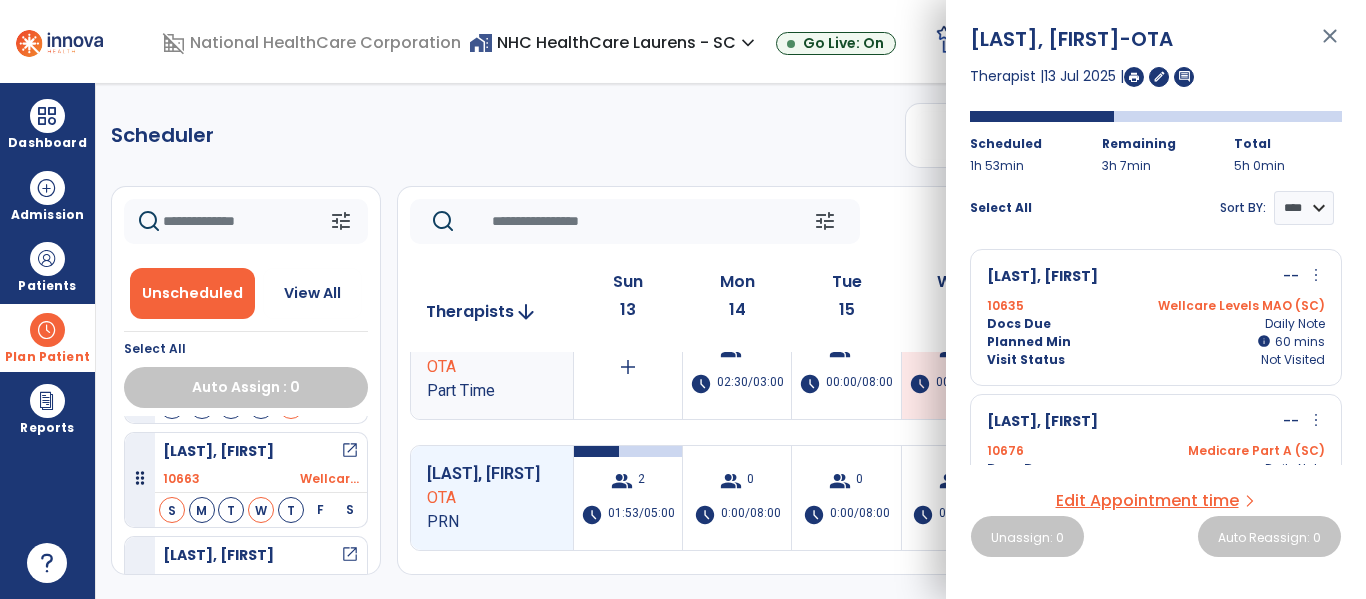 click on "close" at bounding box center (1330, 45) 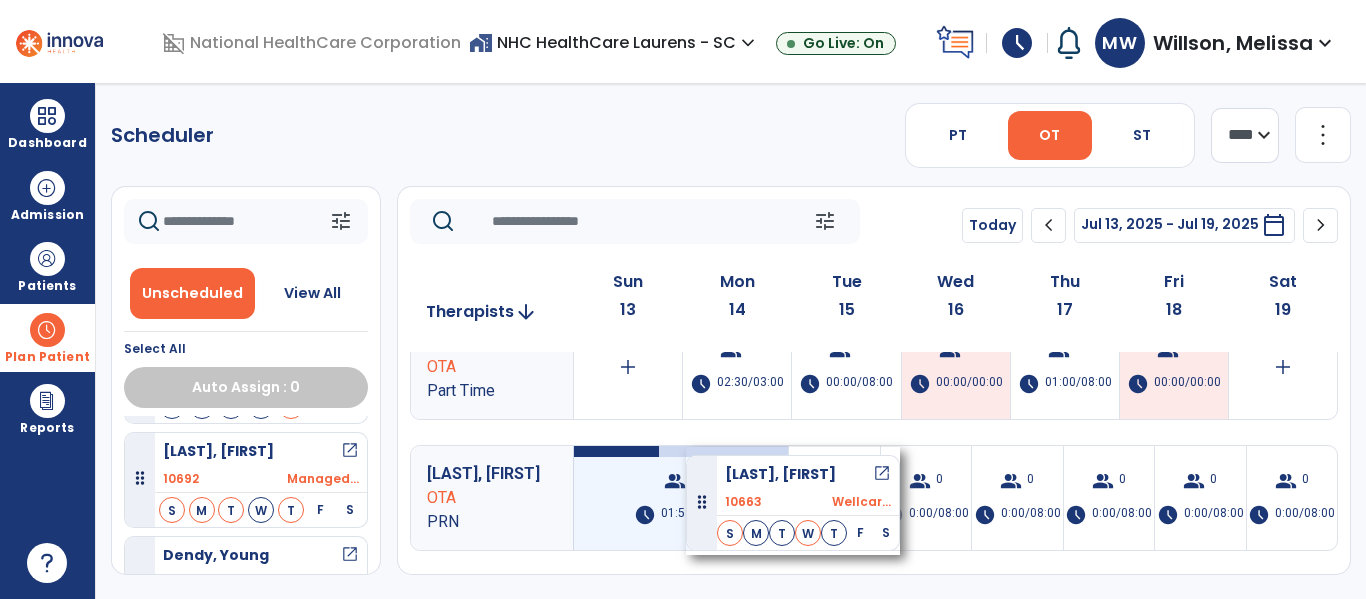 drag, startPoint x: 294, startPoint y: 455, endPoint x: 686, endPoint y: 447, distance: 392.08163 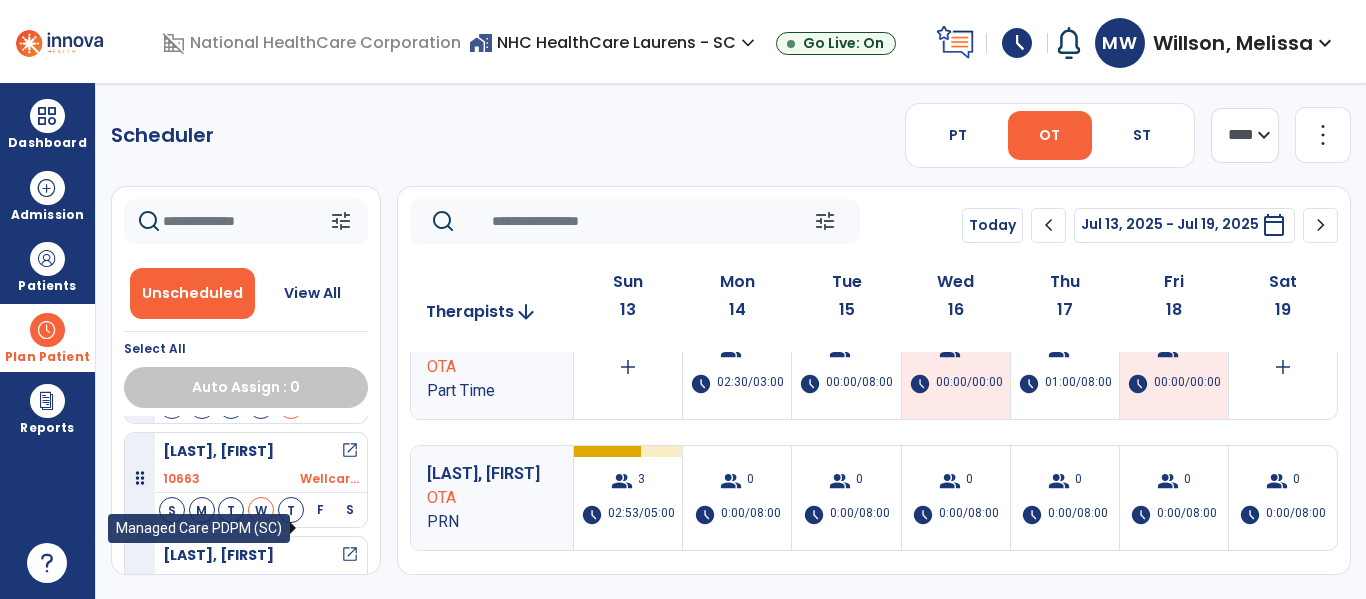 scroll, scrollTop: 300, scrollLeft: 0, axis: vertical 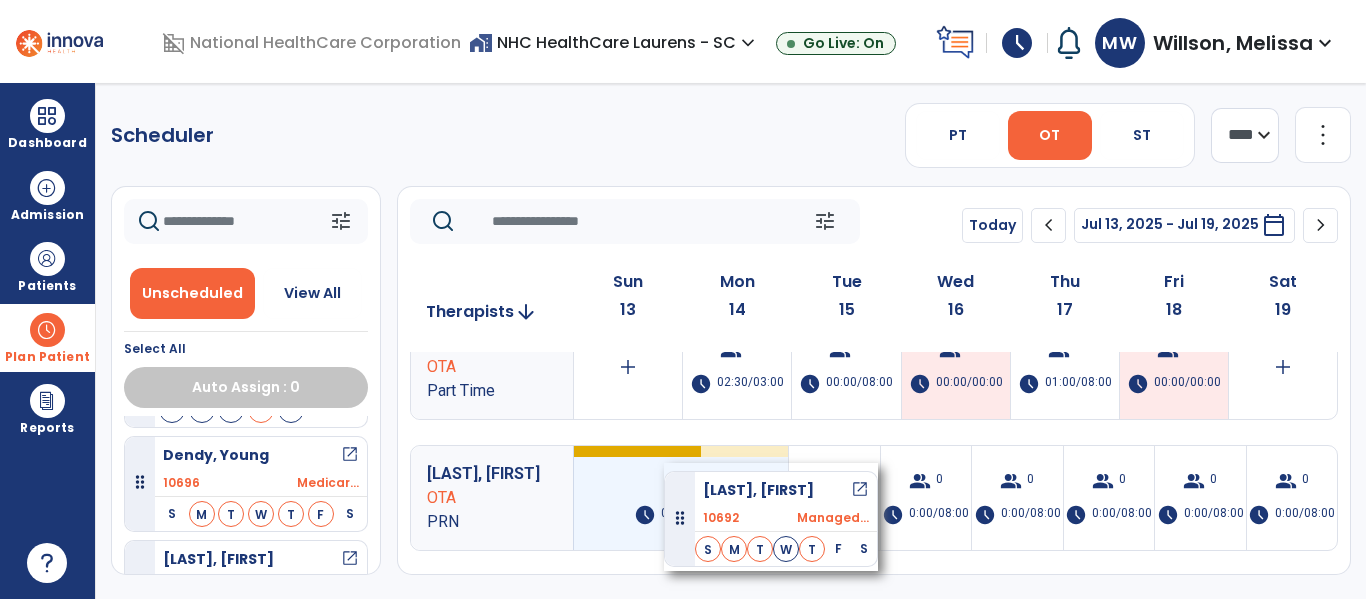 drag, startPoint x: 291, startPoint y: 455, endPoint x: 668, endPoint y: 463, distance: 377.08487 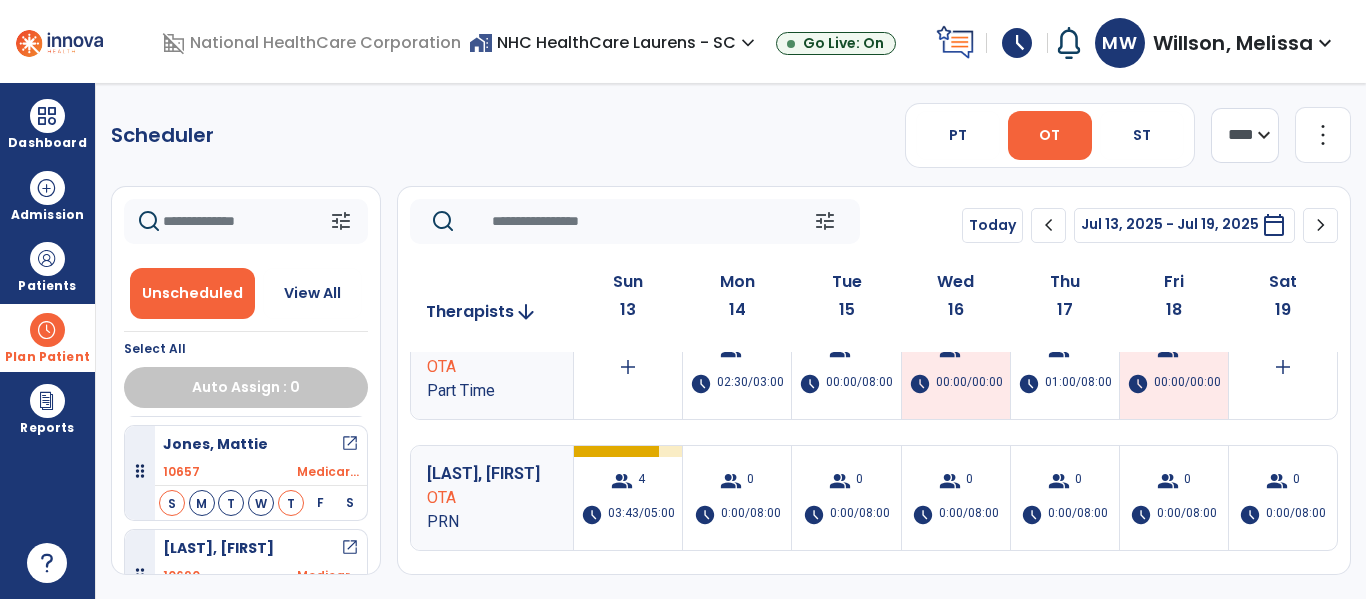 scroll, scrollTop: 800, scrollLeft: 0, axis: vertical 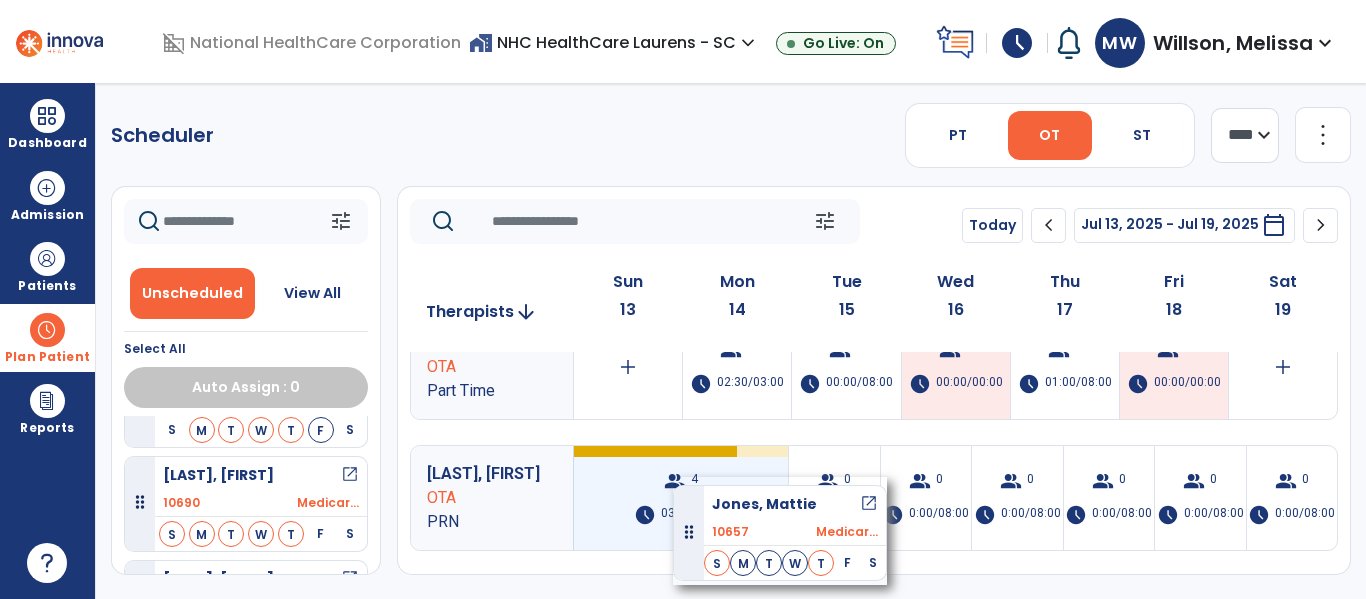 drag, startPoint x: 270, startPoint y: 484, endPoint x: 673, endPoint y: 477, distance: 403.0608 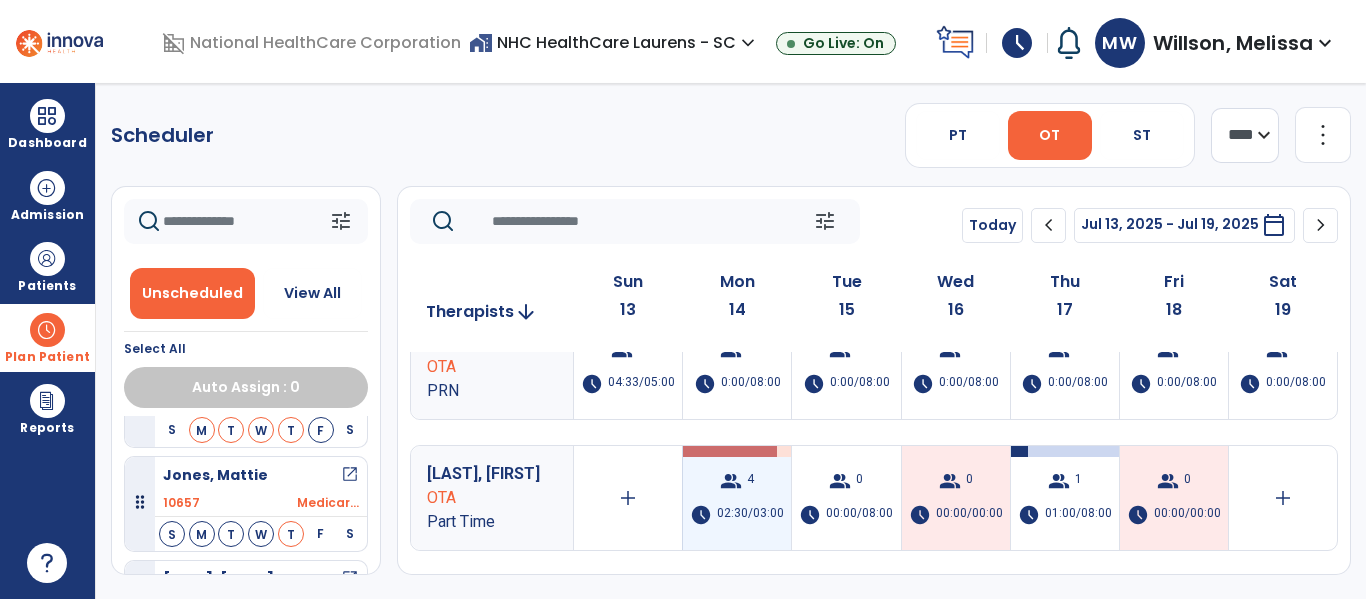 click on "group" at bounding box center [731, 481] 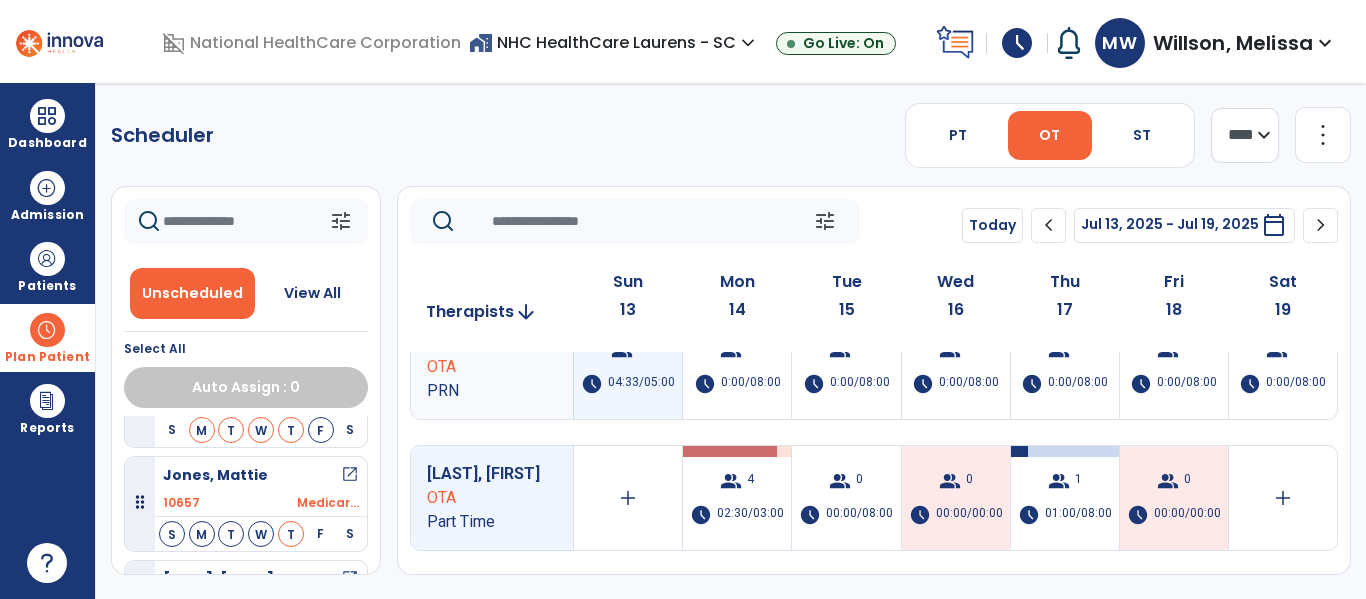 click on "group  5  schedule  04:33/05:00" at bounding box center [628, 367] 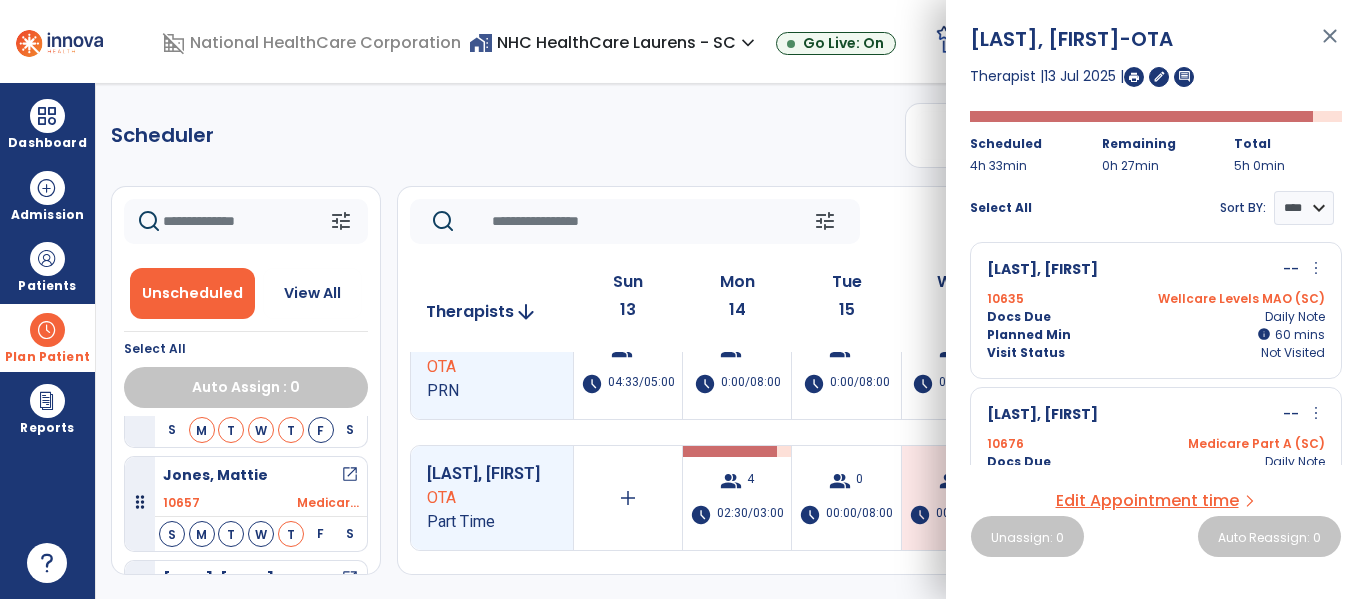 scroll, scrollTop: 200, scrollLeft: 0, axis: vertical 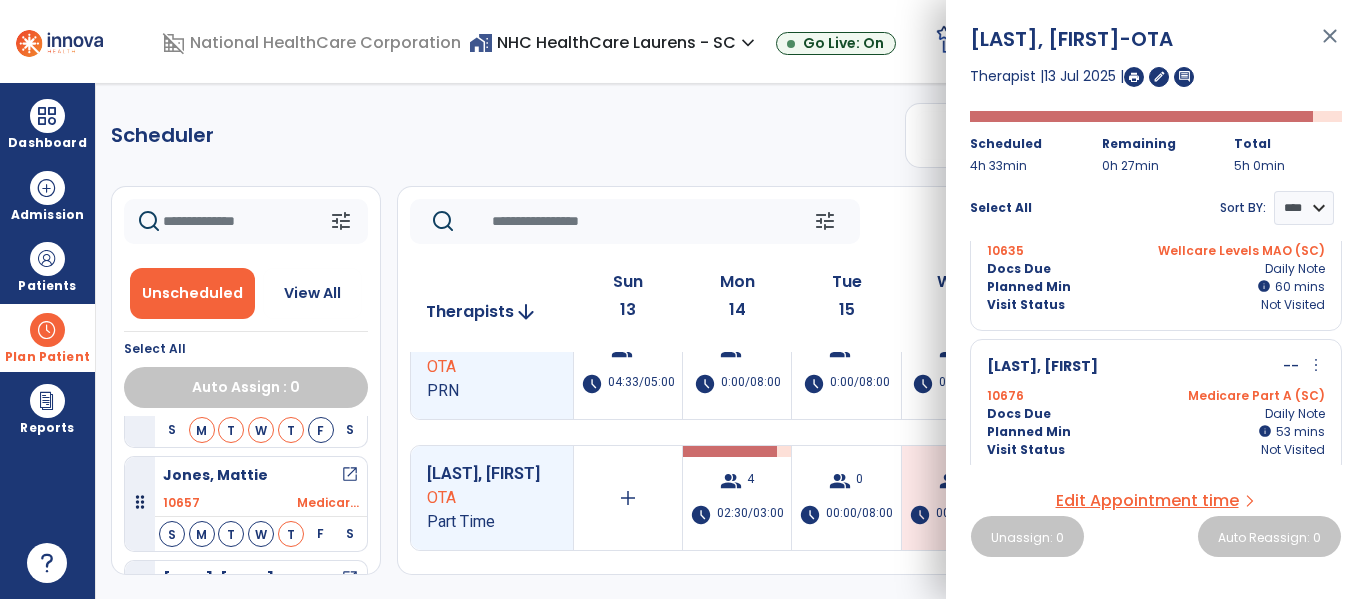 click on "more_vert" at bounding box center (1316, 365) 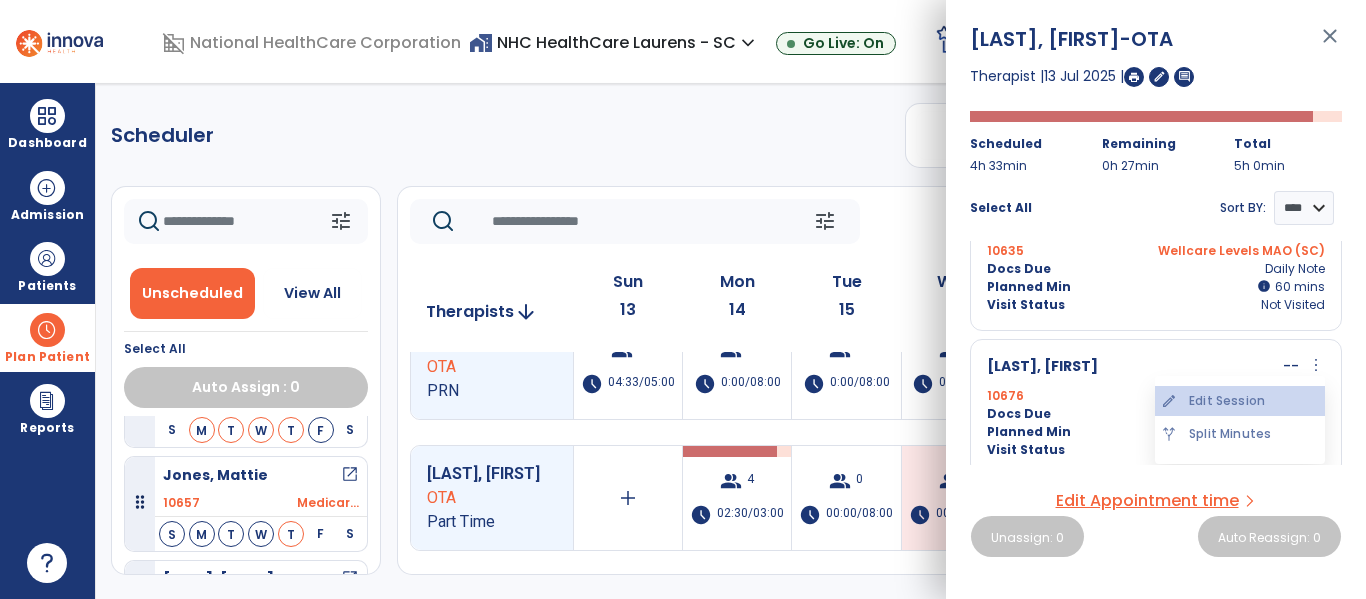 click on "edit   Edit Session" at bounding box center (1240, 401) 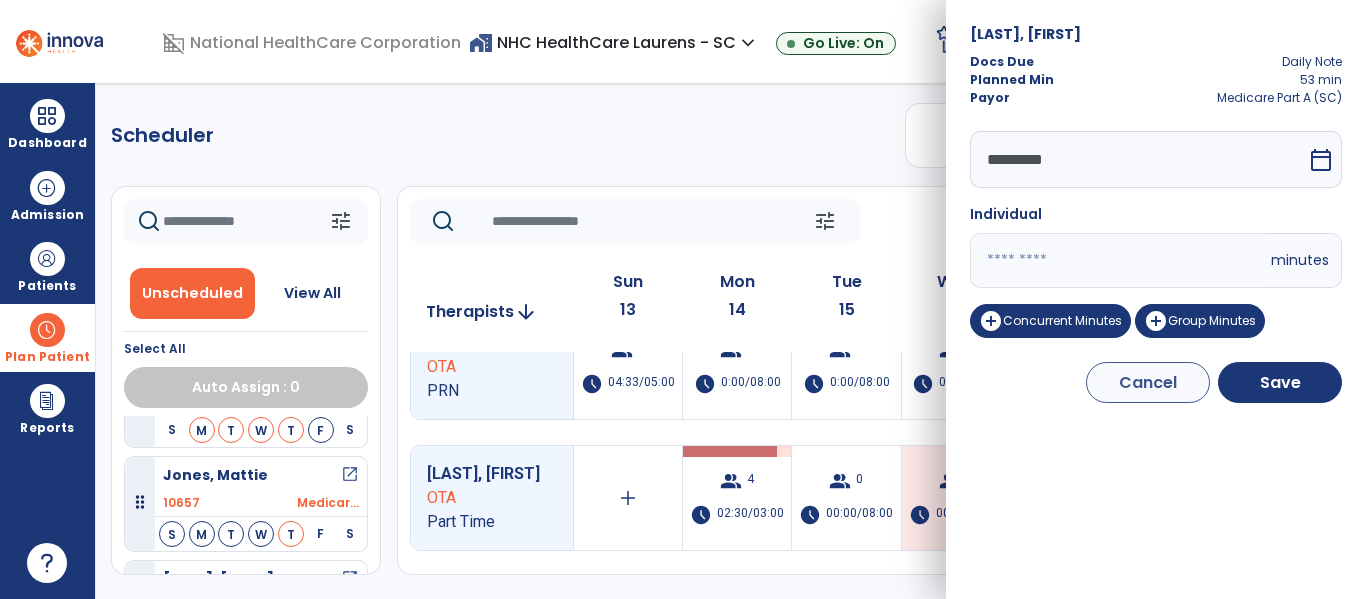 drag, startPoint x: 1023, startPoint y: 272, endPoint x: 977, endPoint y: 279, distance: 46.52956 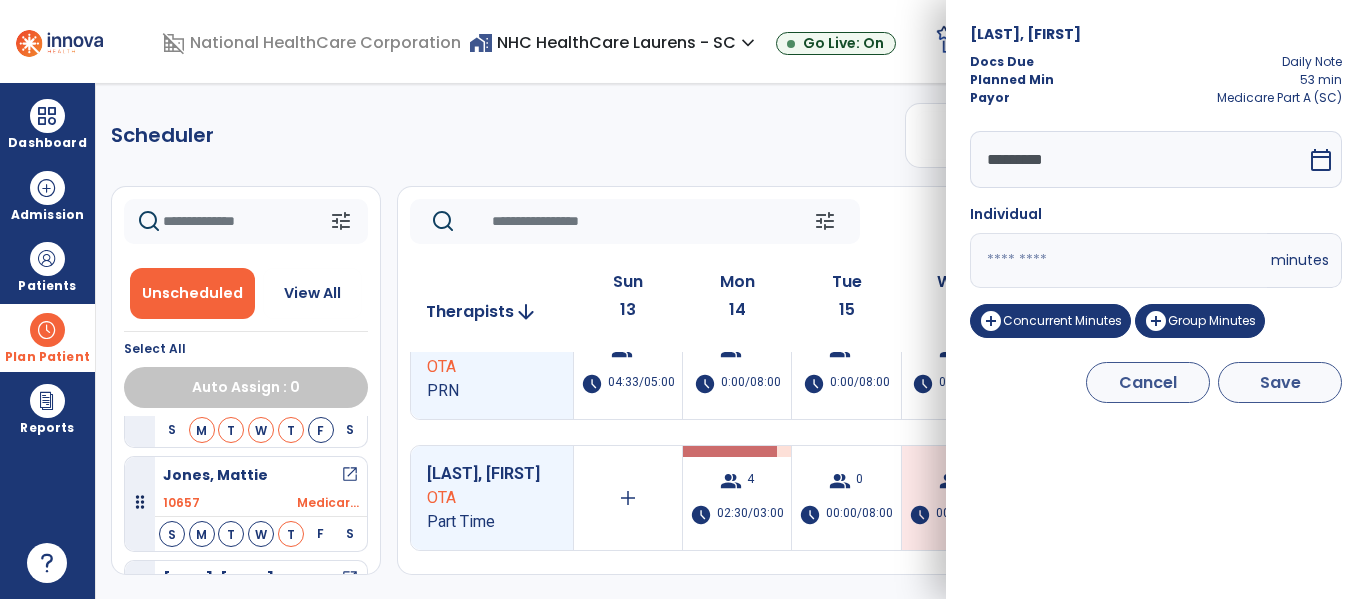 type on "**" 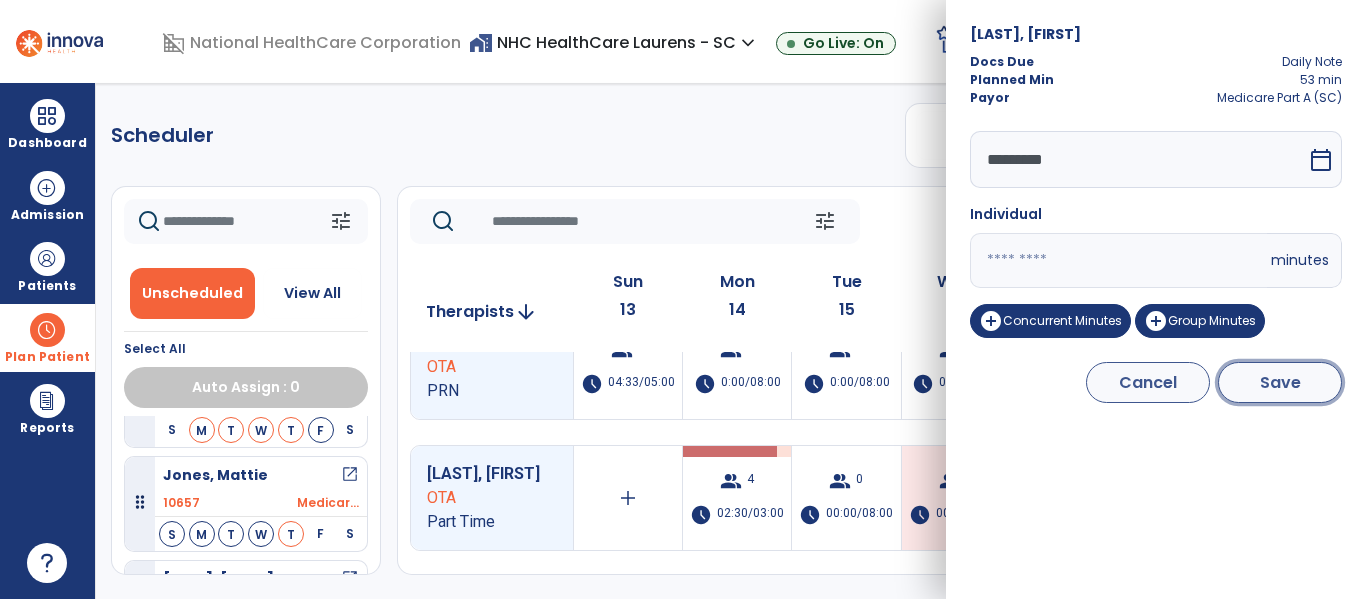 click on "Save" at bounding box center [1280, 382] 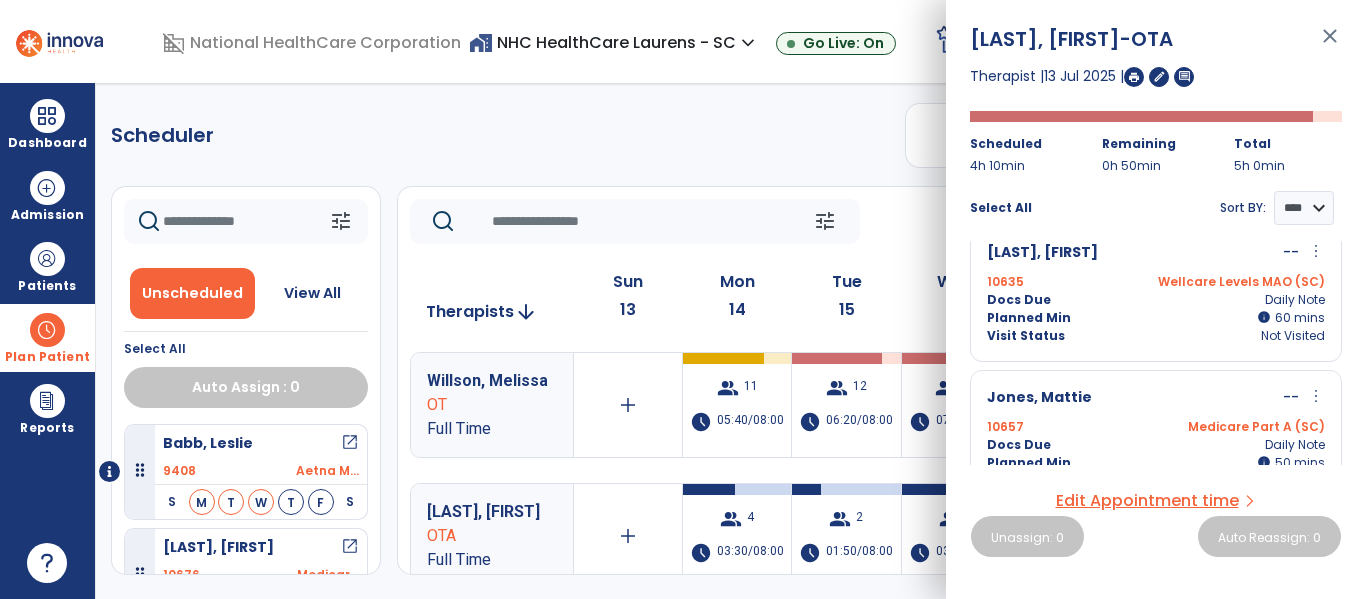 scroll, scrollTop: 200, scrollLeft: 0, axis: vertical 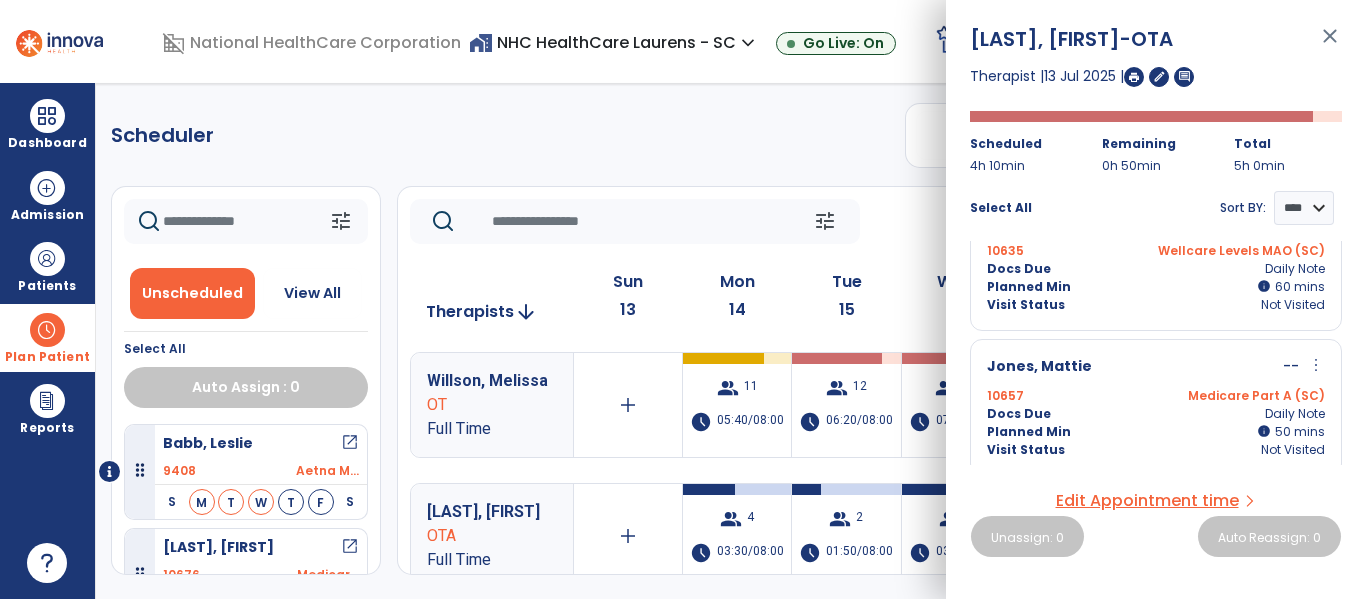 click on "more_vert" at bounding box center (1316, 365) 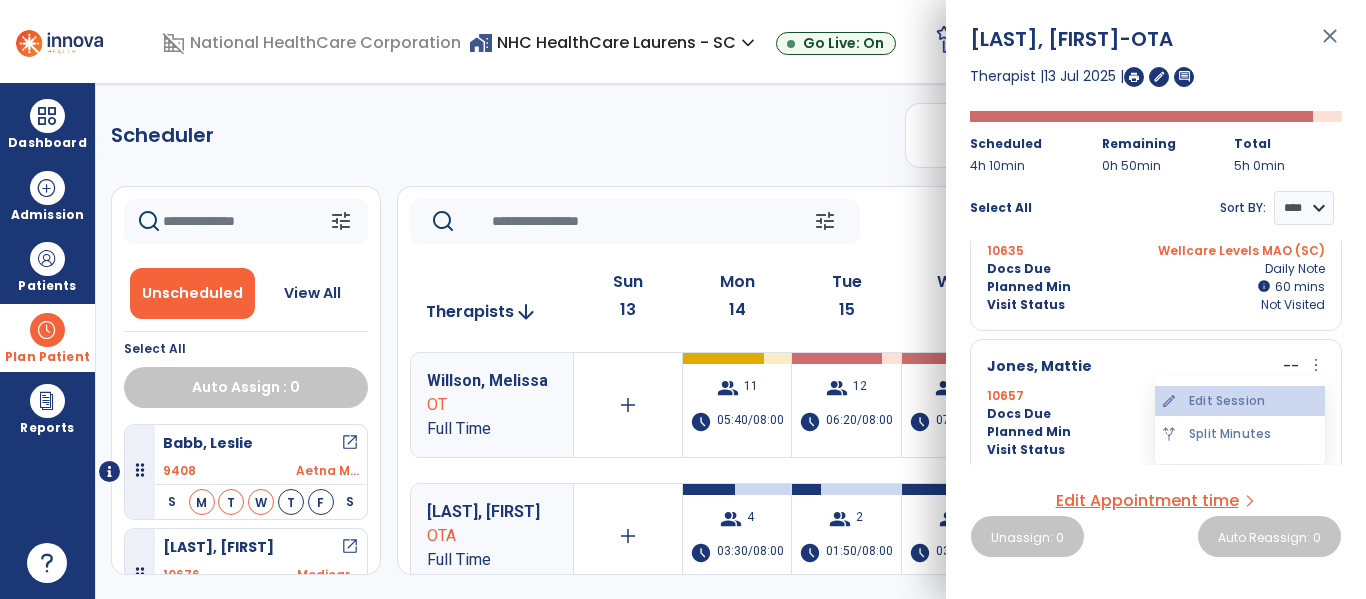click on "edit   Edit Session" at bounding box center (1240, 401) 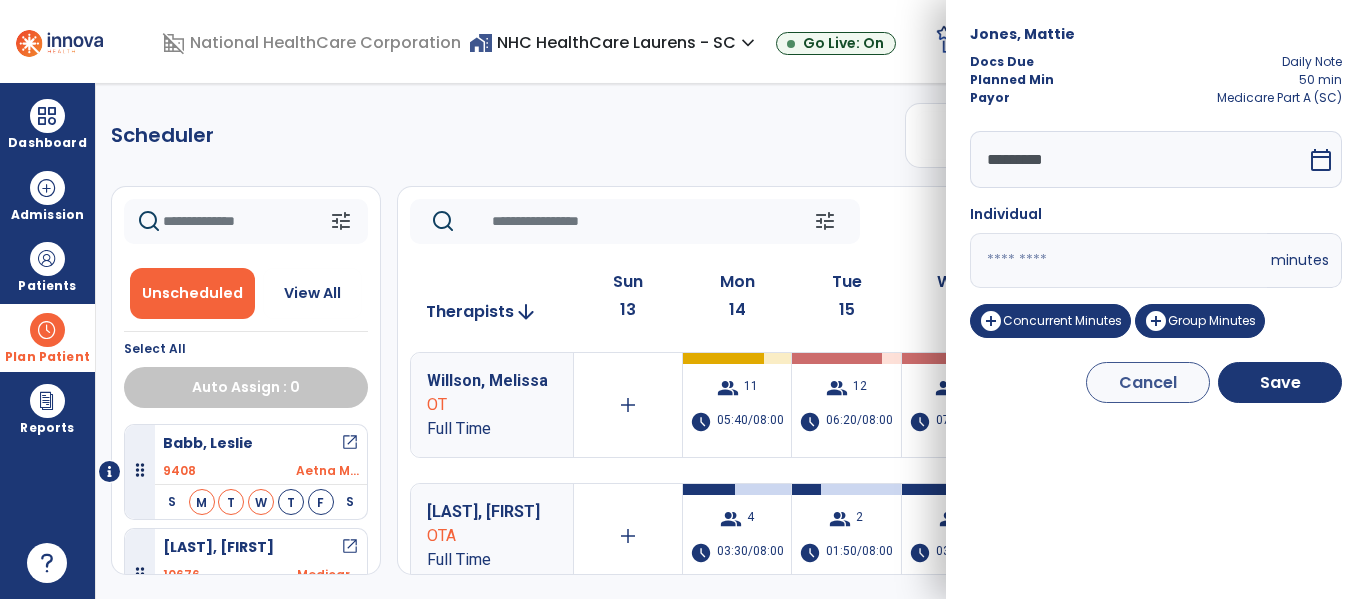 drag, startPoint x: 968, startPoint y: 273, endPoint x: 948, endPoint y: 272, distance: 20.024984 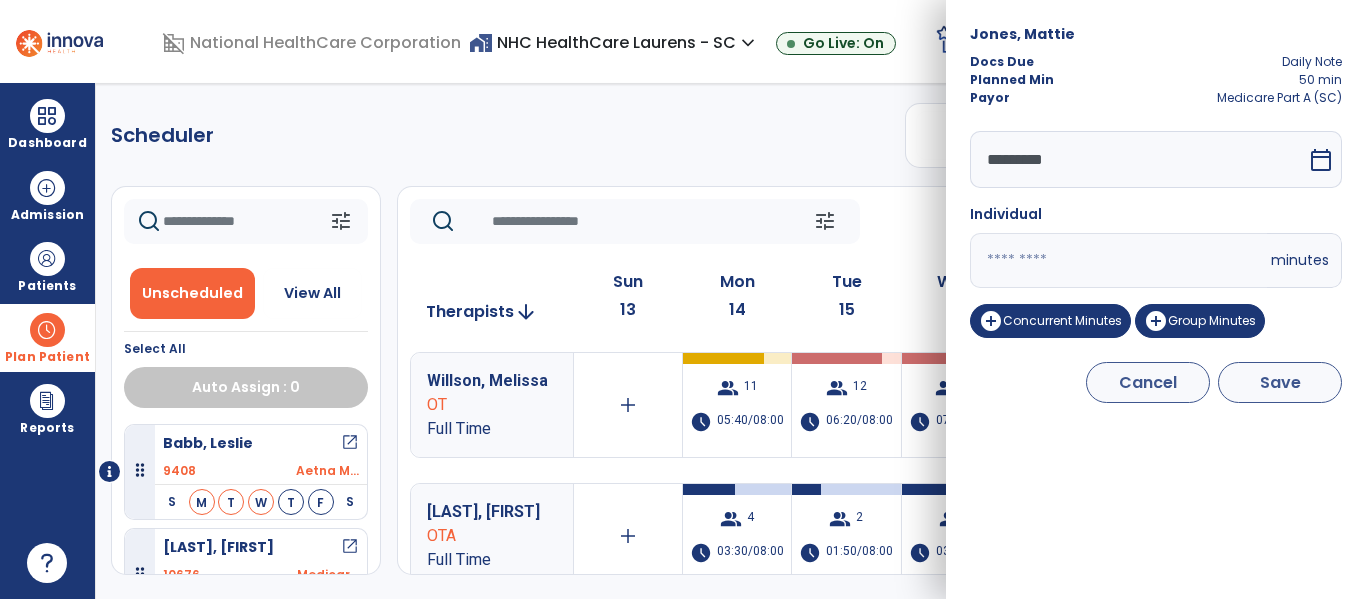 type on "**" 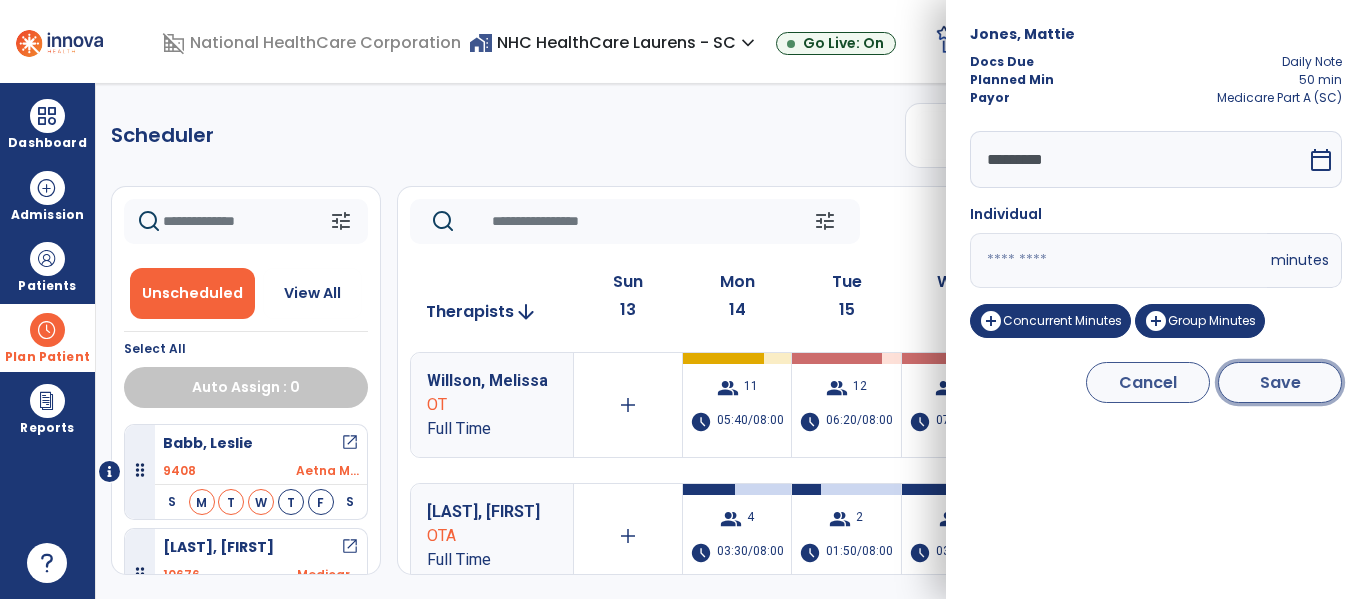 click on "Save" at bounding box center [1280, 382] 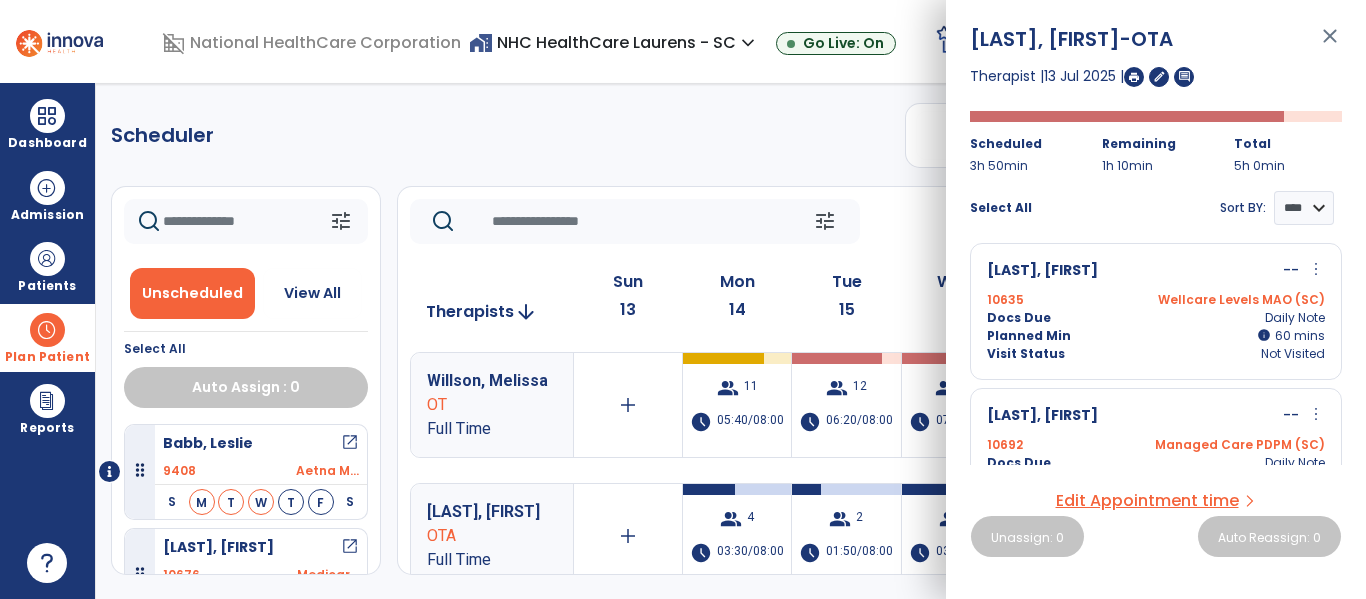 scroll, scrollTop: 200, scrollLeft: 0, axis: vertical 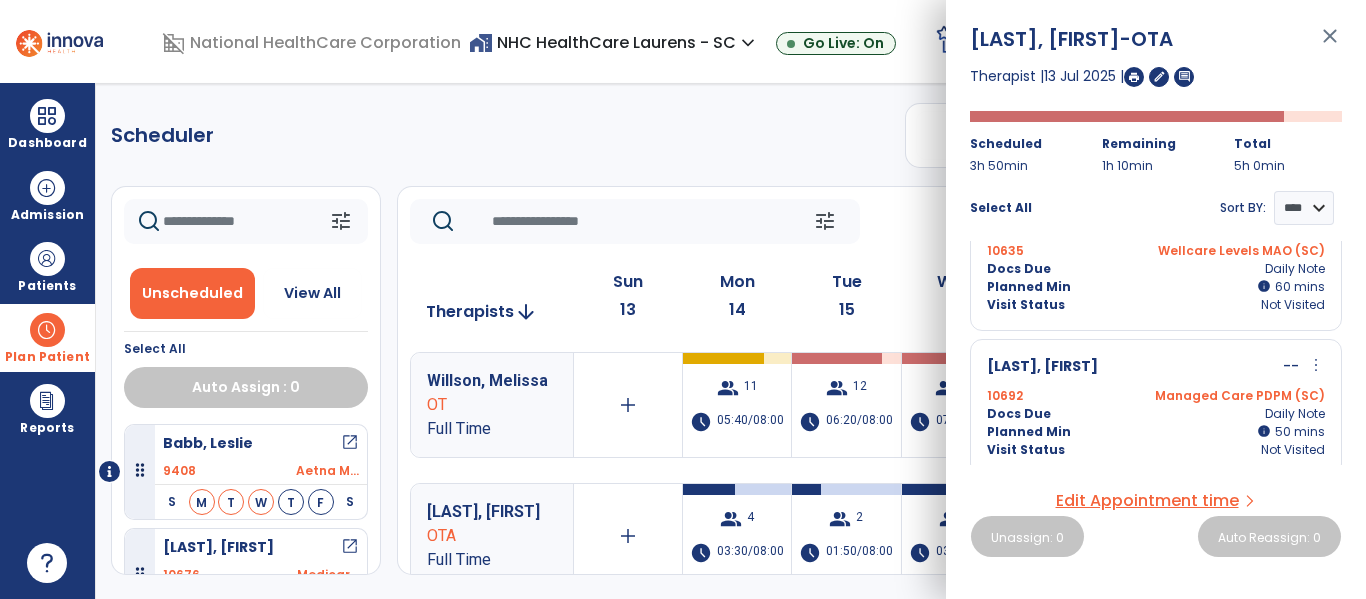 click on "more_vert" at bounding box center (1316, 365) 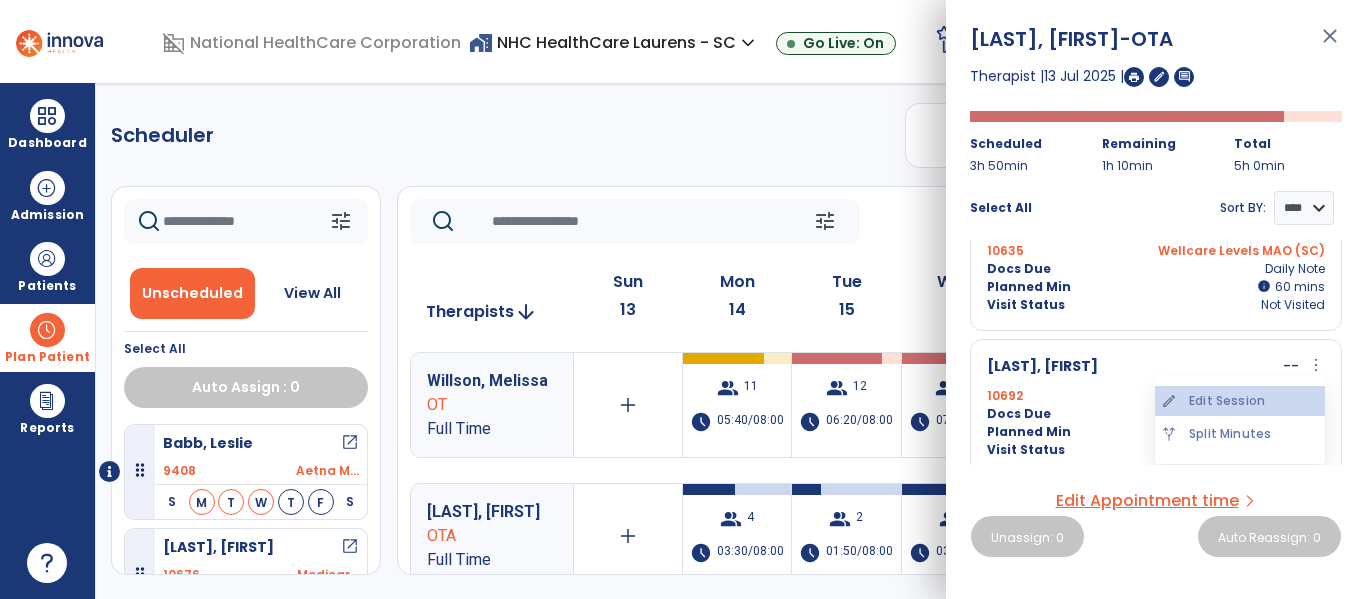 click on "edit   Edit Session" at bounding box center [1240, 401] 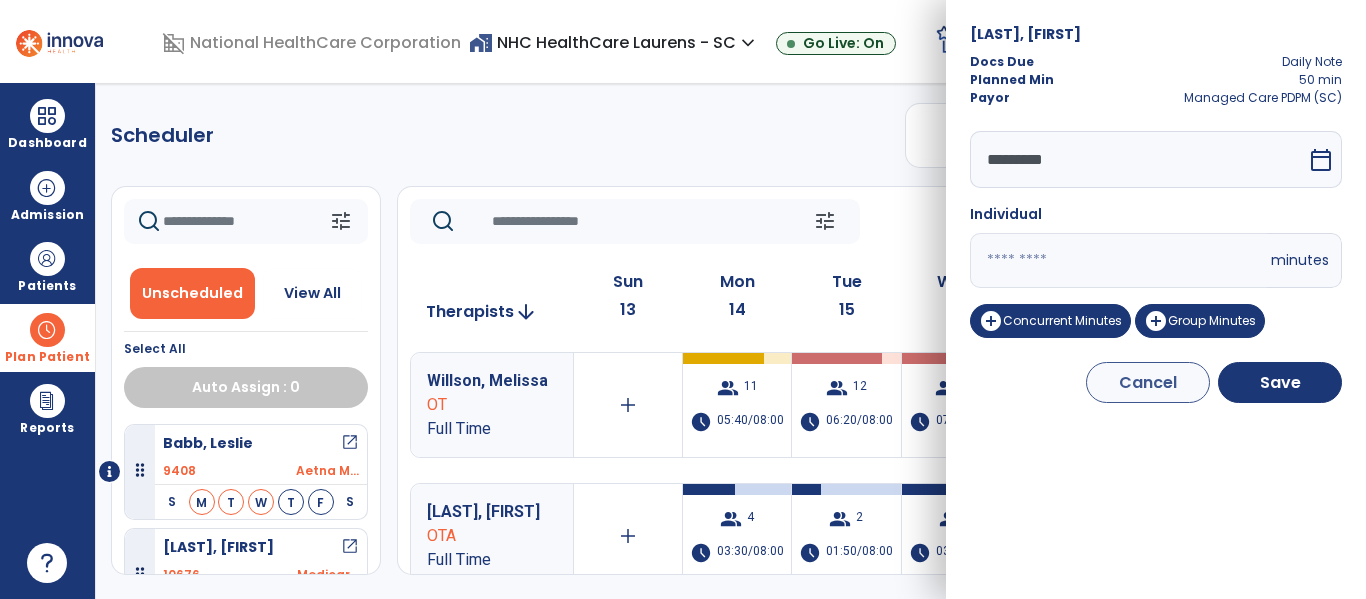 drag, startPoint x: 1013, startPoint y: 254, endPoint x: 920, endPoint y: 261, distance: 93.26307 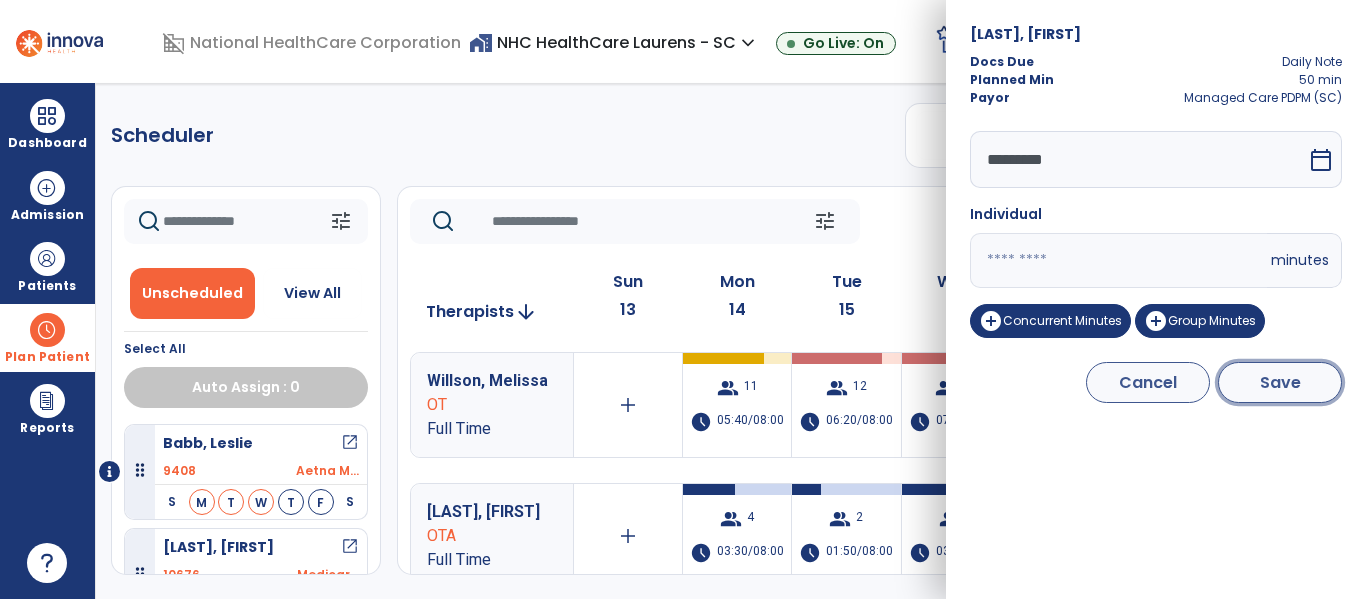 click on "Save" at bounding box center [1280, 382] 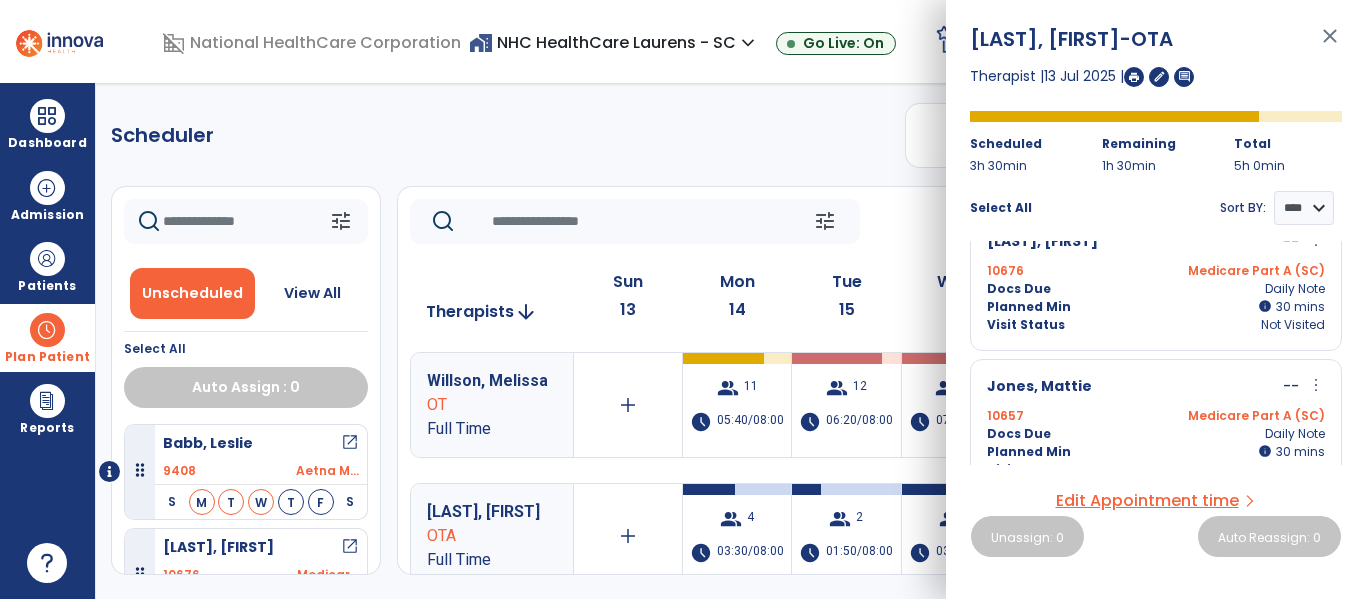 scroll, scrollTop: 501, scrollLeft: 0, axis: vertical 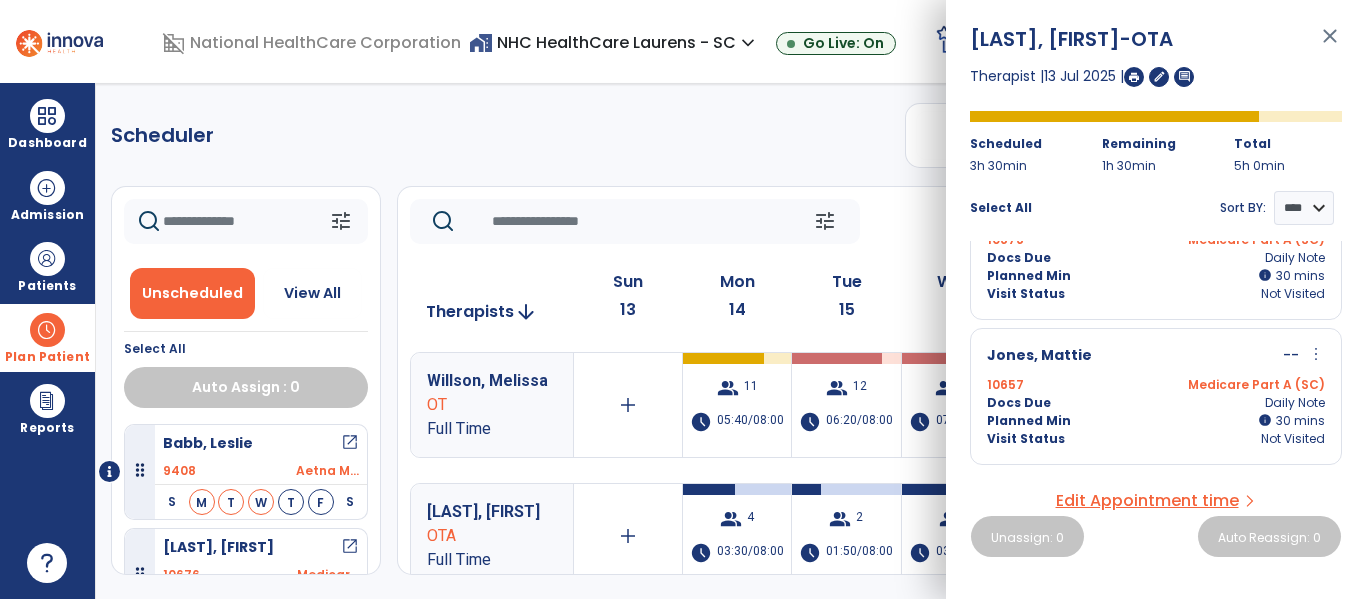 click on "Scheduler   PT   OT   ST  **** *** more_vert  Manage Labor   View All Therapists   Print" 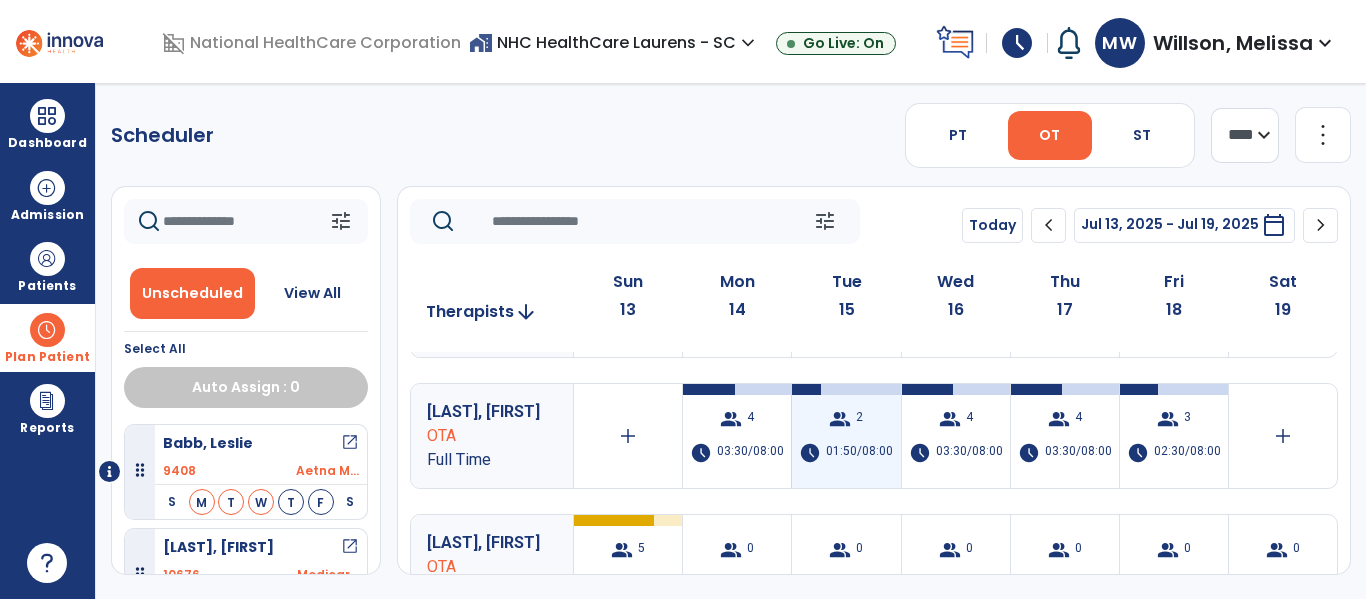 scroll, scrollTop: 200, scrollLeft: 0, axis: vertical 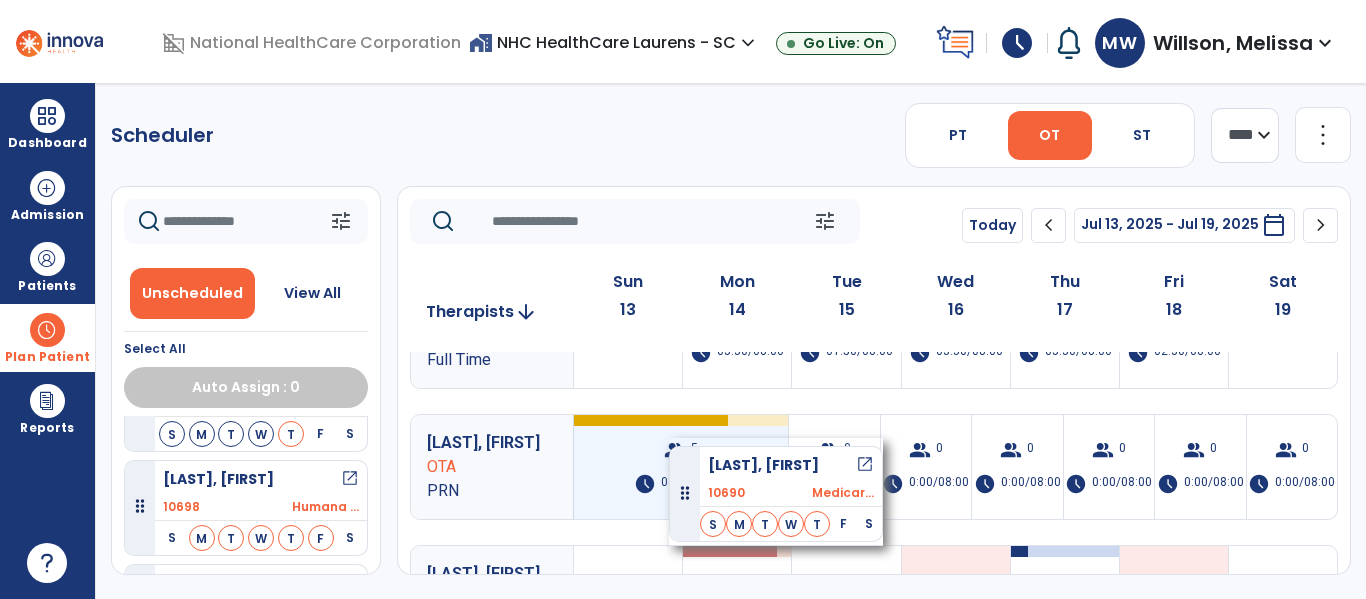 drag, startPoint x: 258, startPoint y: 489, endPoint x: 669, endPoint y: 438, distance: 414.15216 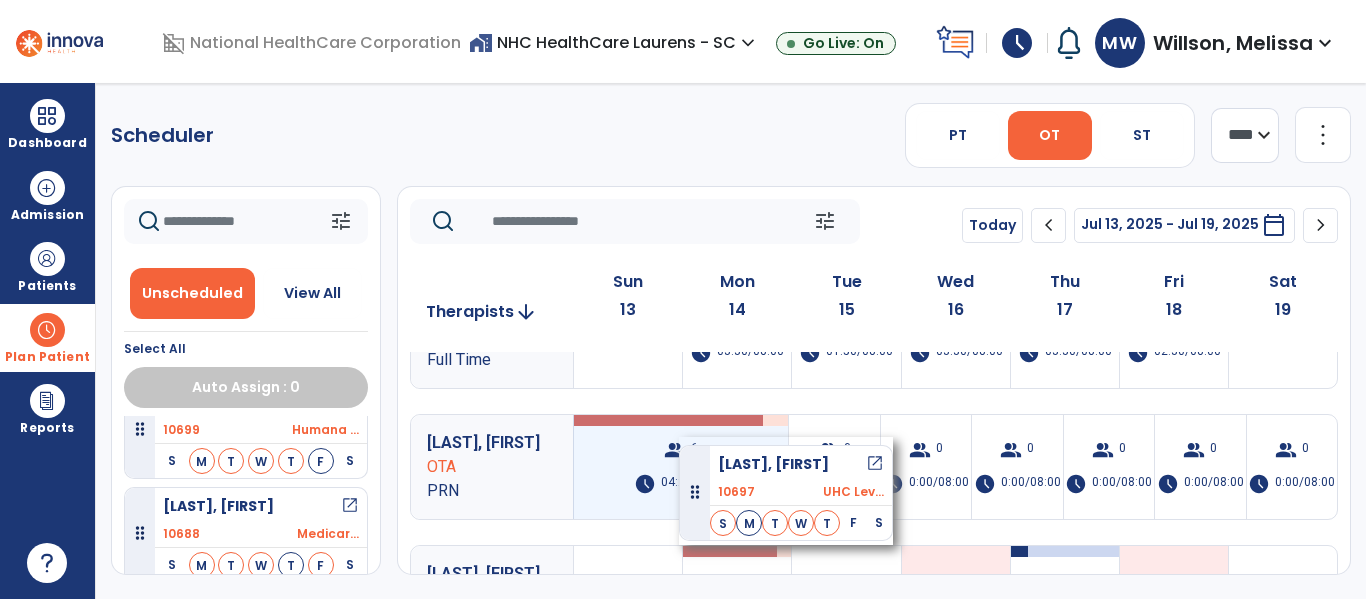 drag, startPoint x: 249, startPoint y: 517, endPoint x: 679, endPoint y: 437, distance: 437.37854 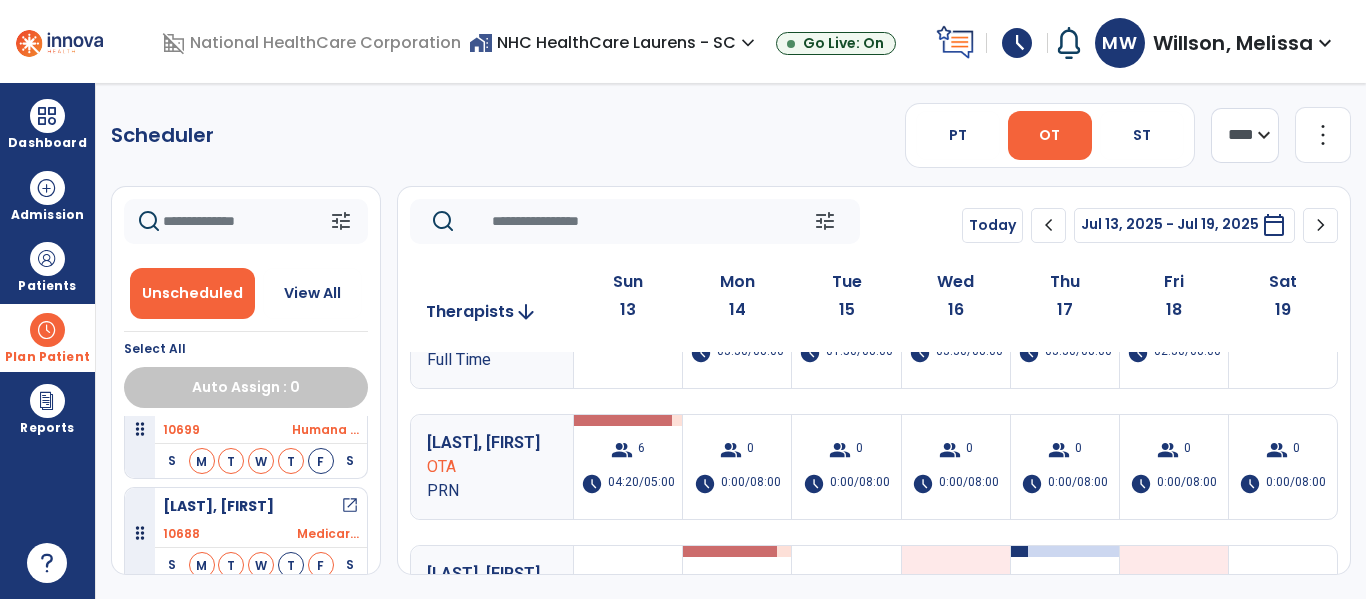 scroll, scrollTop: 1705, scrollLeft: 0, axis: vertical 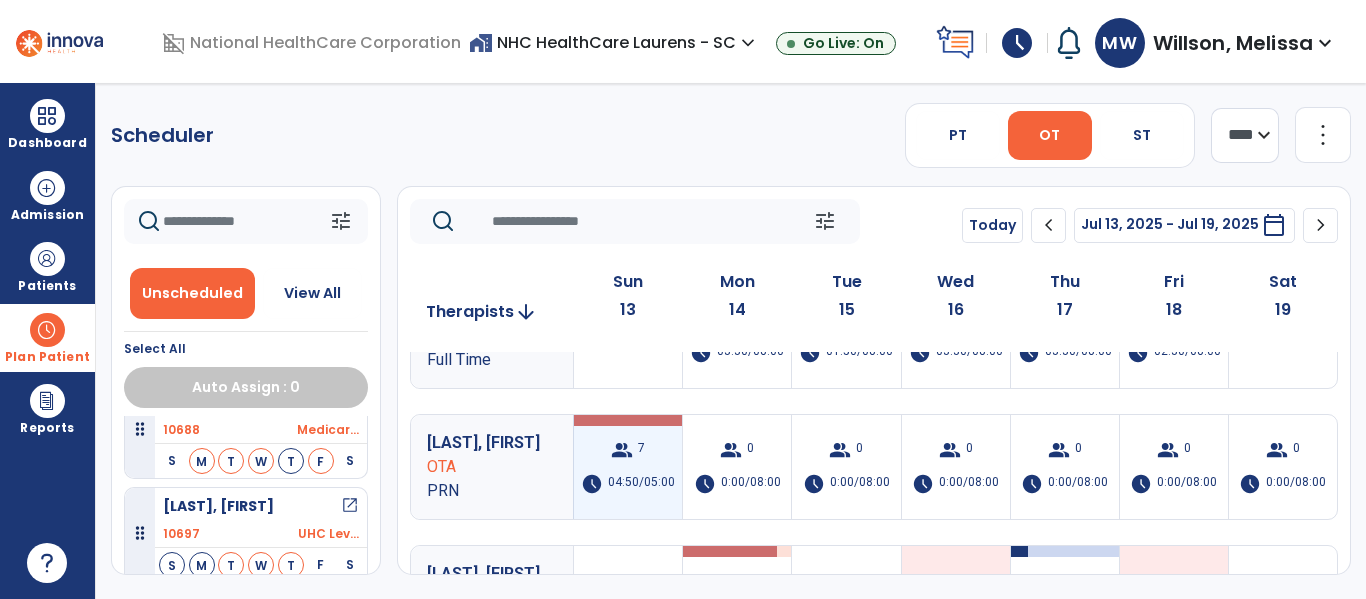click on "04:50/05:00" at bounding box center (641, 484) 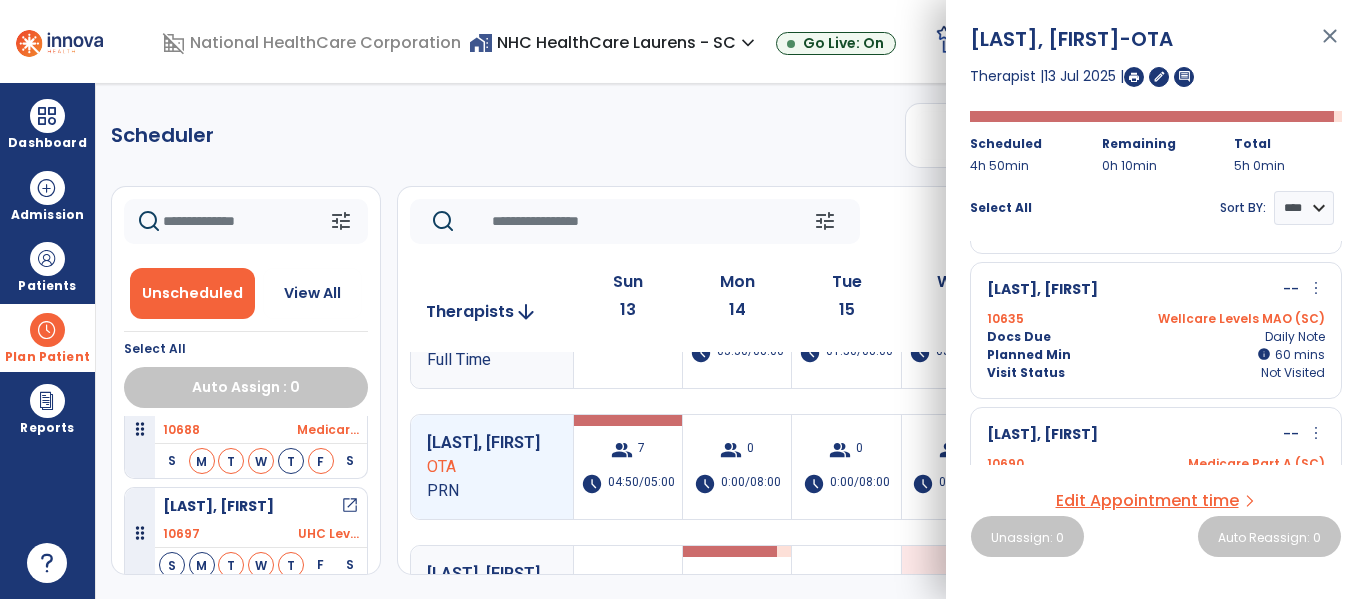 scroll, scrollTop: 200, scrollLeft: 0, axis: vertical 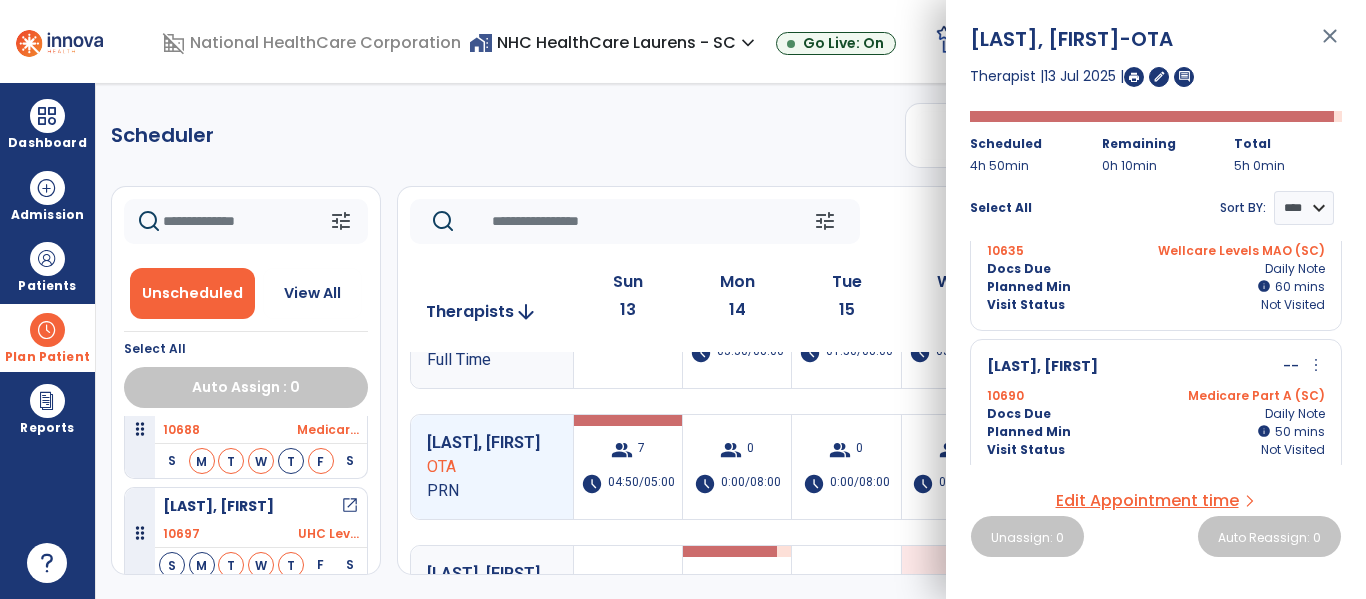 click on "more_vert" at bounding box center (1316, 365) 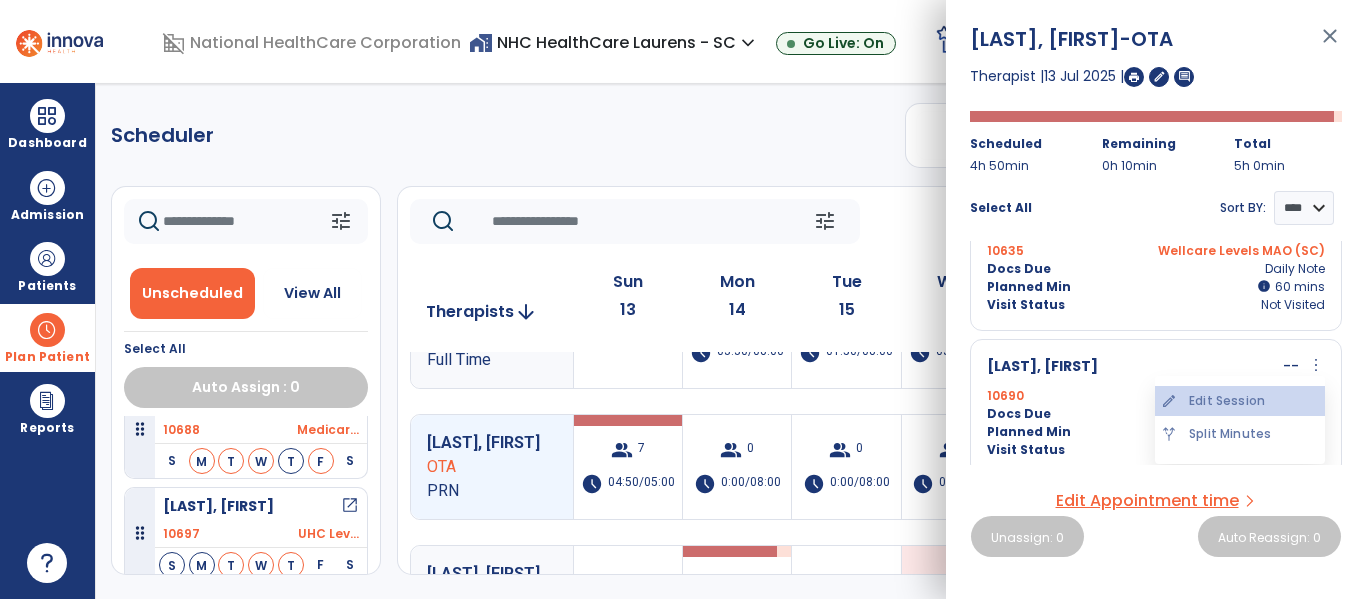 click on "edit   Edit Session" at bounding box center (1240, 401) 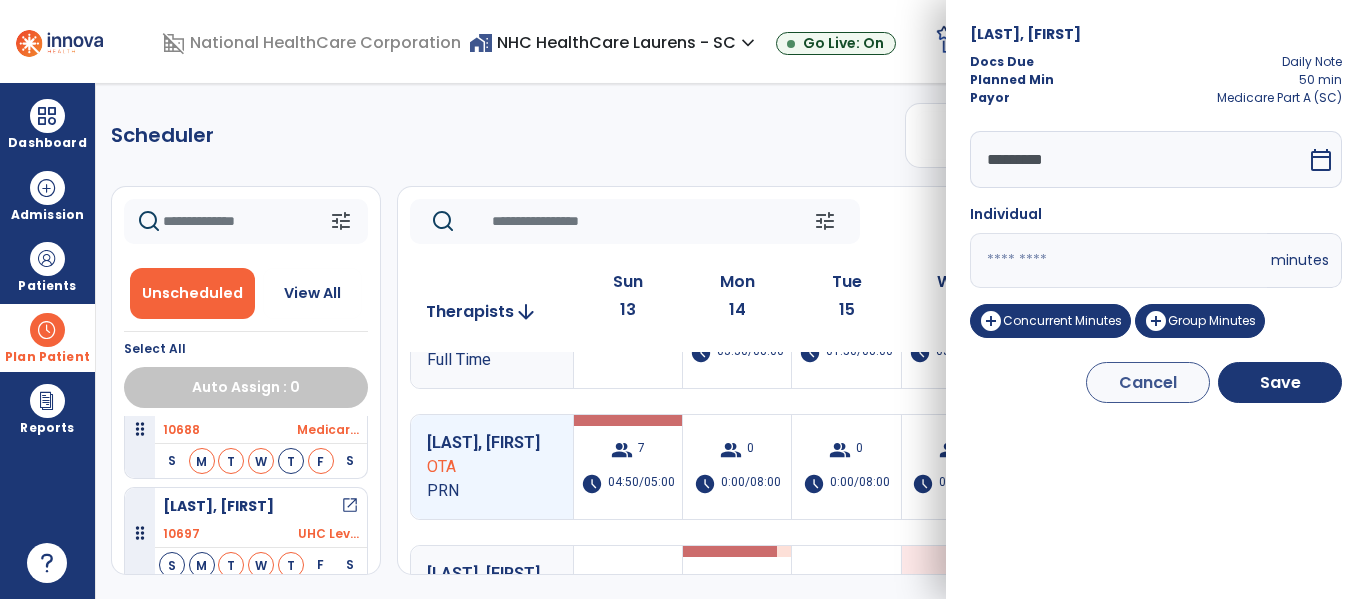 drag, startPoint x: 1014, startPoint y: 250, endPoint x: 960, endPoint y: 257, distance: 54.451813 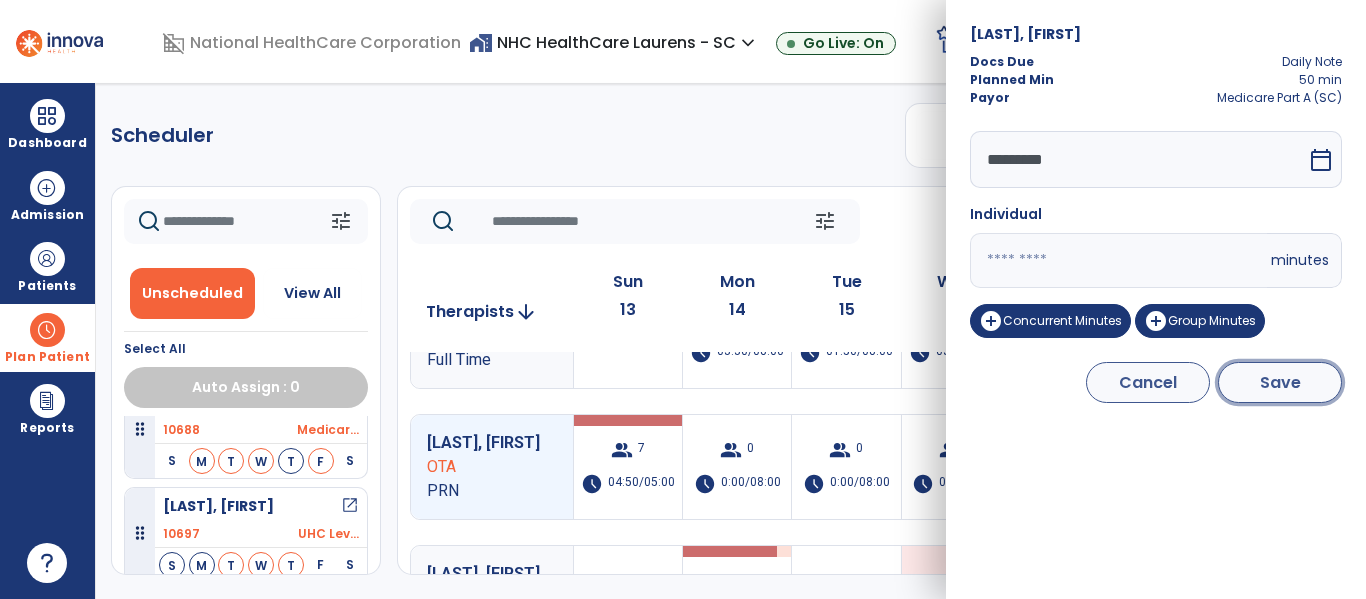 click on "Save" at bounding box center (1280, 382) 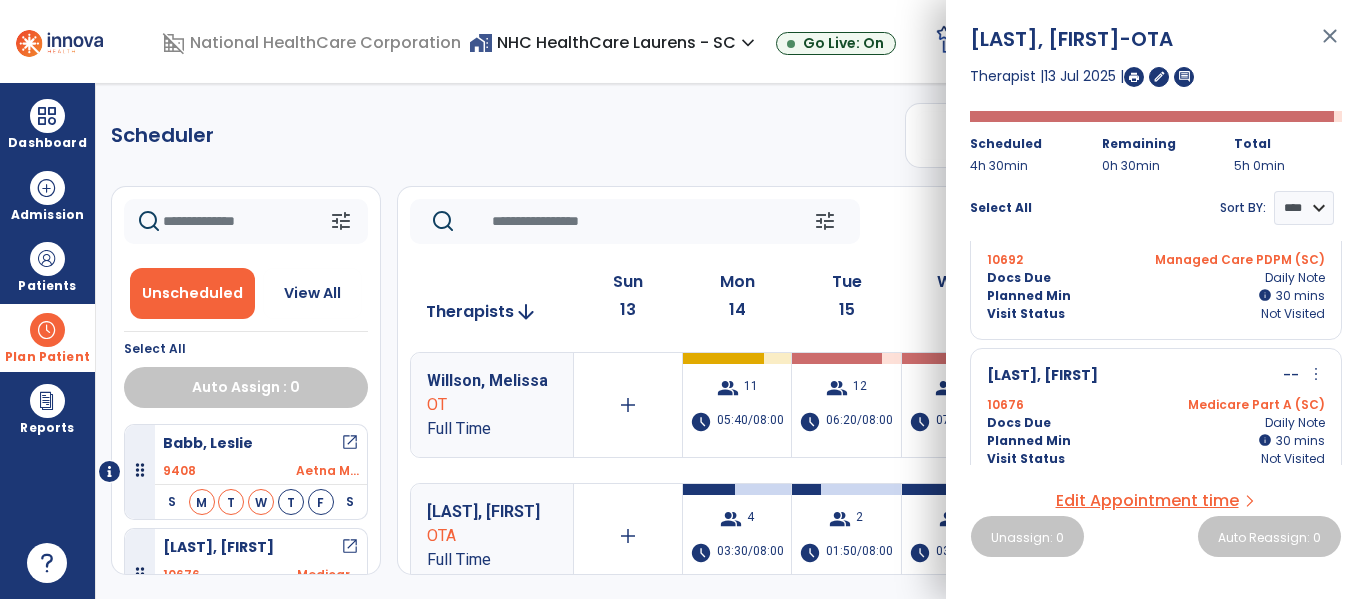 scroll, scrollTop: 791, scrollLeft: 0, axis: vertical 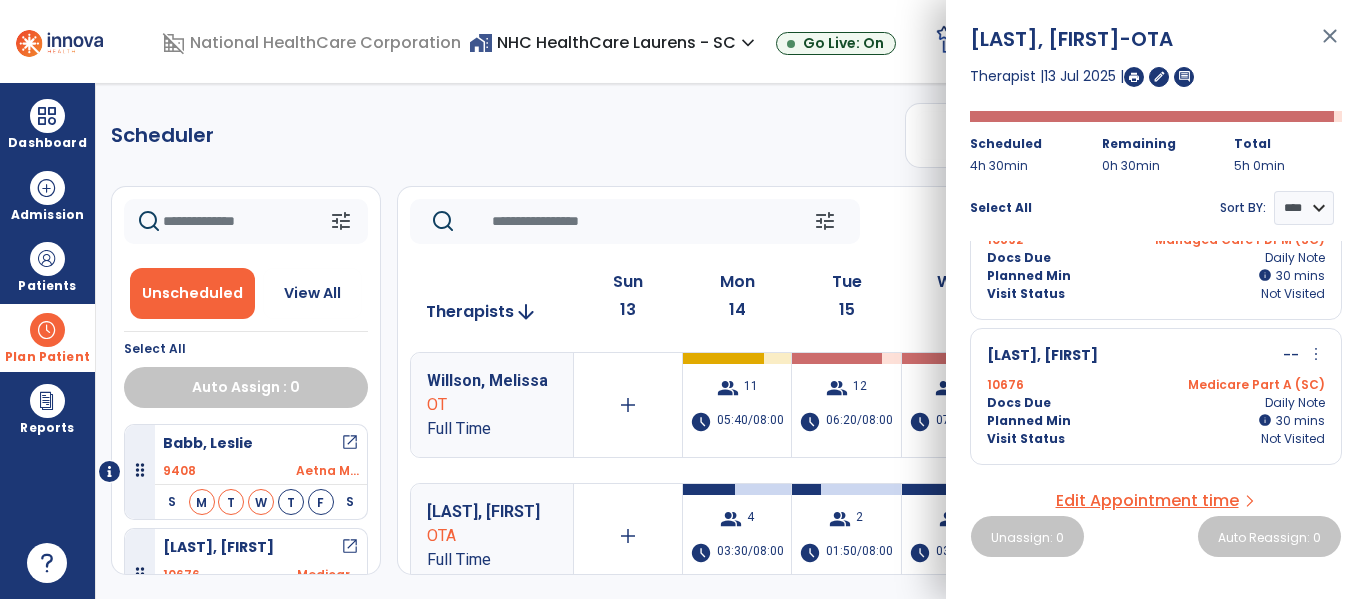 click on "Scheduler   PT   OT   ST  **** *** more_vert  Manage Labor   View All Therapists   Print" 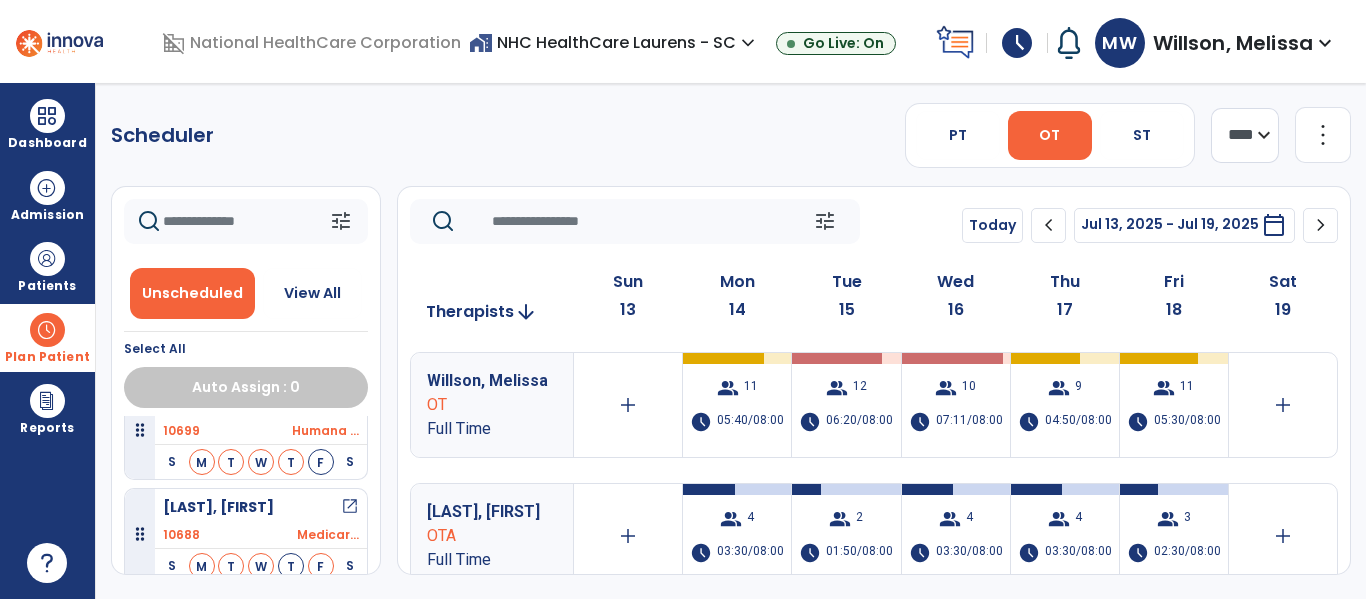 scroll, scrollTop: 1705, scrollLeft: 0, axis: vertical 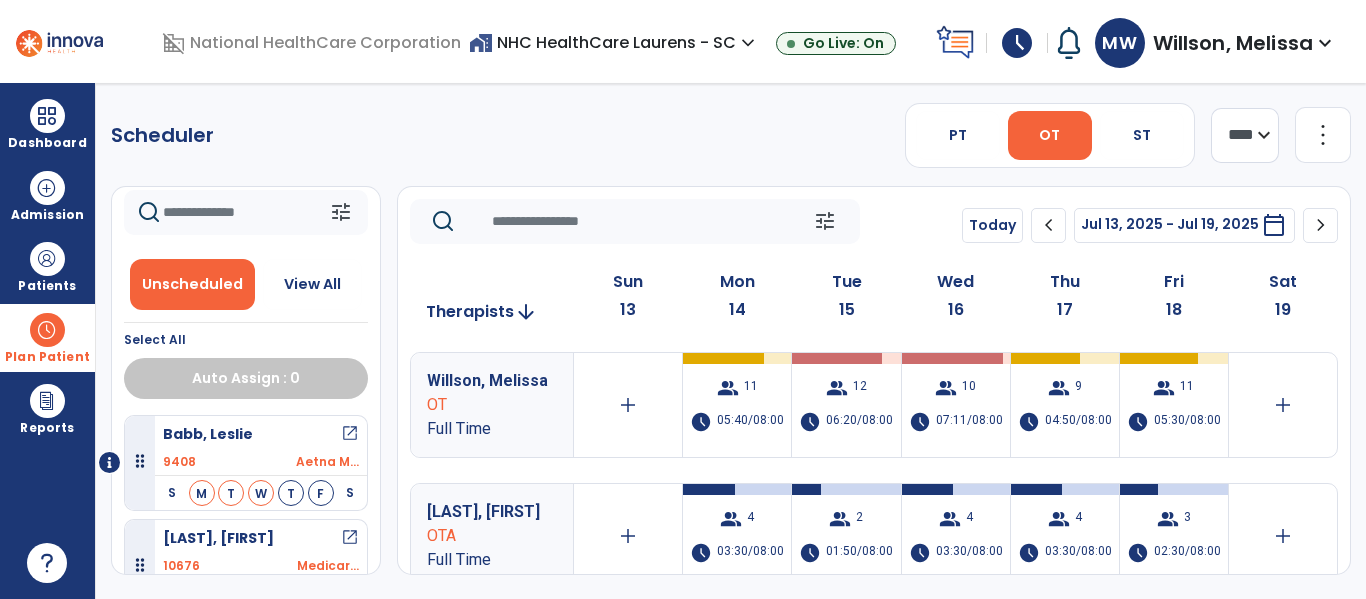 click 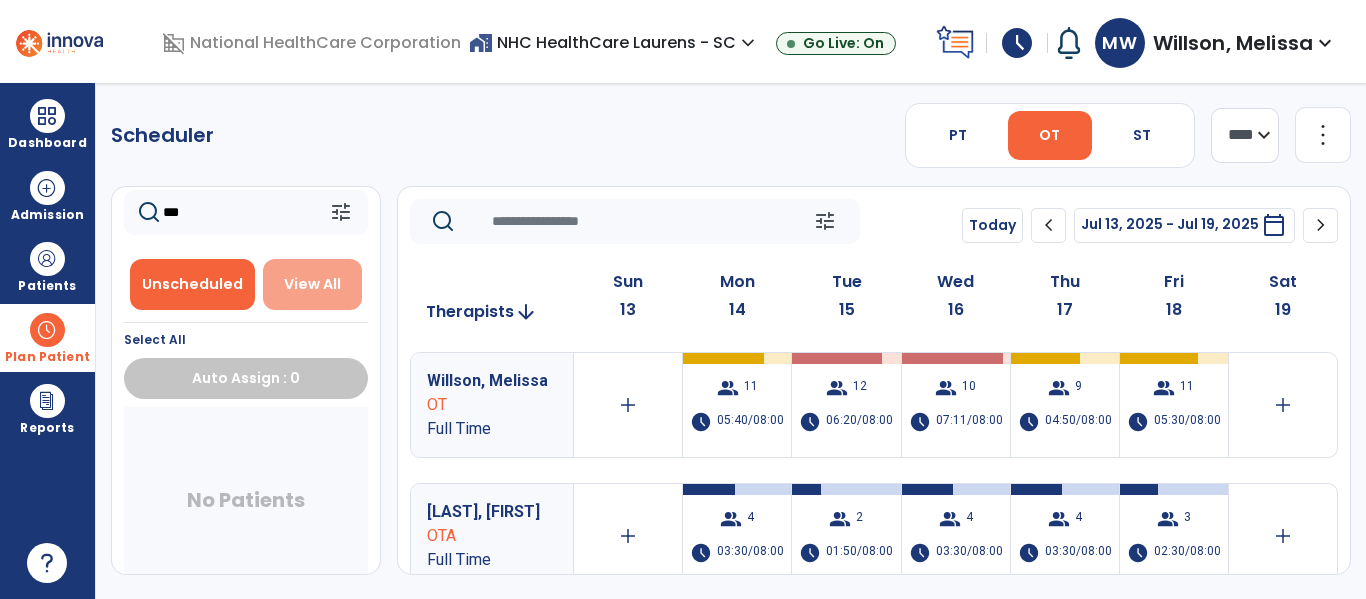 type on "***" 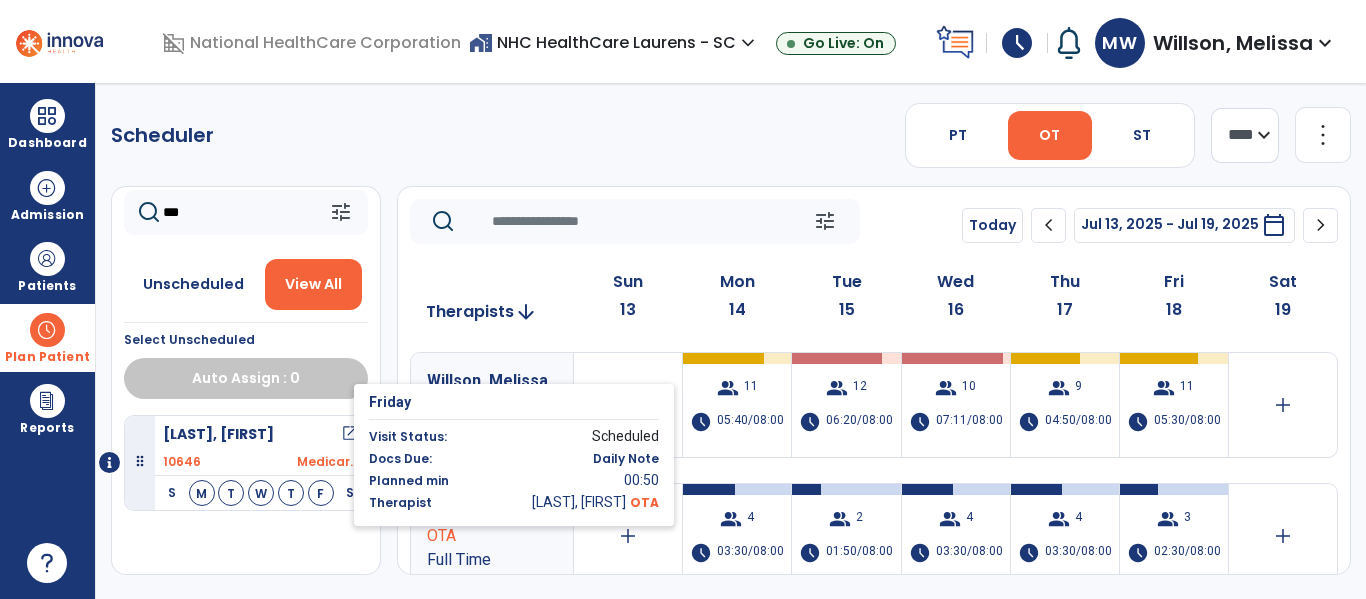 click on "F" at bounding box center (321, 493) 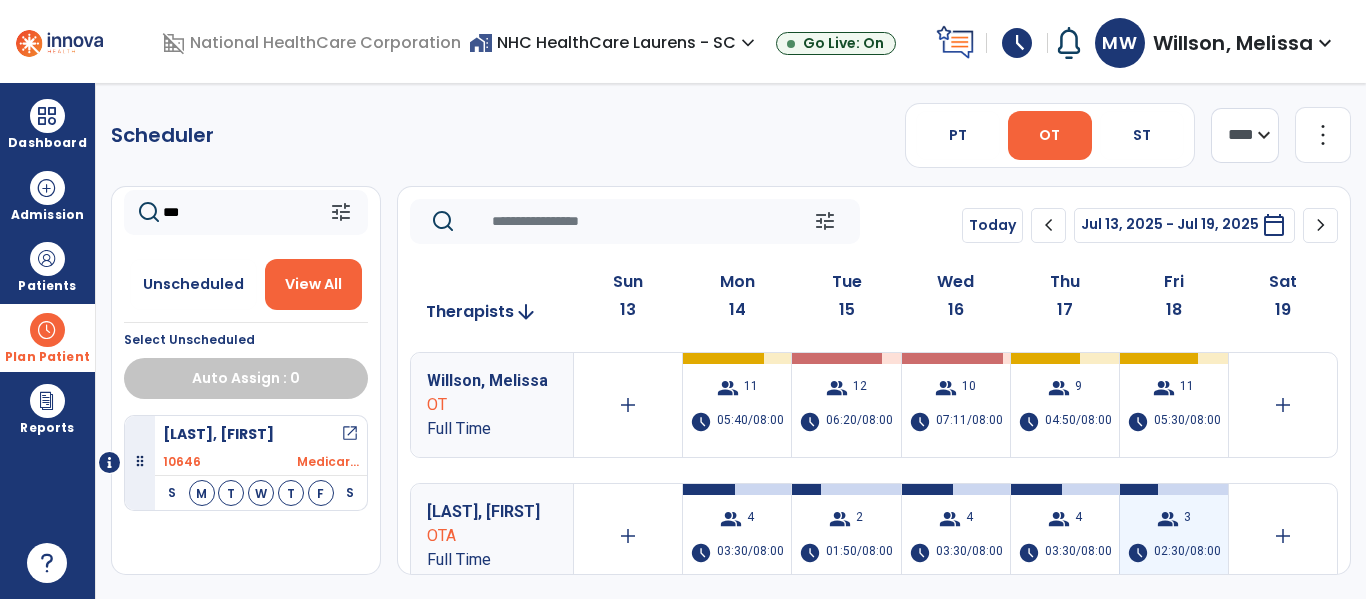 click on "group  3  schedule  02:30/08:00" at bounding box center (1174, 536) 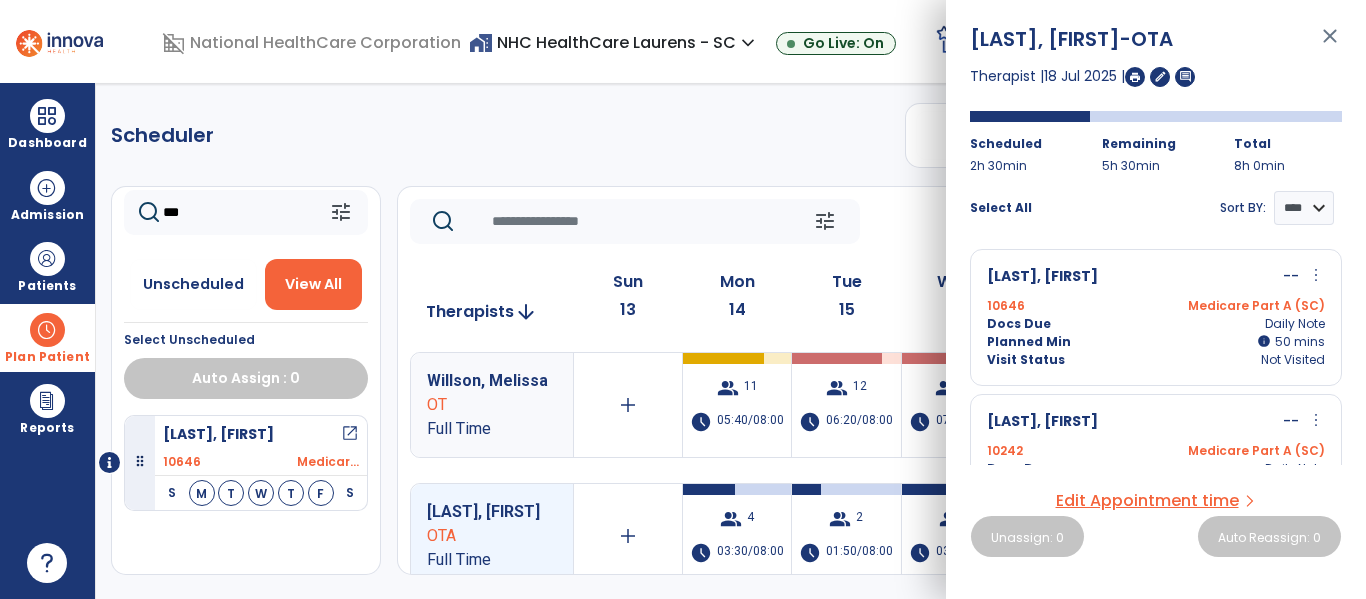 click on "Planned Min  info   50 I 50 mins" at bounding box center (1156, 342) 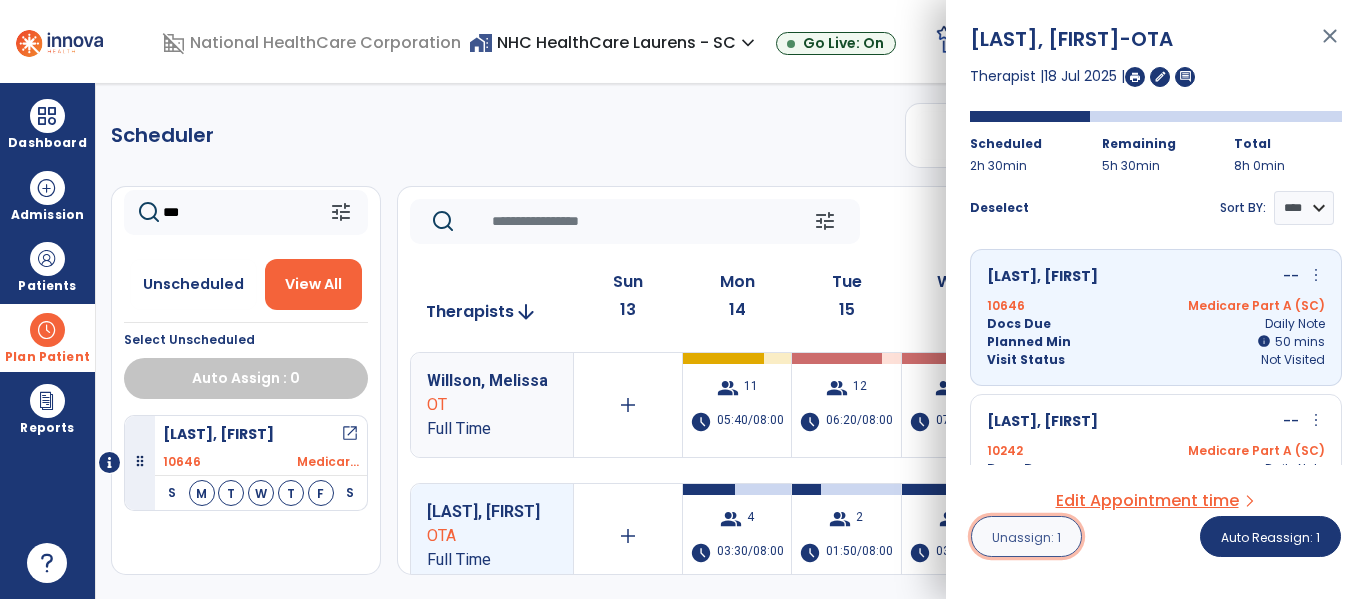 click on "Unassign: 1" at bounding box center (1026, 537) 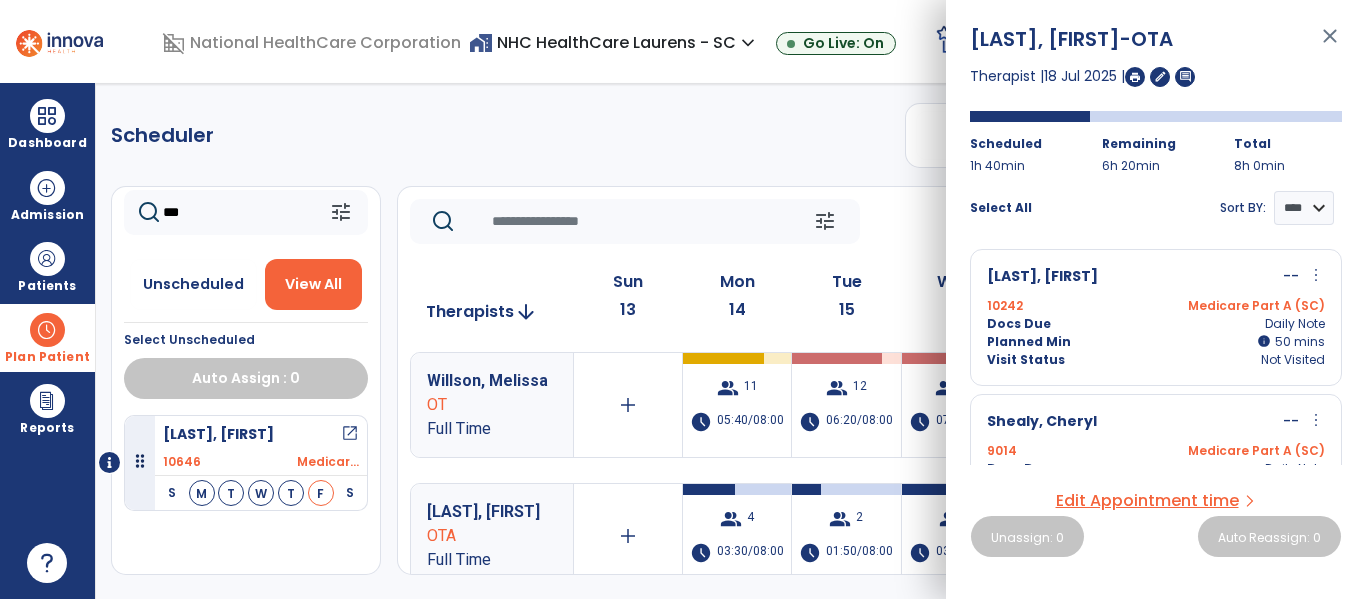 click on "close" at bounding box center [1330, 45] 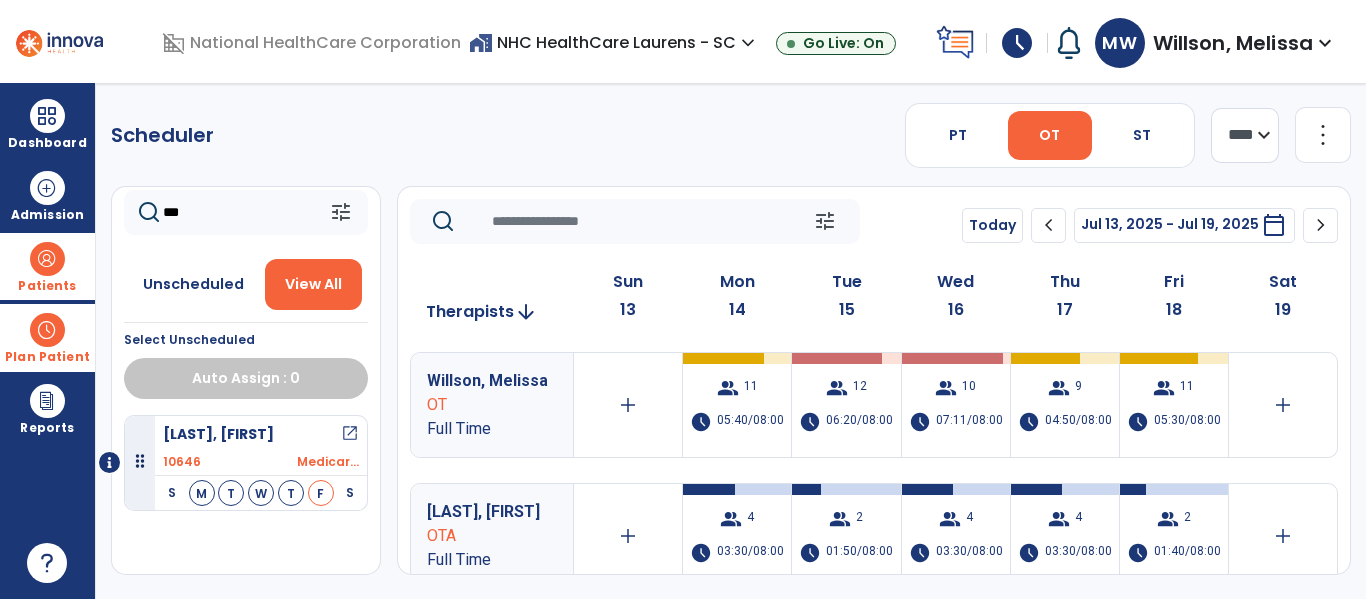 click on "Patients" at bounding box center [47, 266] 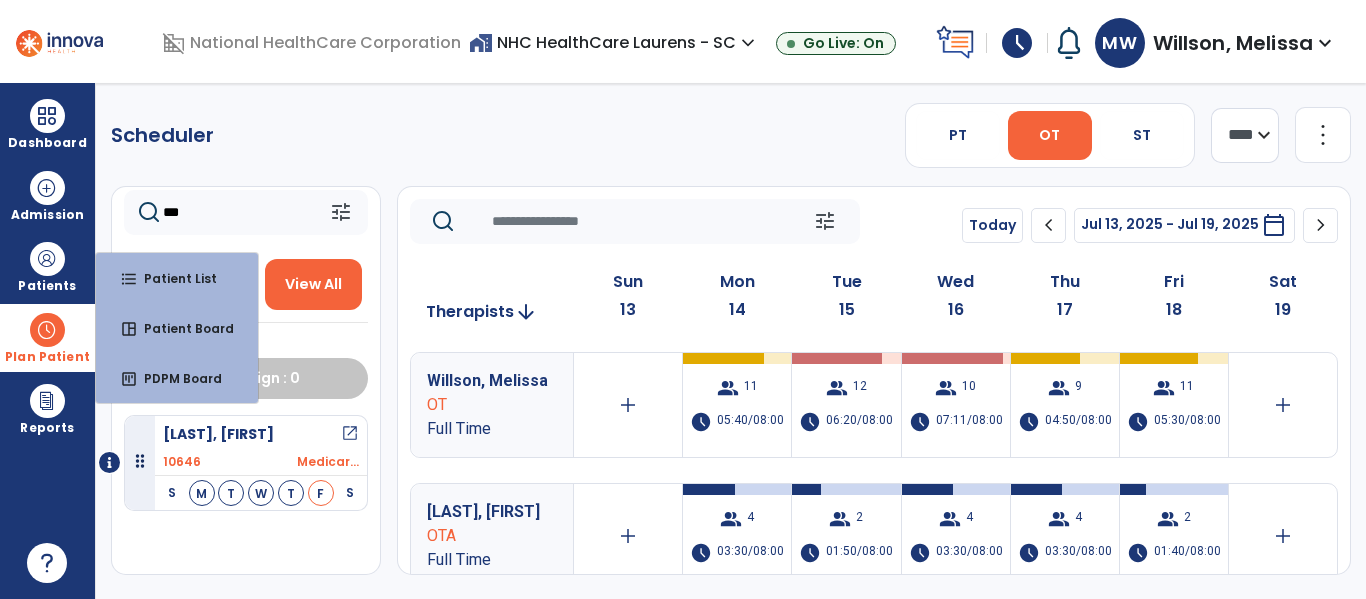 drag, startPoint x: 64, startPoint y: 326, endPoint x: 142, endPoint y: 369, distance: 89.06739 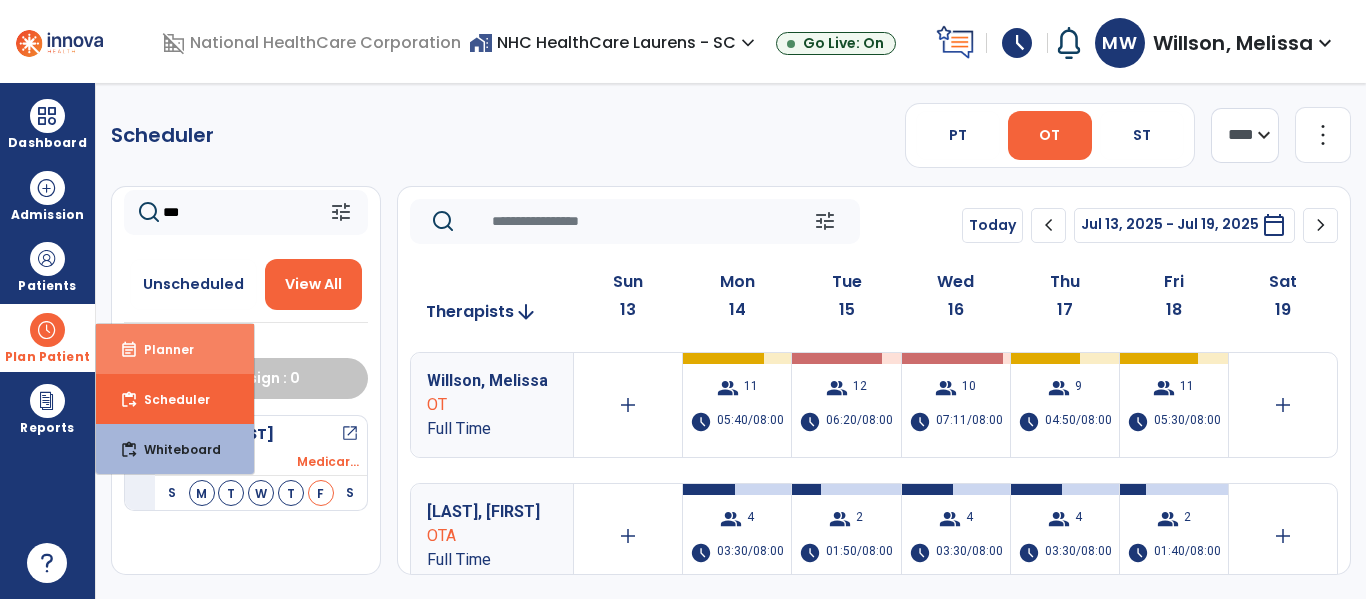 click on "event_note  Planner" at bounding box center (175, 349) 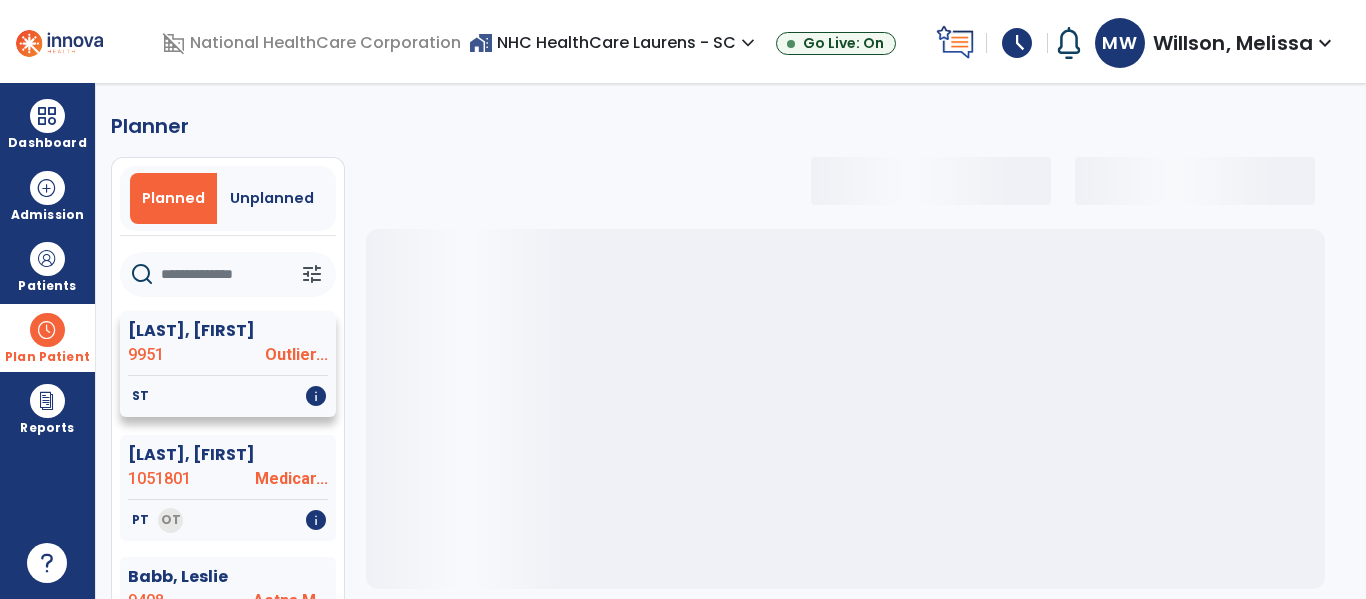select on "***" 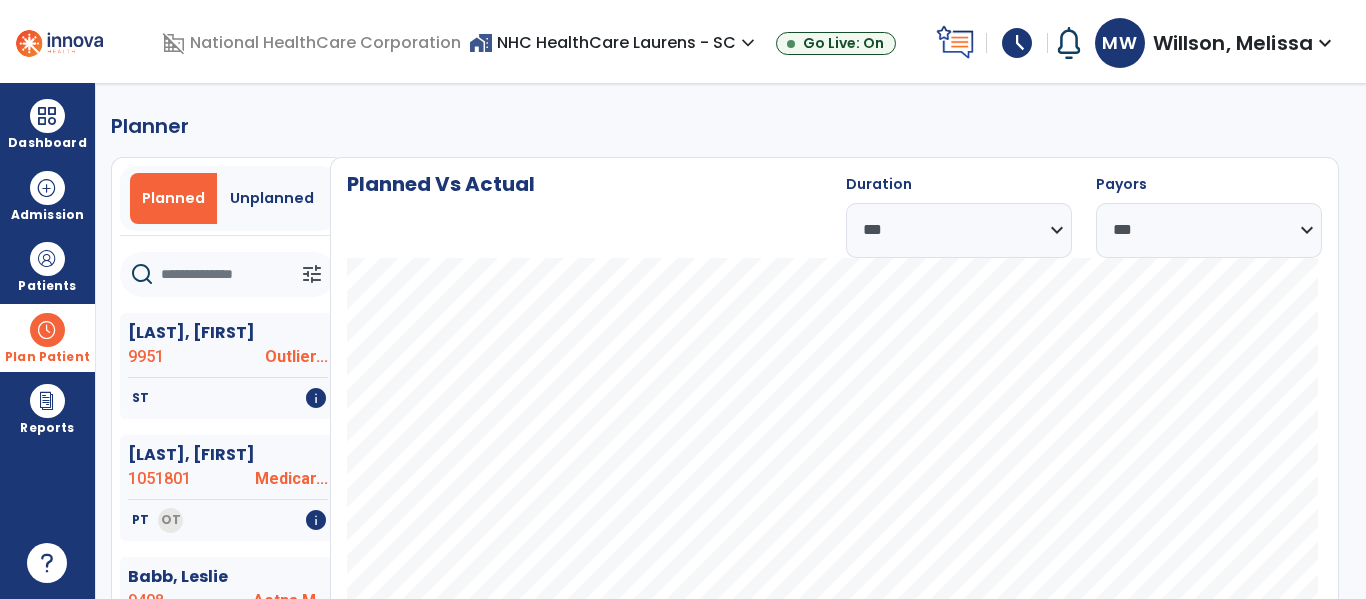 click on "tune" 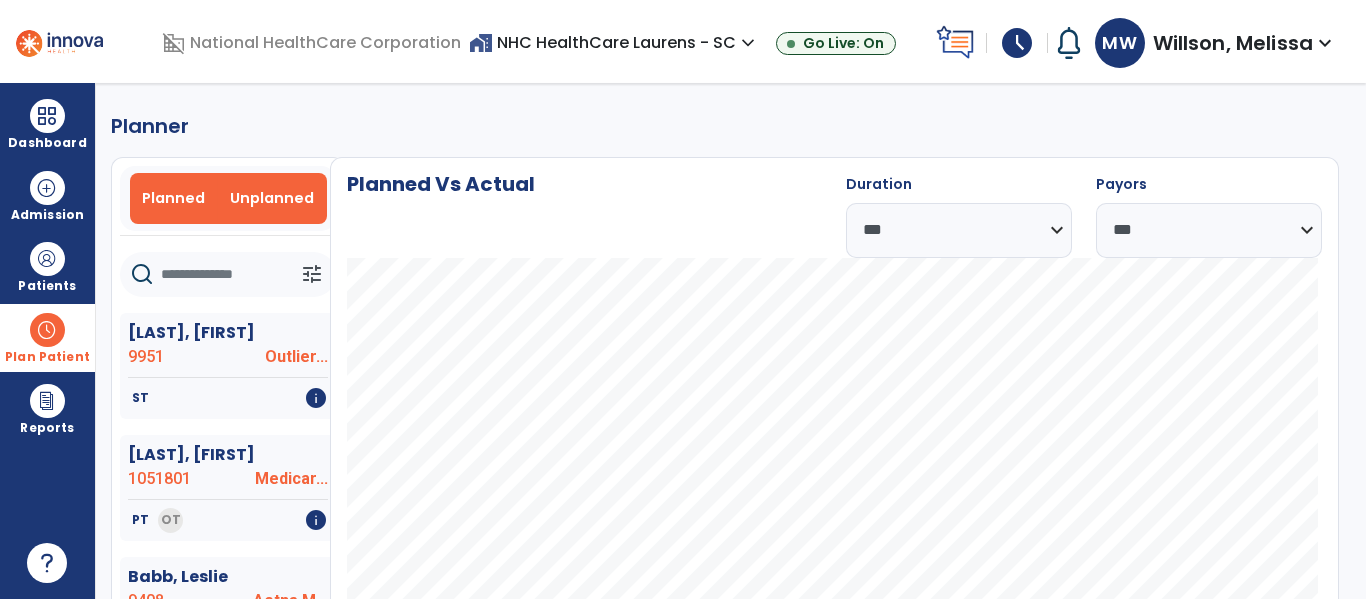 click on "Unplanned" at bounding box center (272, 198) 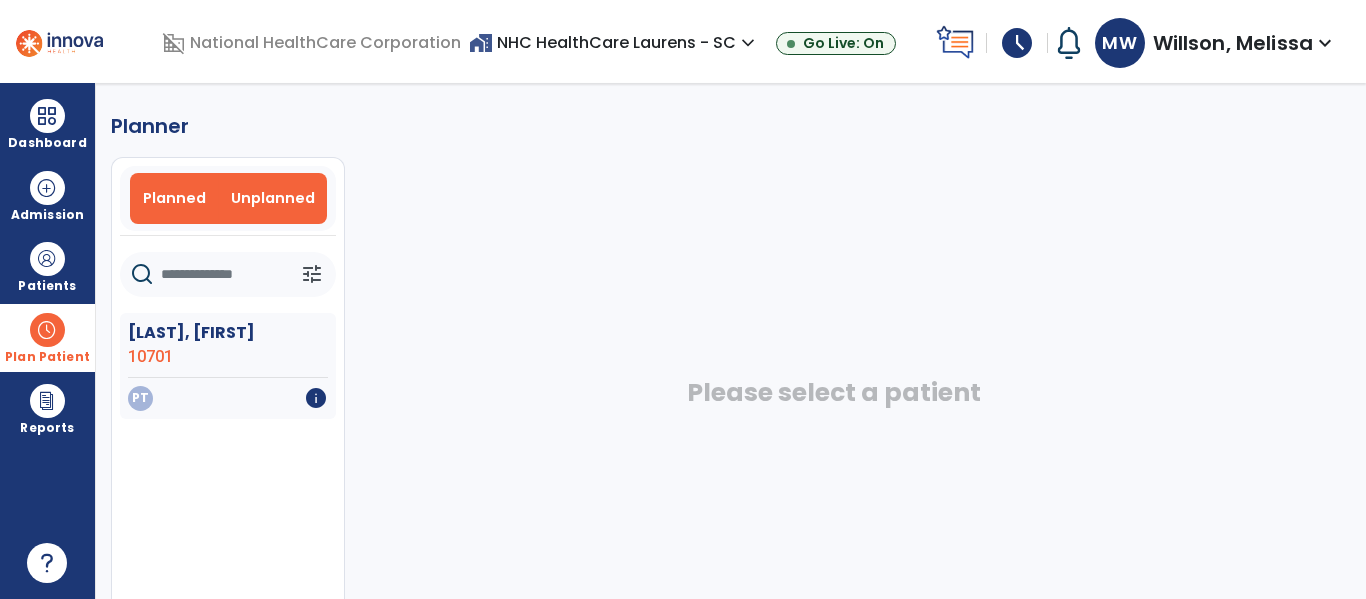 click on "Planned" at bounding box center [174, 198] 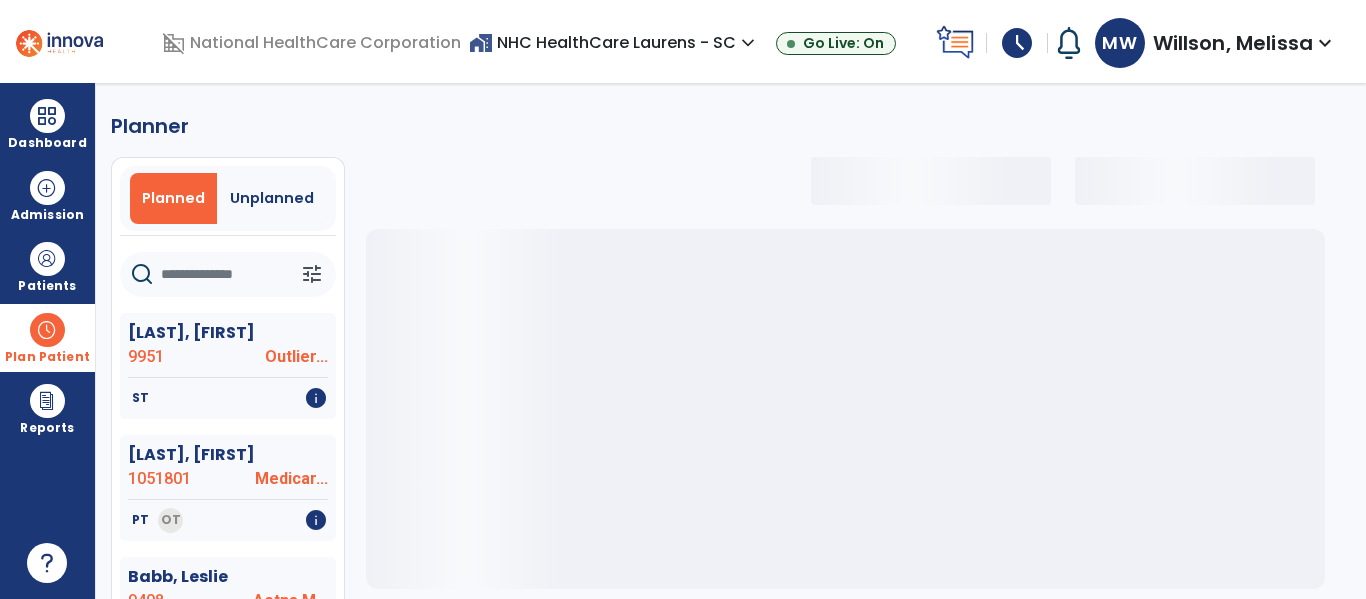 click 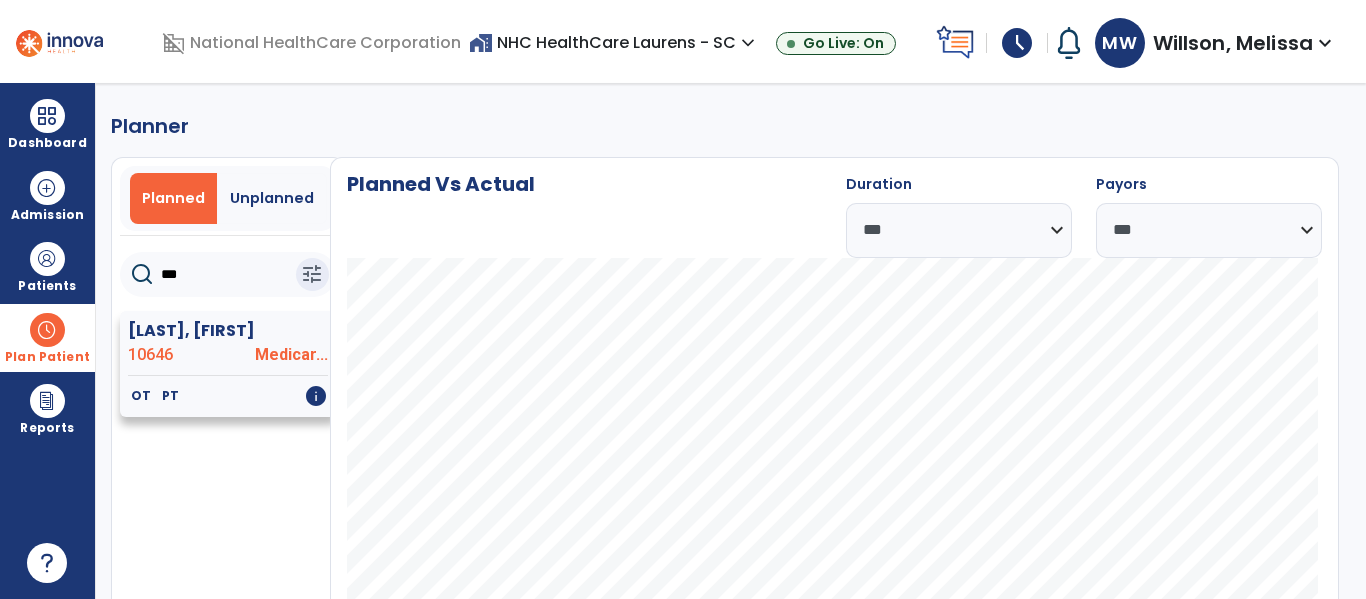 type on "***" 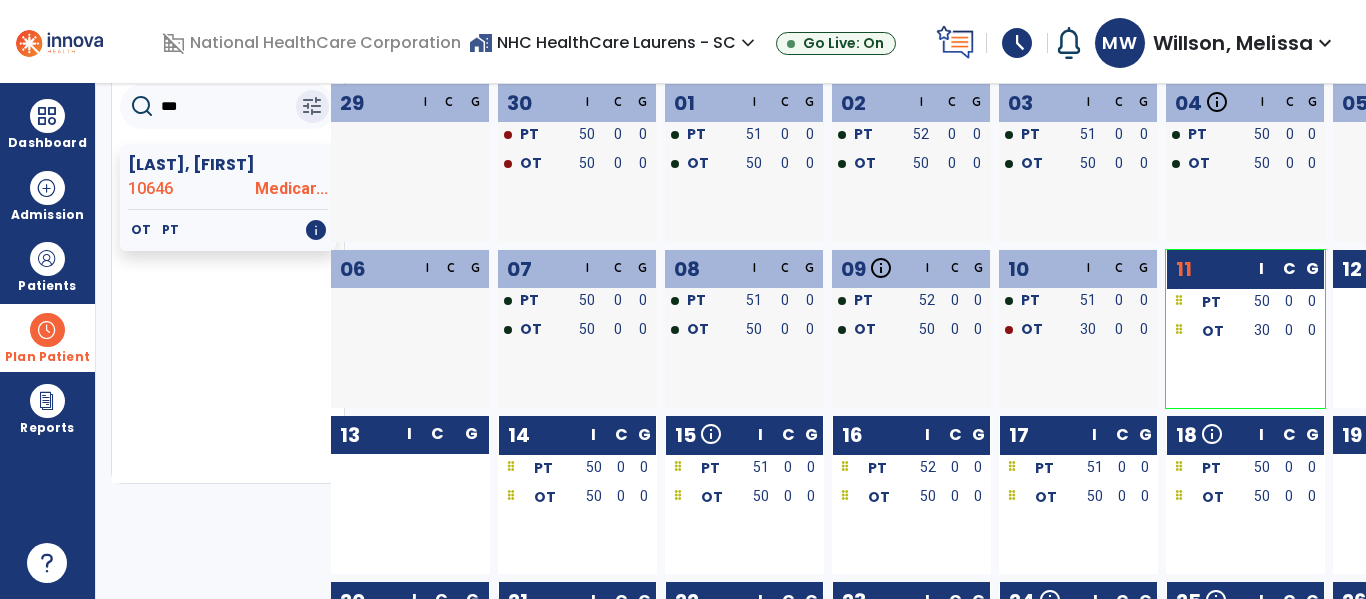 scroll, scrollTop: 200, scrollLeft: 0, axis: vertical 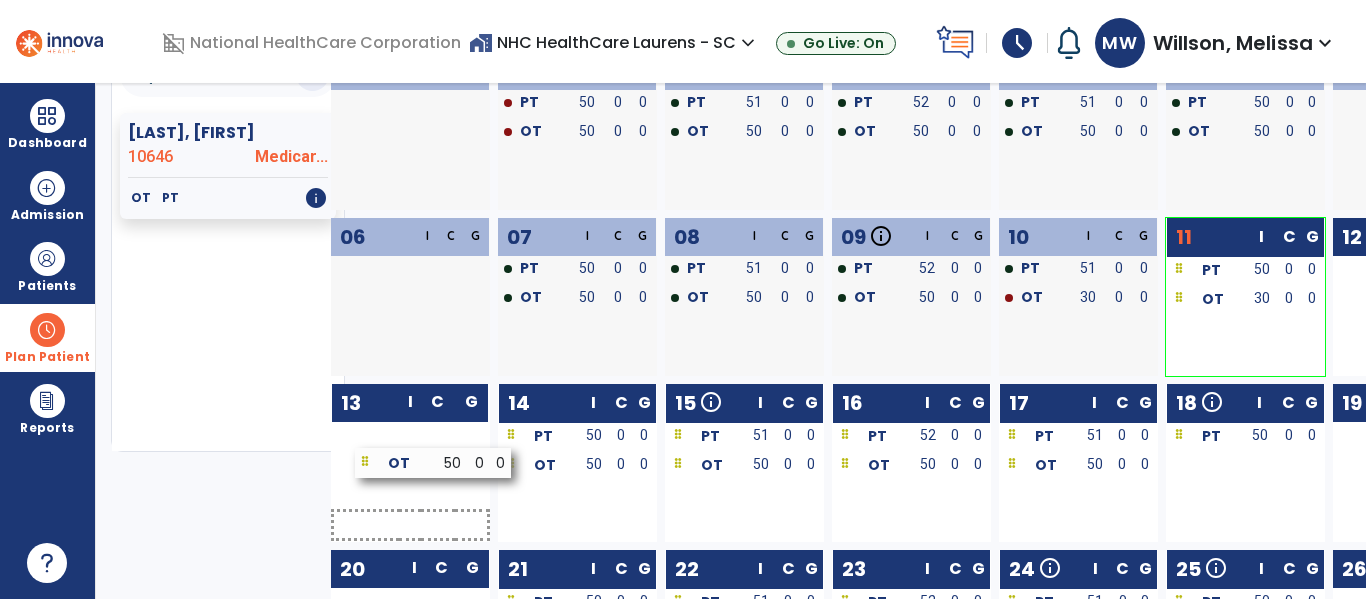 drag, startPoint x: 1208, startPoint y: 479, endPoint x: 391, endPoint y: 478, distance: 817.0006 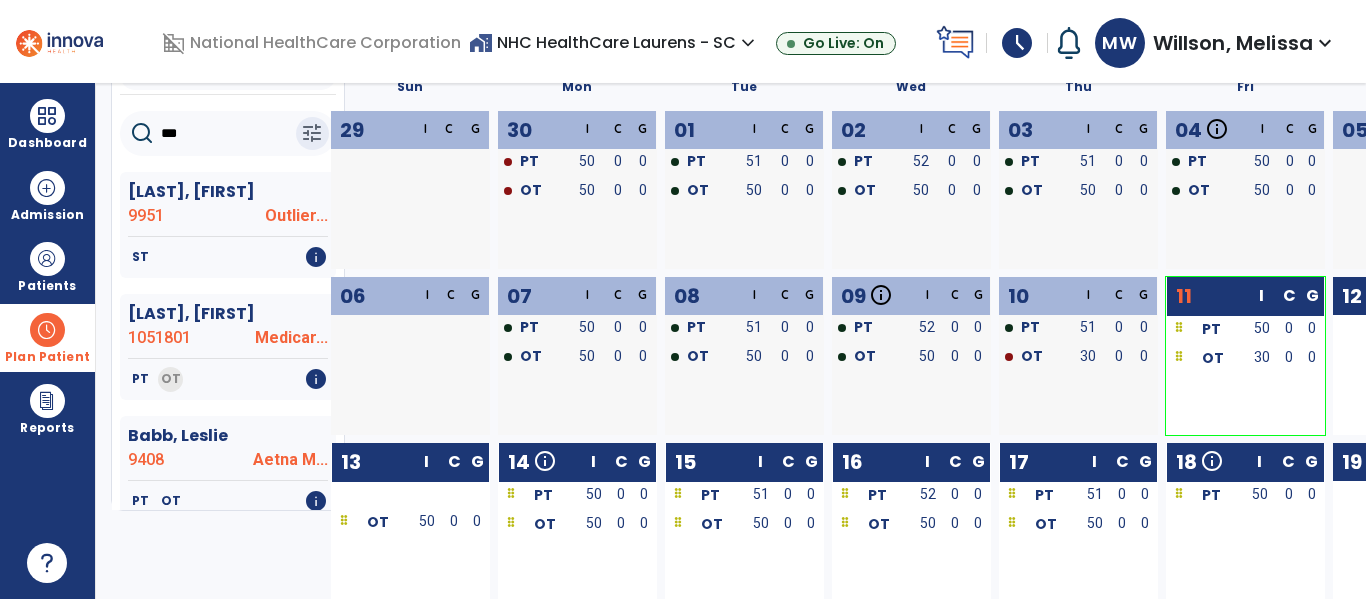 scroll, scrollTop: 0, scrollLeft: 0, axis: both 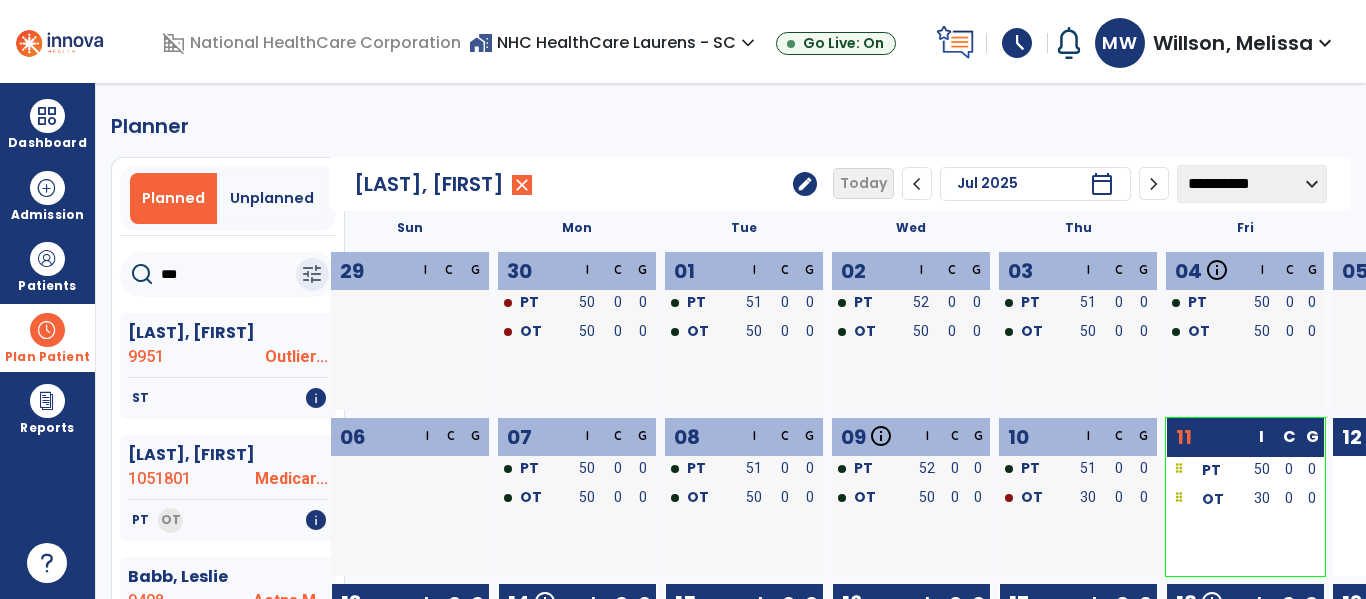 click on "Plan Patient" at bounding box center [47, 337] 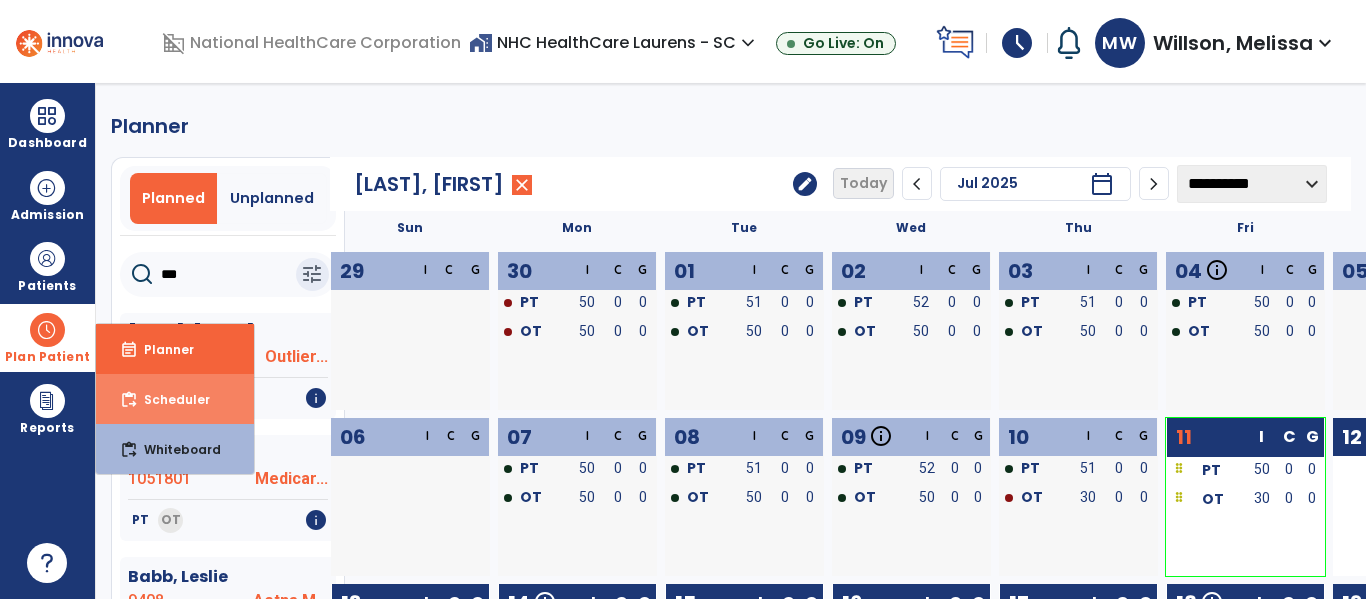 click on "Scheduler" at bounding box center (169, 399) 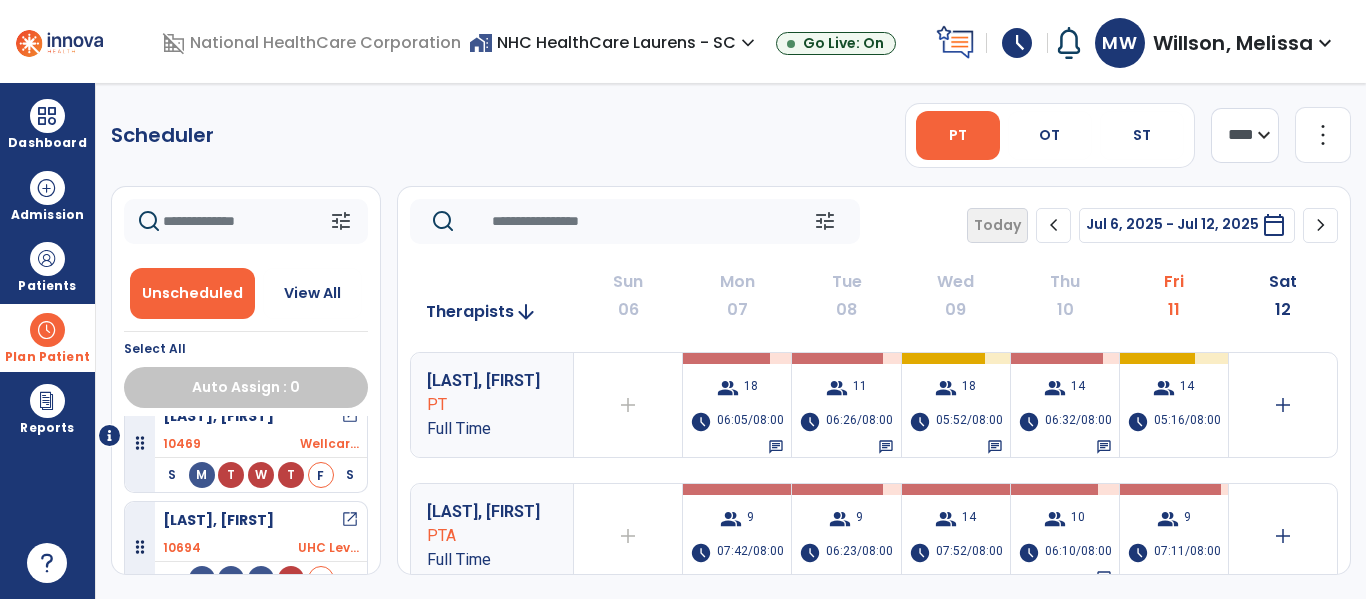 scroll, scrollTop: 41, scrollLeft: 0, axis: vertical 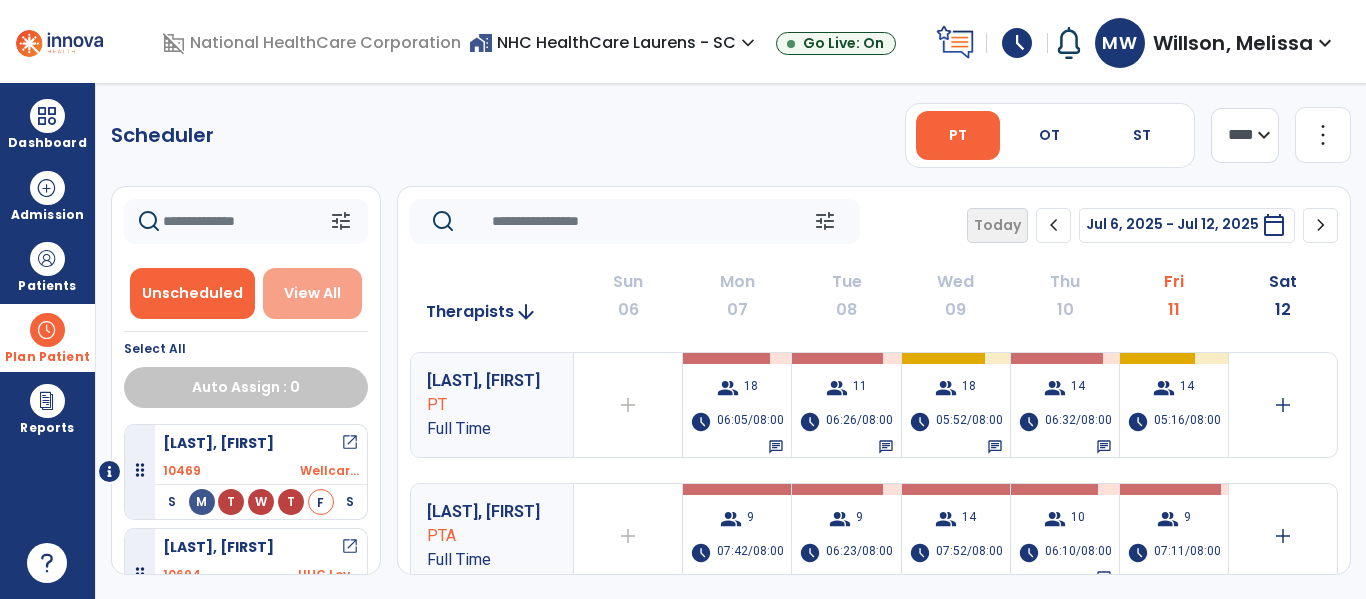 click on "View All" at bounding box center (313, 293) 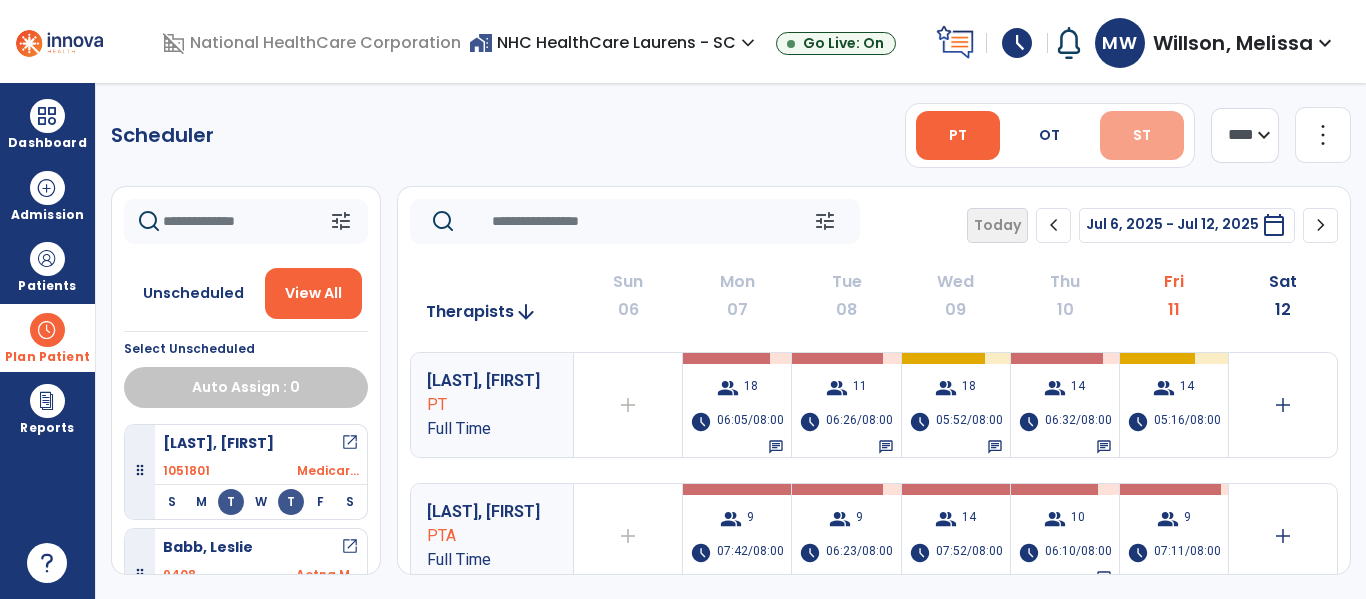 click on "OT" at bounding box center [1050, 135] 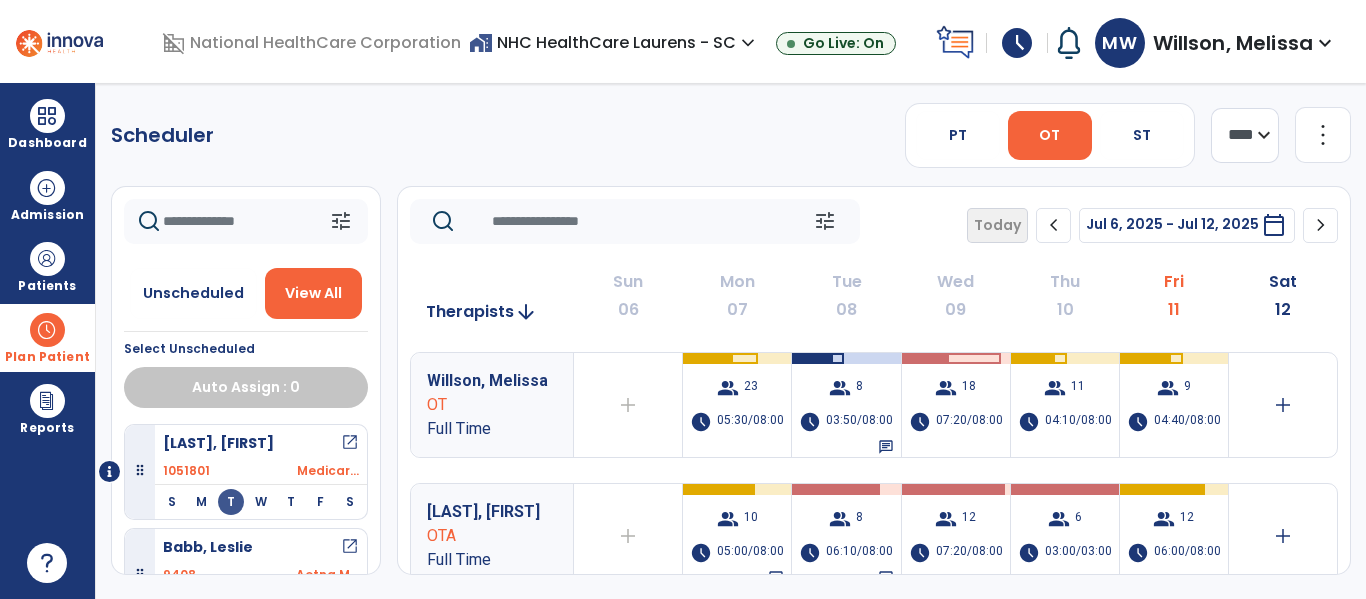 click on "chevron_right" 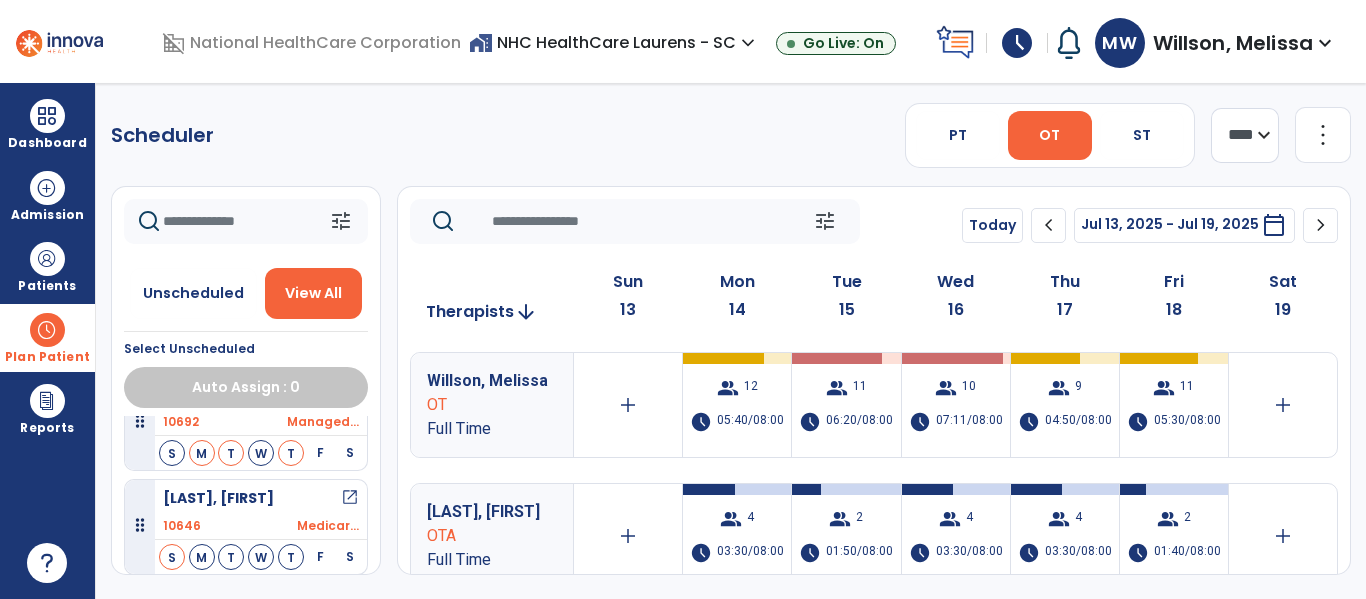 scroll, scrollTop: 600, scrollLeft: 0, axis: vertical 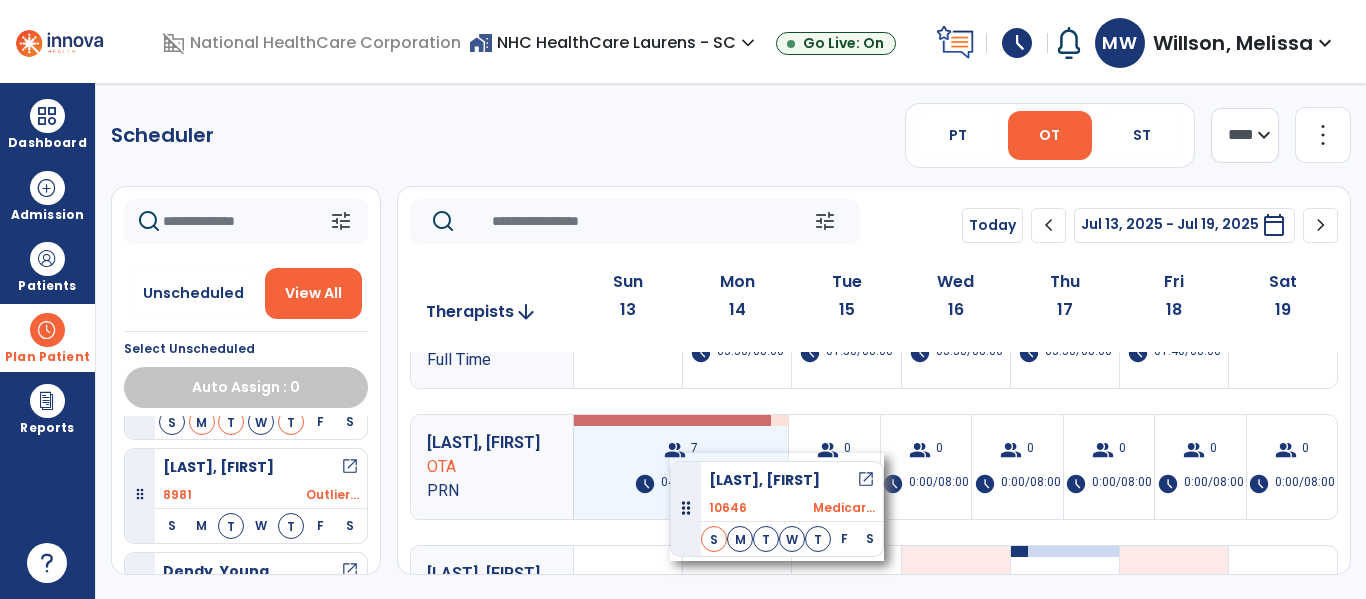 drag, startPoint x: 252, startPoint y: 474, endPoint x: 687, endPoint y: 443, distance: 436.1032 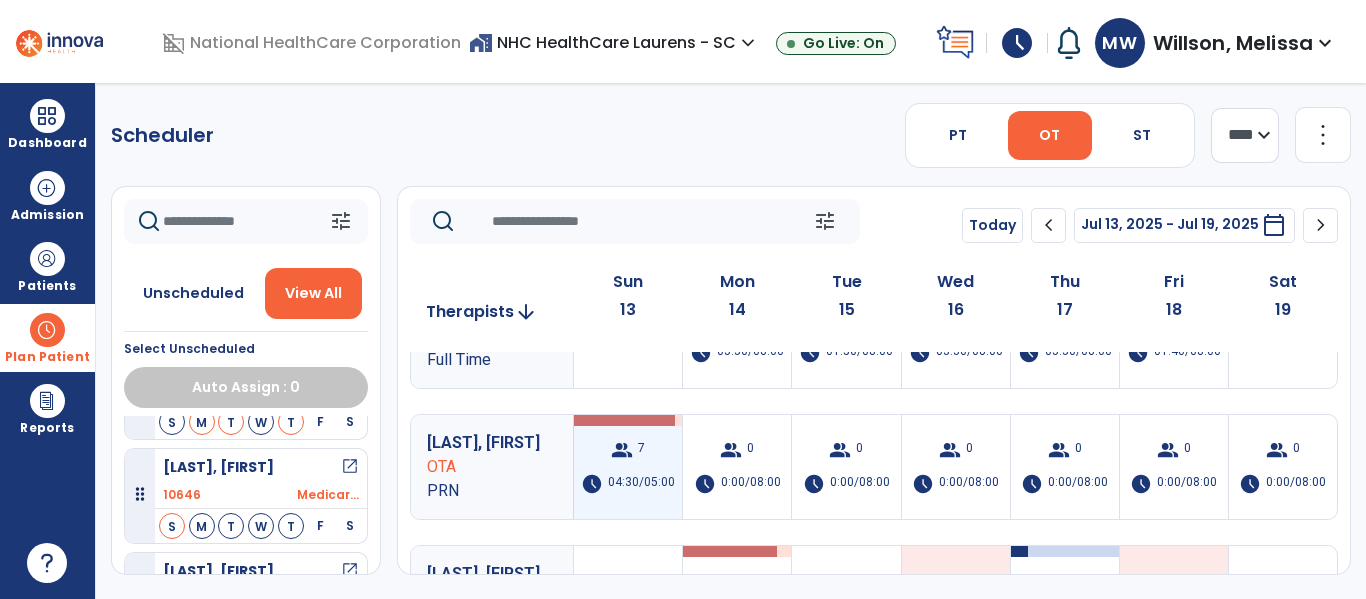 click on "group  7  schedule  04:30/05:00" at bounding box center (628, 467) 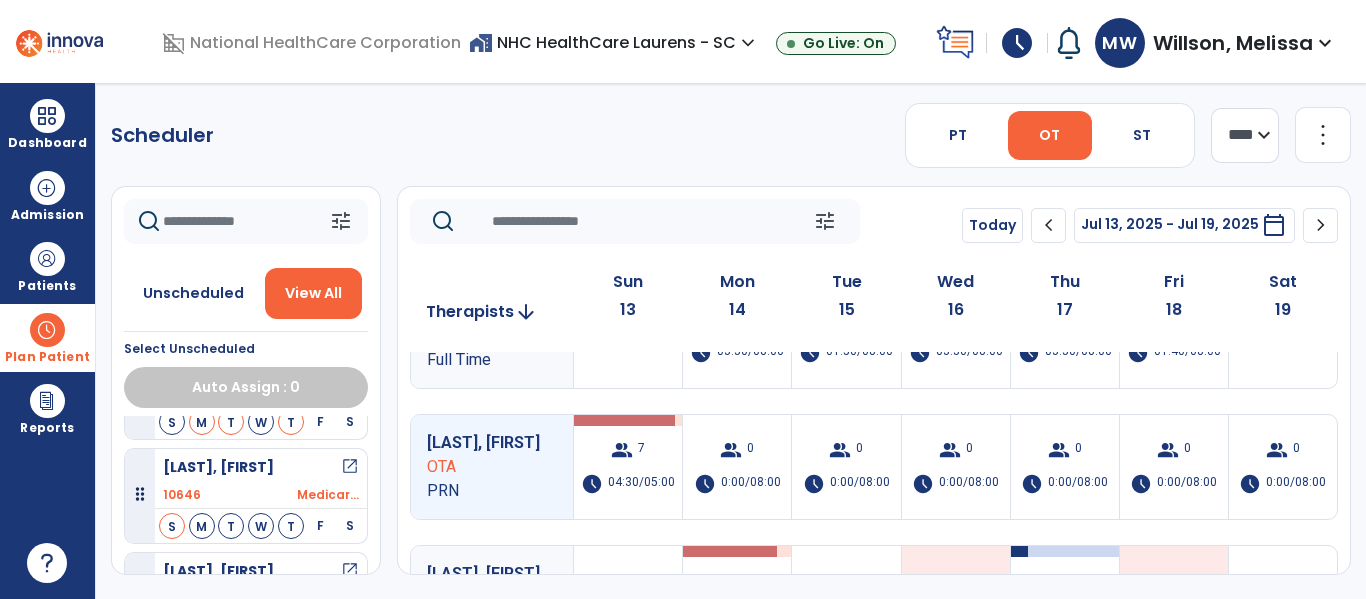 click on "open_in_new" at bounding box center [350, 467] 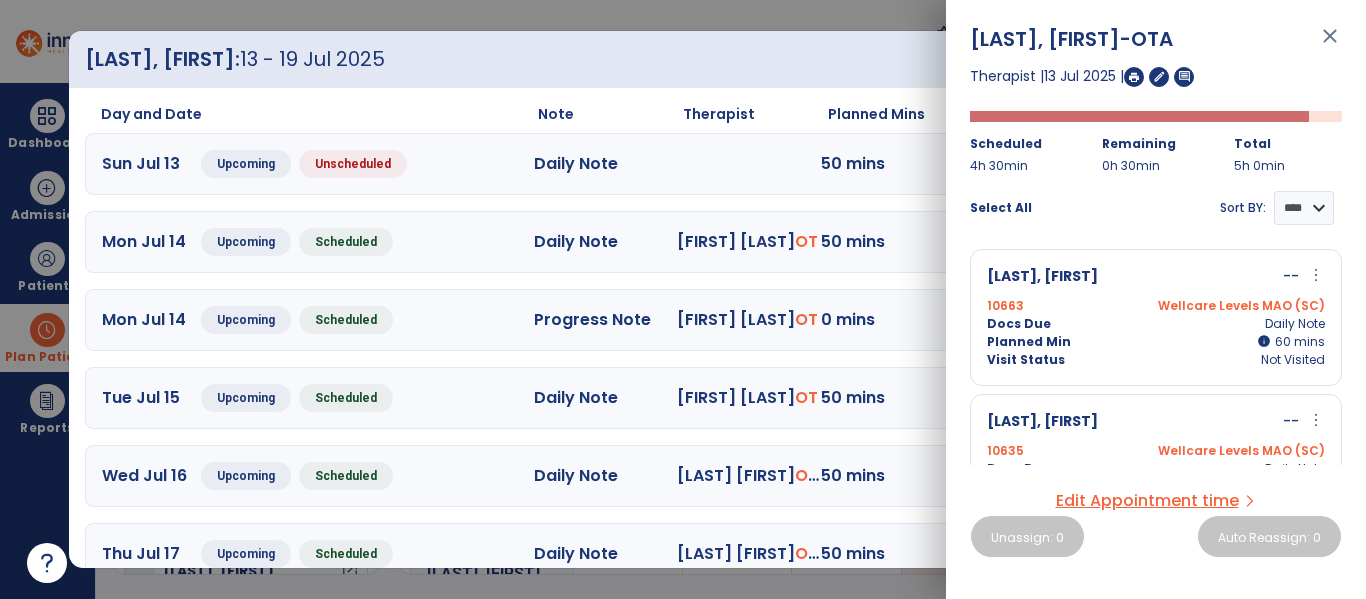 click on "close" at bounding box center (1330, 45) 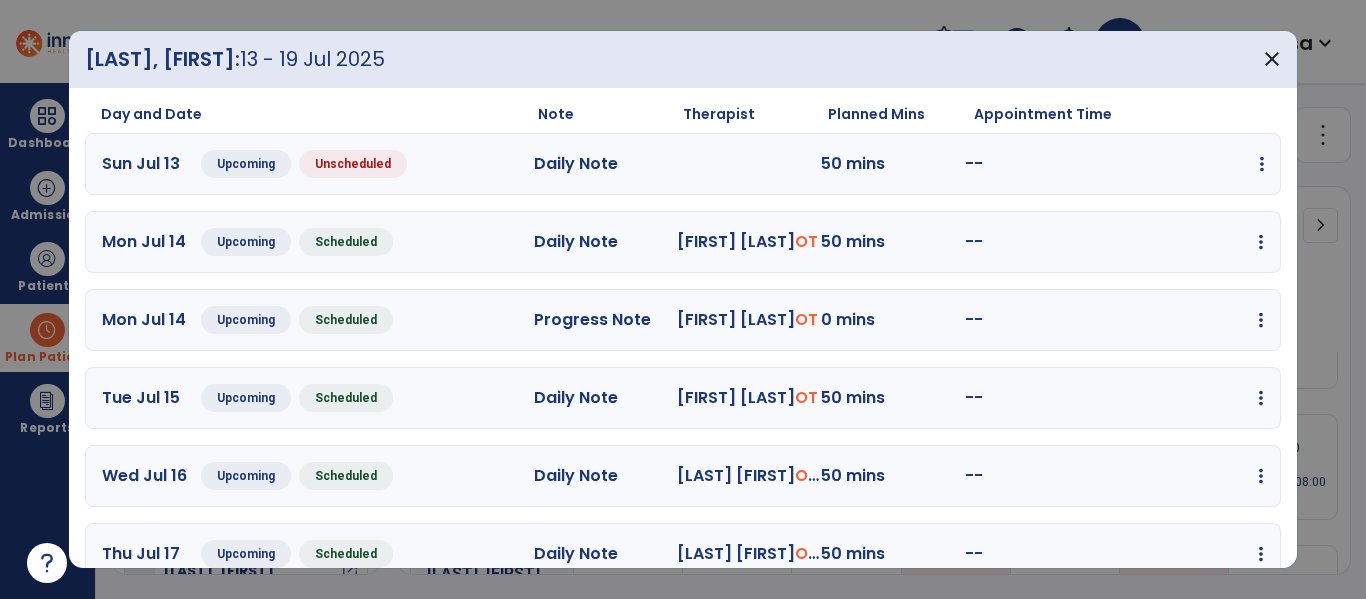 click at bounding box center [1262, 164] 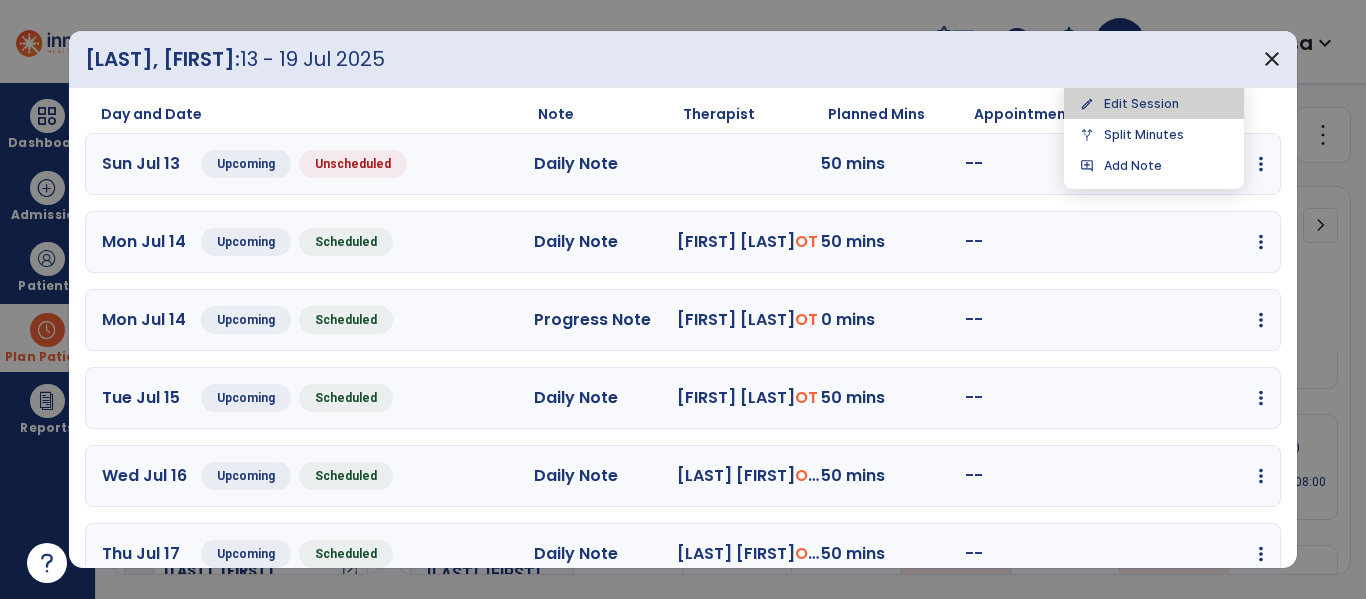 click on "edit   Edit Session" at bounding box center (1154, 103) 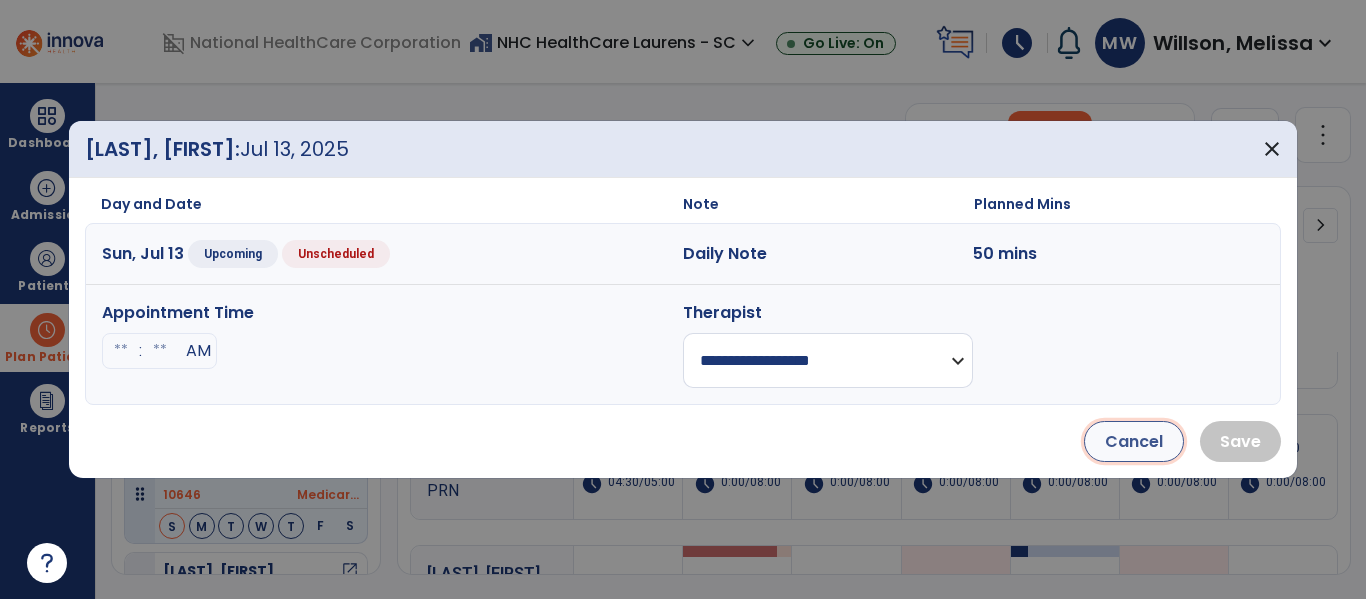 click on "Cancel" at bounding box center [1134, 441] 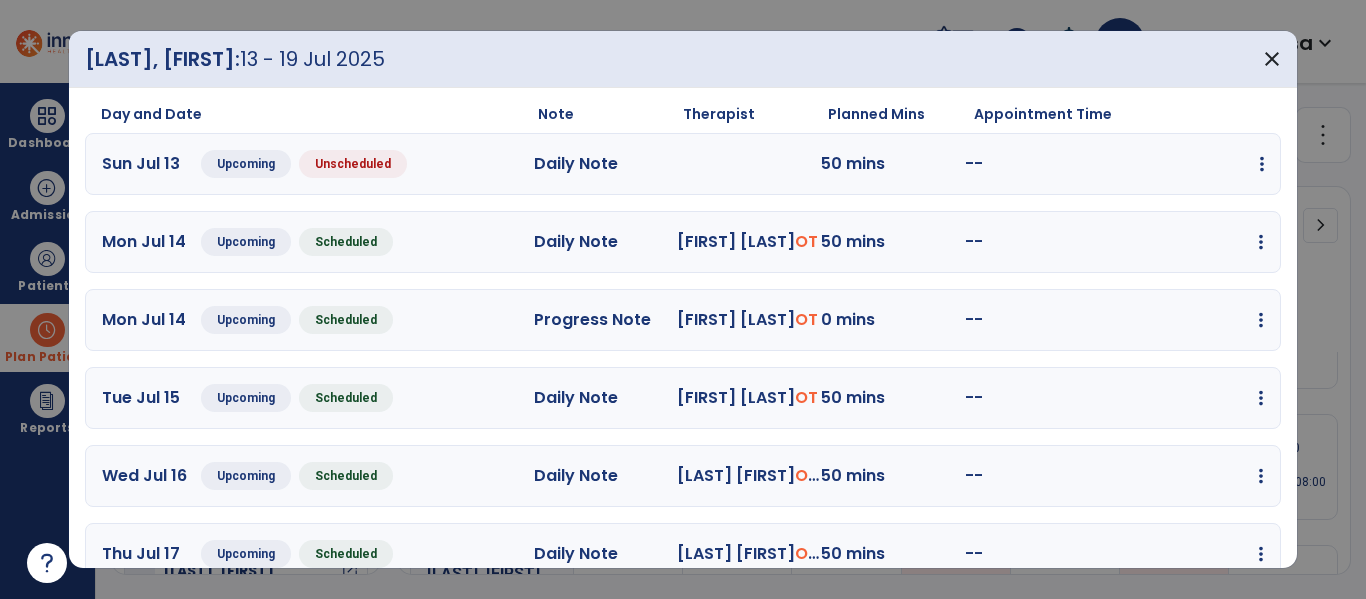 click at bounding box center (1262, 164) 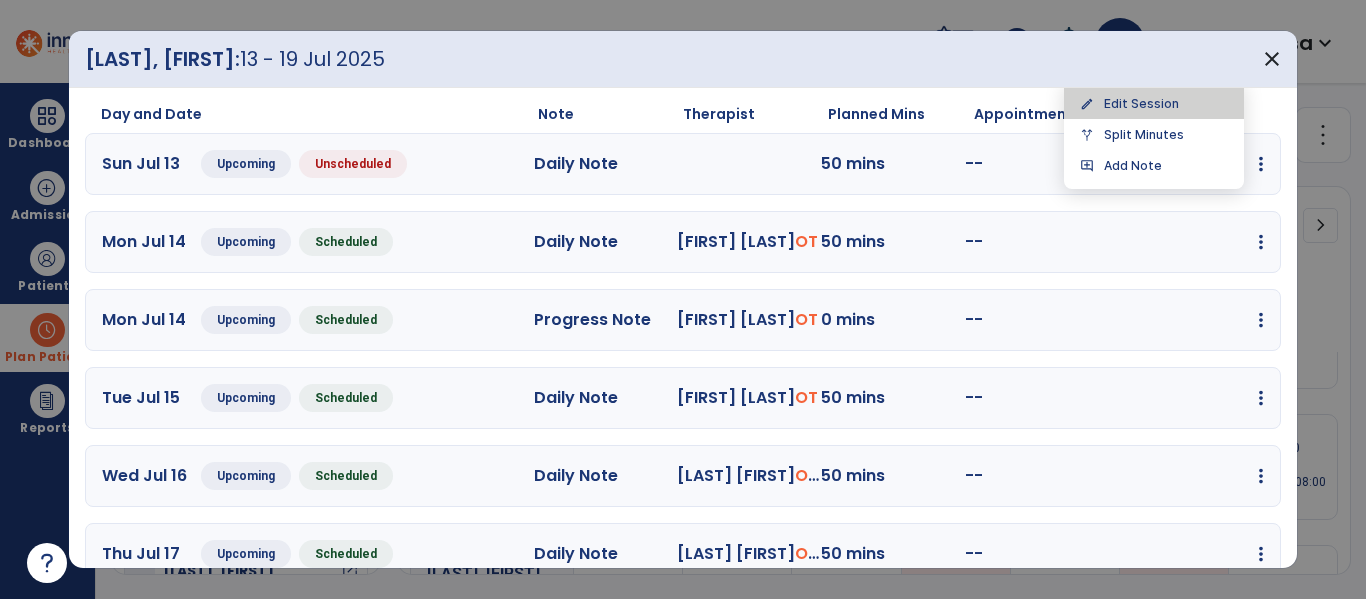 click on "edit   Edit Session" at bounding box center [1154, 103] 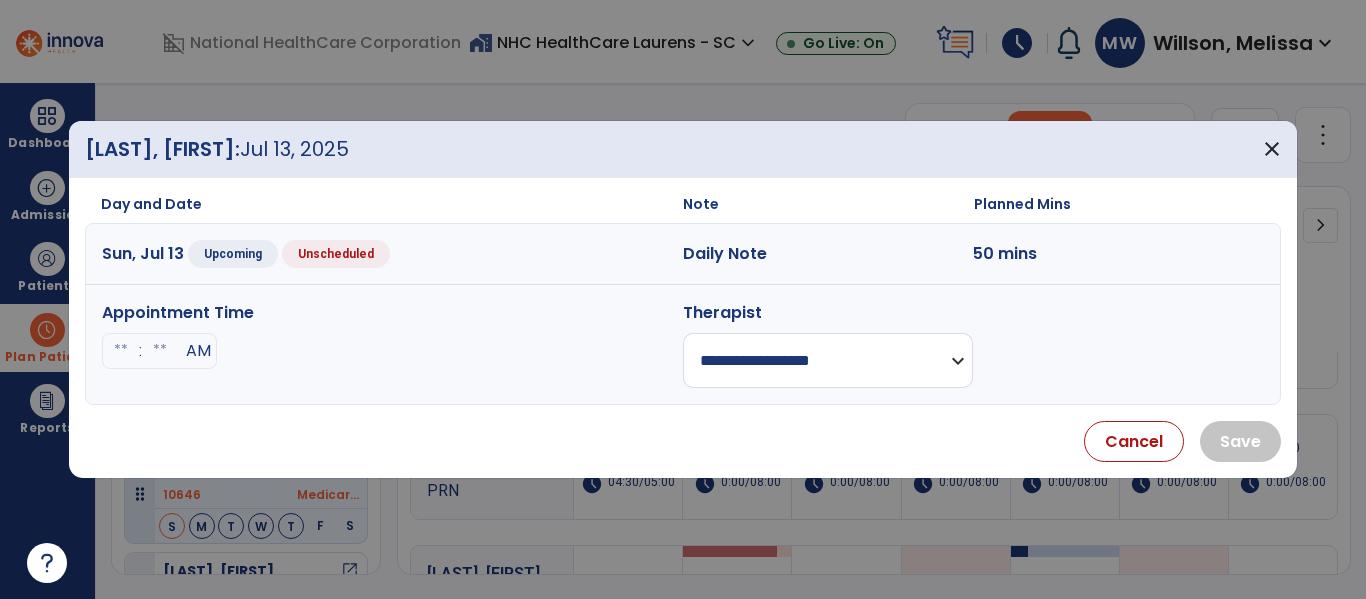 click on "Sun, Jul 13 Upcoming  Unscheduled  Daily Note  50 mins  Appointment Time : AM Therapist [NAME] [LAST]    [NAME] [LAST]    [NAME] [LAST]    [NAME] [LAST]    [NAME] [LAST]    [NAME] [LAST]    [NAME] [LAST]    [NAME] [LAST]    [NAME] [LAST]    [NAME] [LAST]    [NAME] [LAST]" at bounding box center (682, 314) 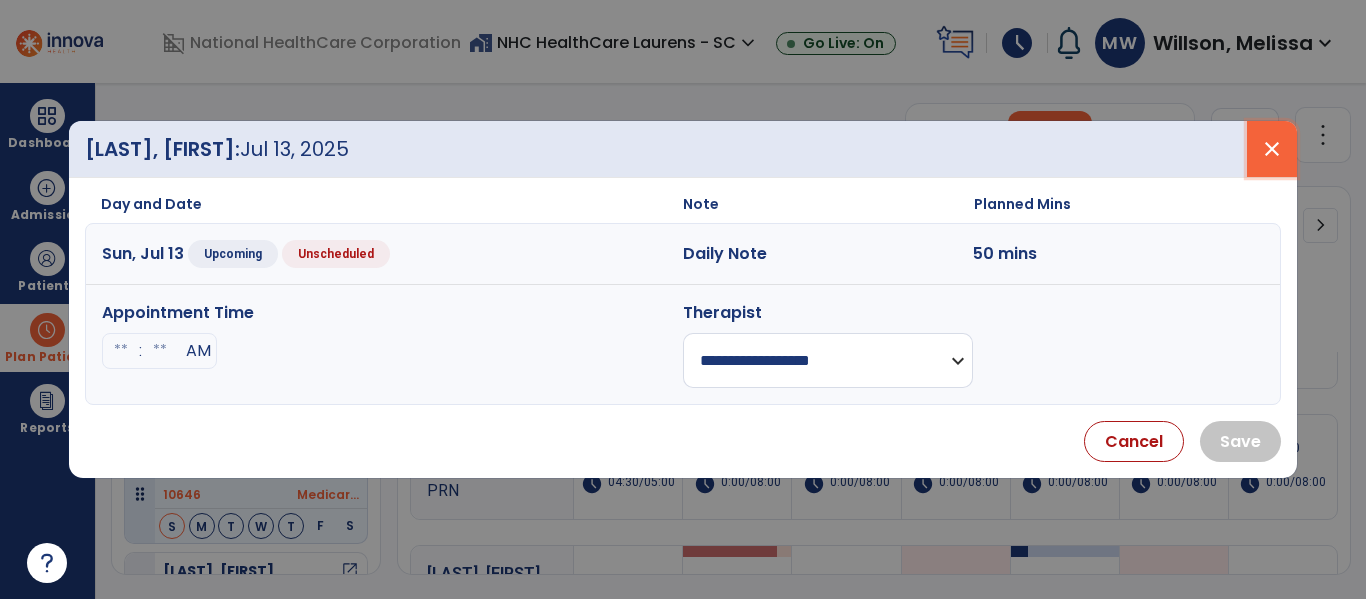 click on "close" at bounding box center [1272, 149] 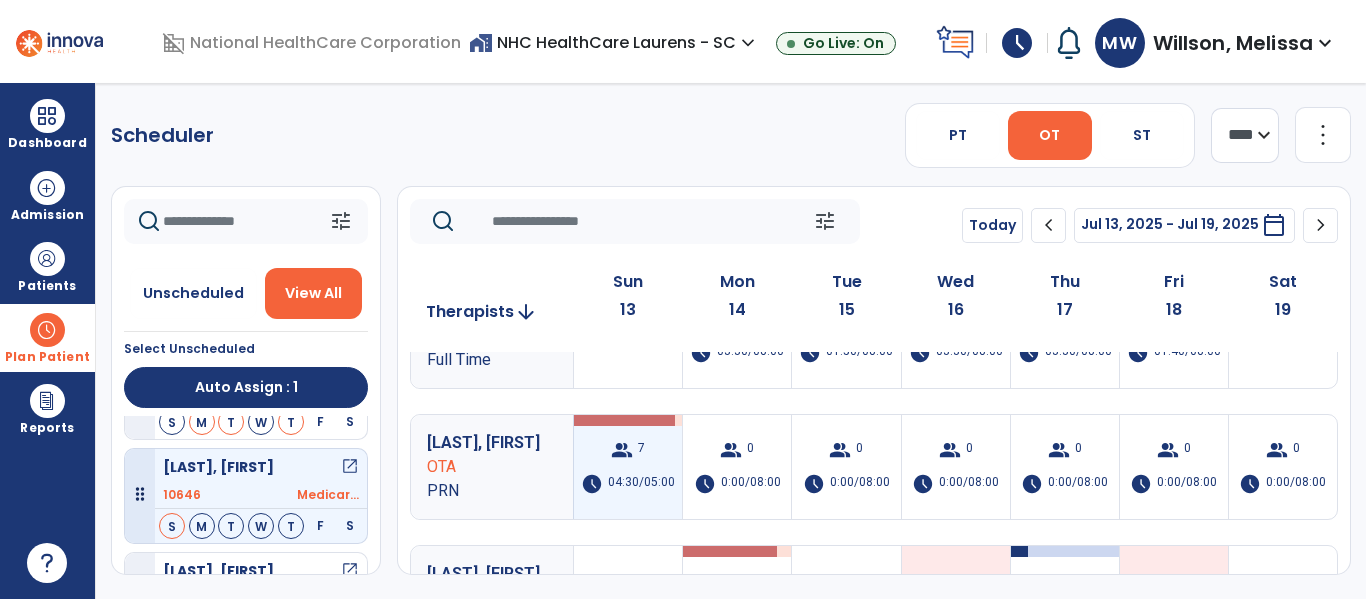 click on "group  7  schedule  04:30/05:00" at bounding box center [628, 467] 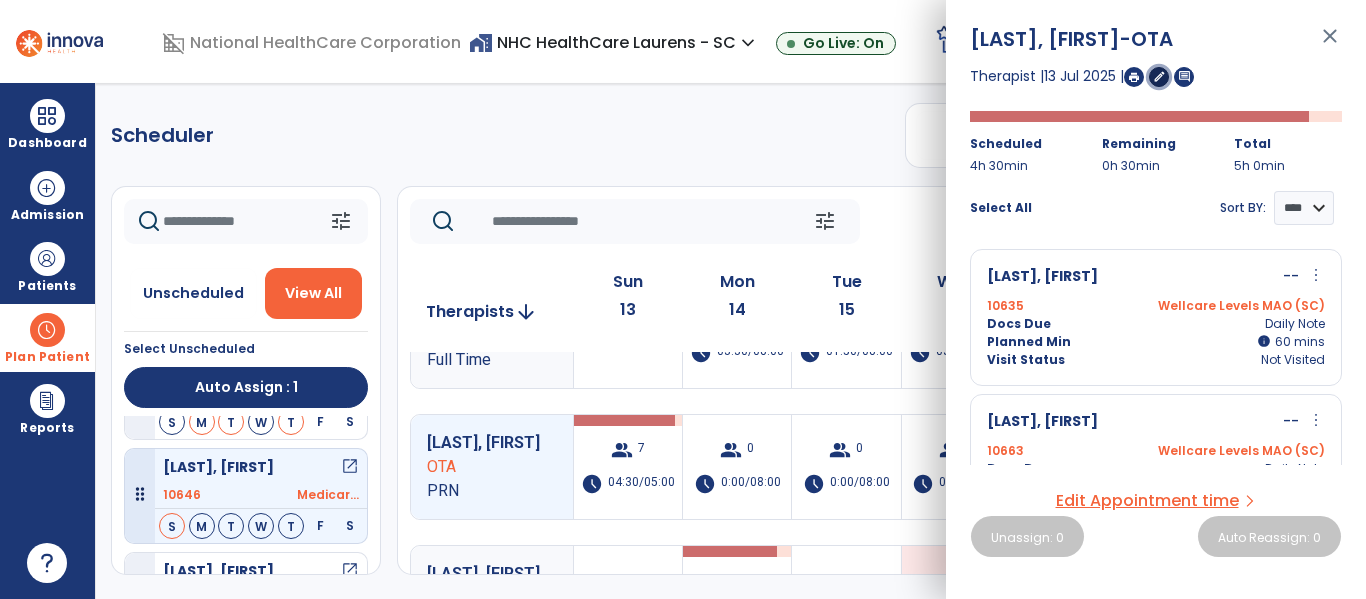 click on "edit" at bounding box center (1159, 76) 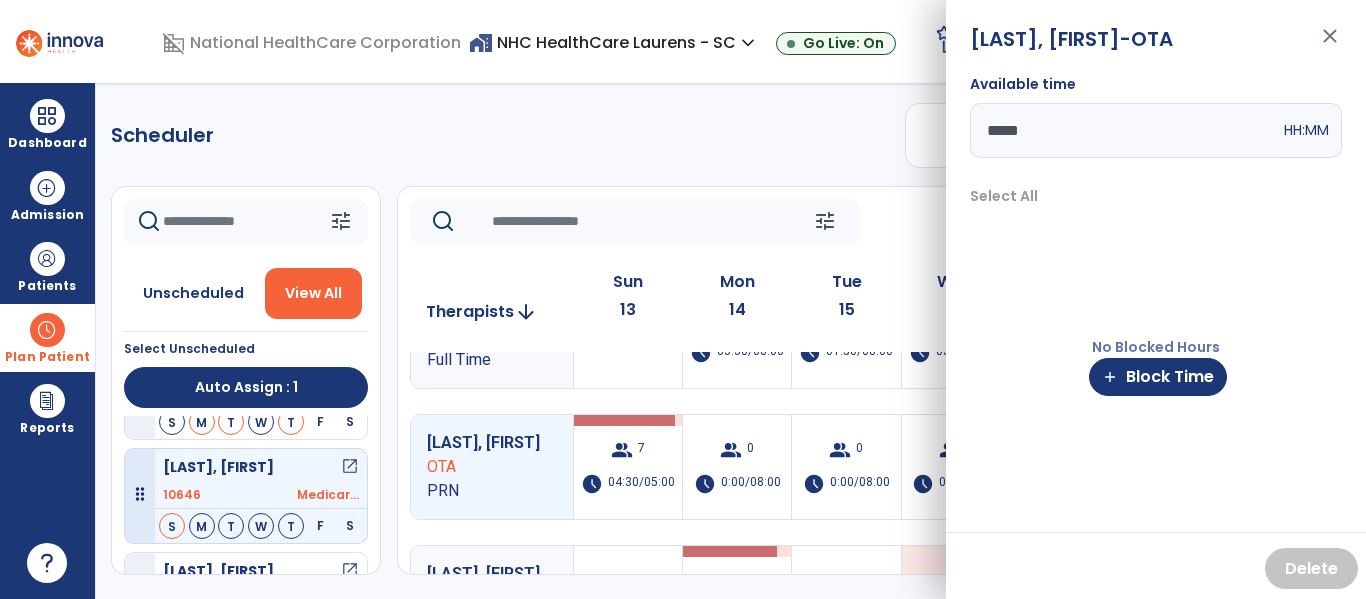click on "*****" at bounding box center [1125, 130] 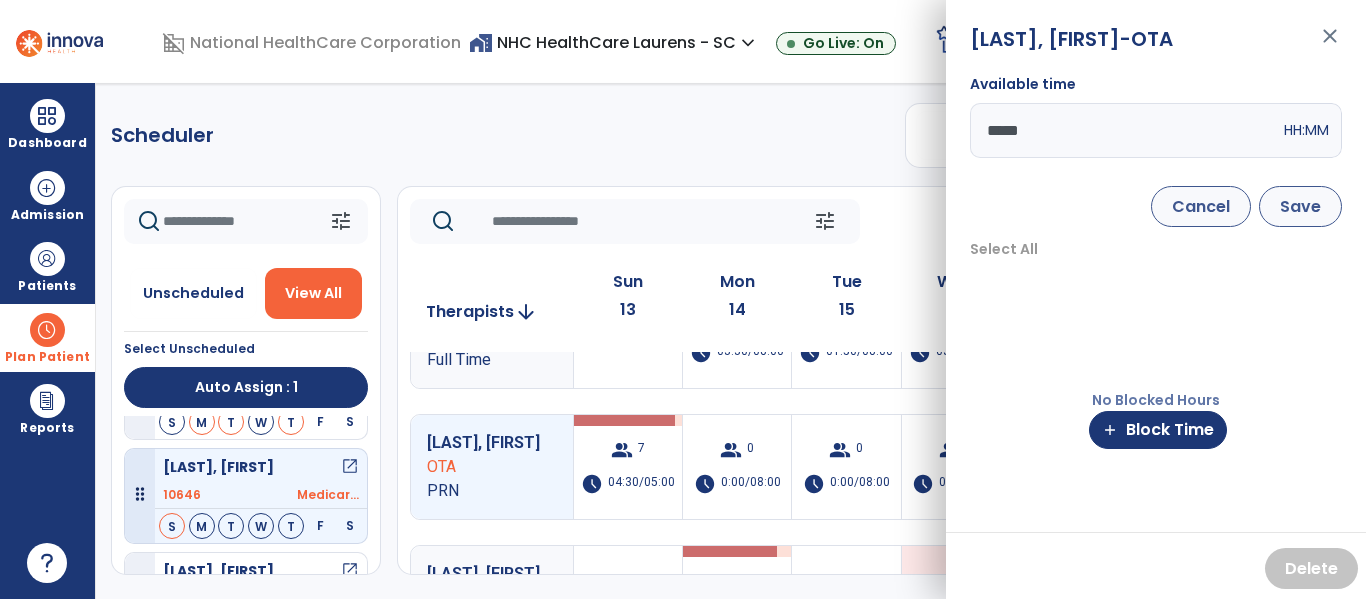 type on "*****" 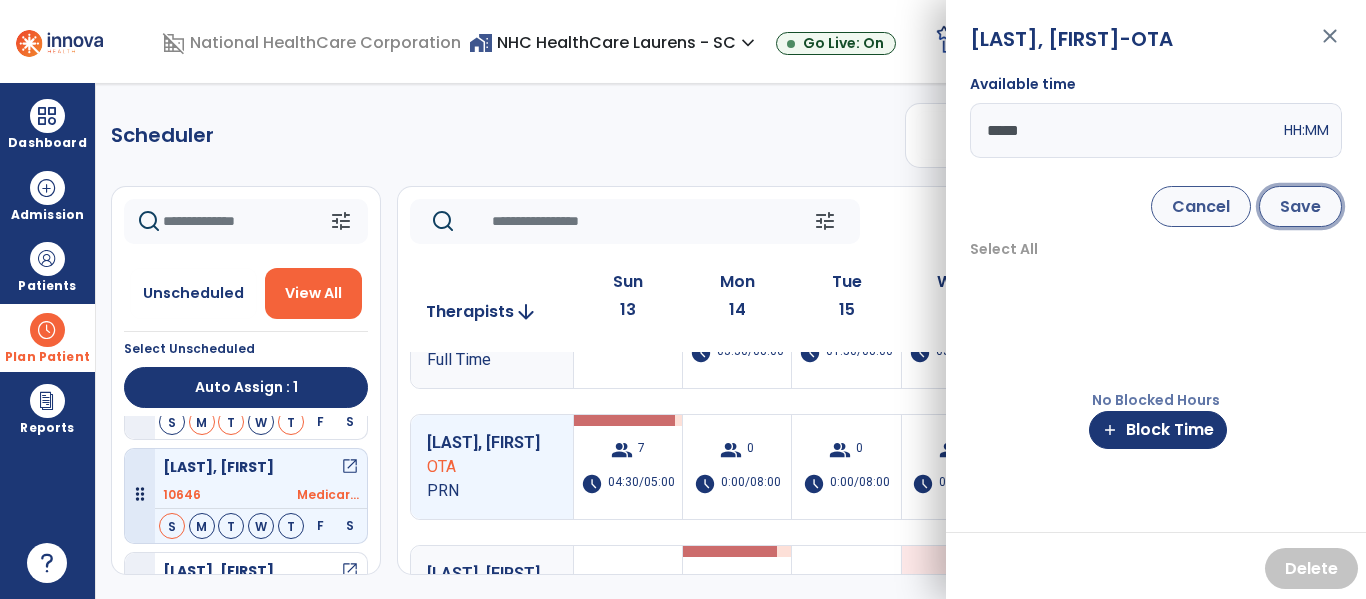 click on "Save" at bounding box center (1300, 206) 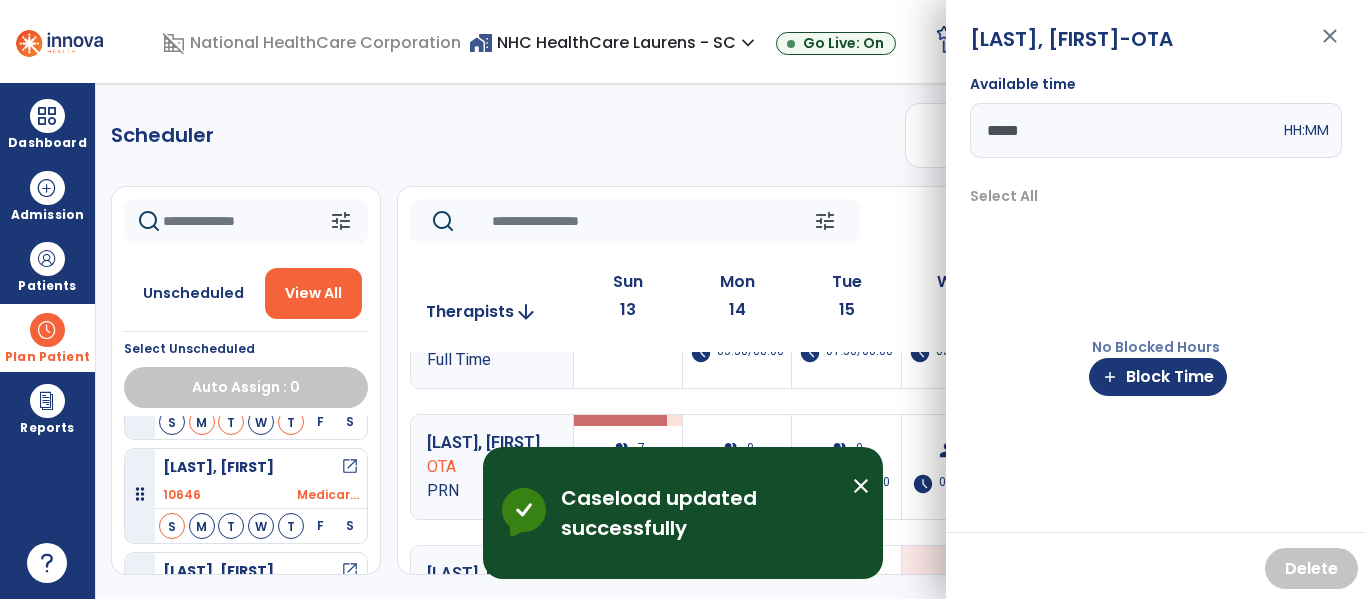 click on "Scheduler   PT   OT   ST  **** *** more_vert  Manage Labor   View All Therapists   Print" 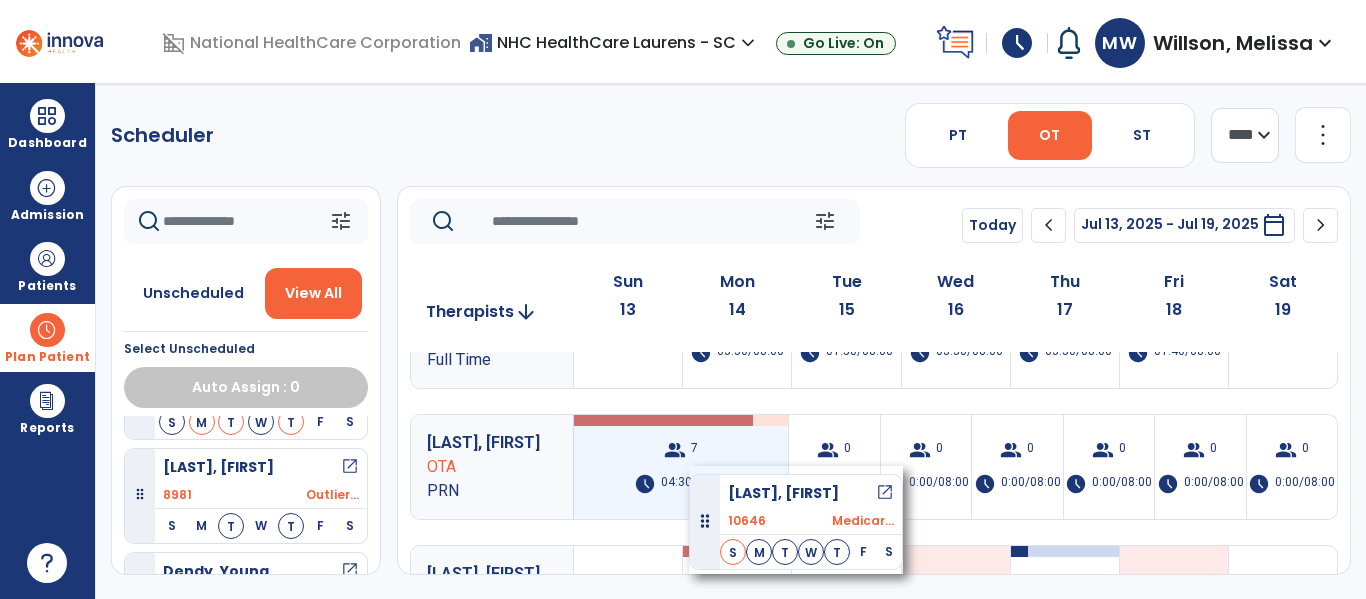 drag, startPoint x: 292, startPoint y: 479, endPoint x: 689, endPoint y: 466, distance: 397.2128 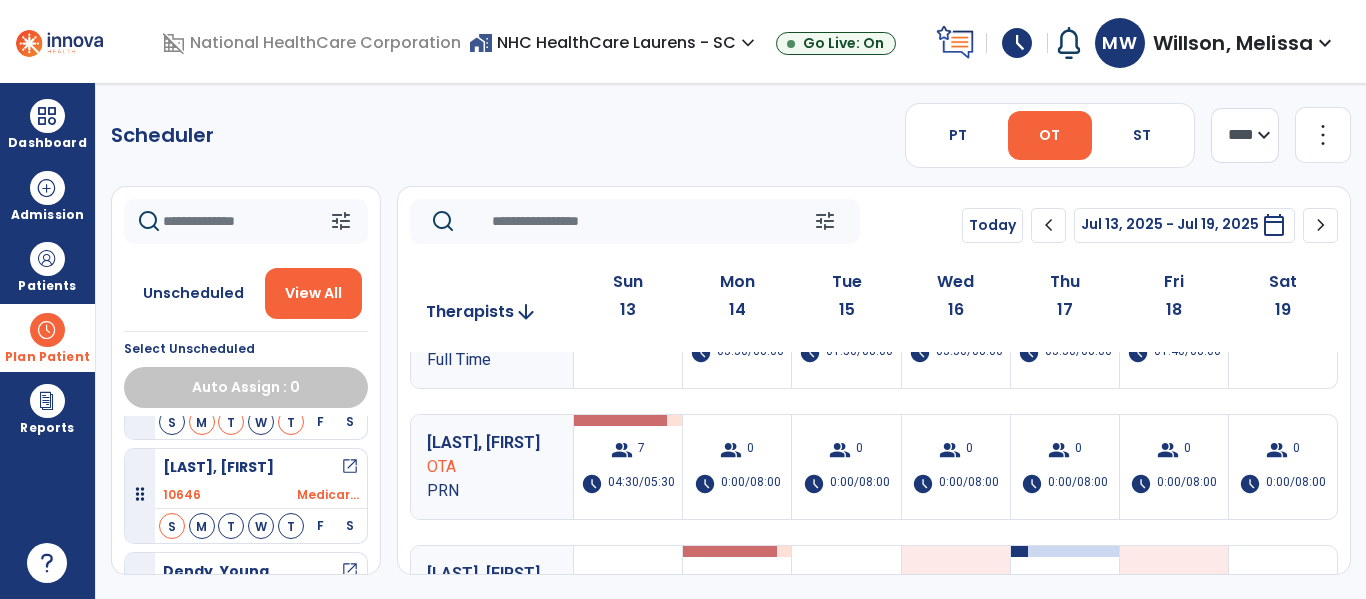 click on "group  7  schedule  04:30/05:30" at bounding box center (628, 467) 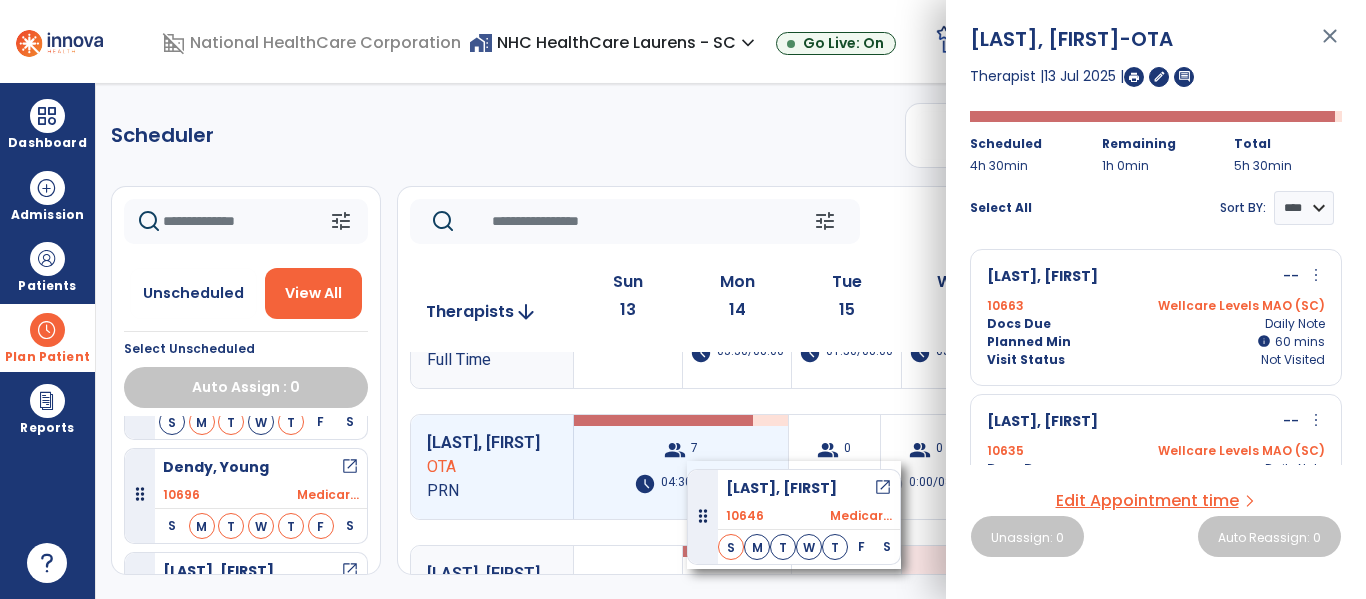 drag, startPoint x: 280, startPoint y: 465, endPoint x: 687, endPoint y: 461, distance: 407.01965 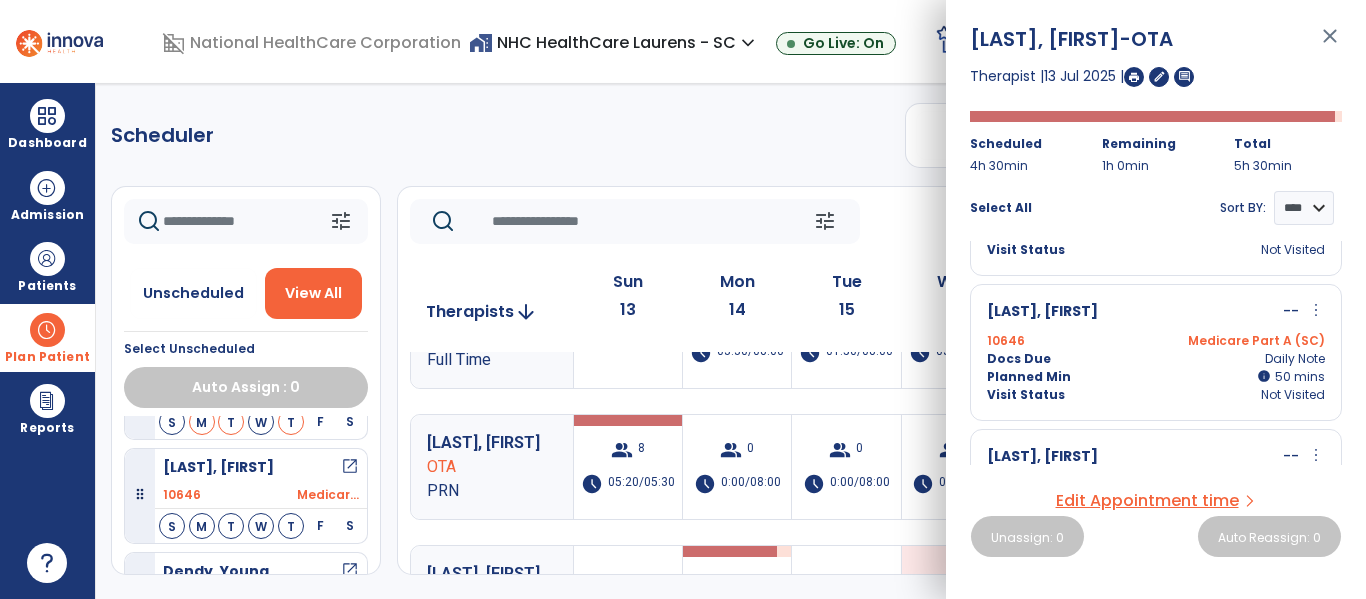 scroll, scrollTop: 300, scrollLeft: 0, axis: vertical 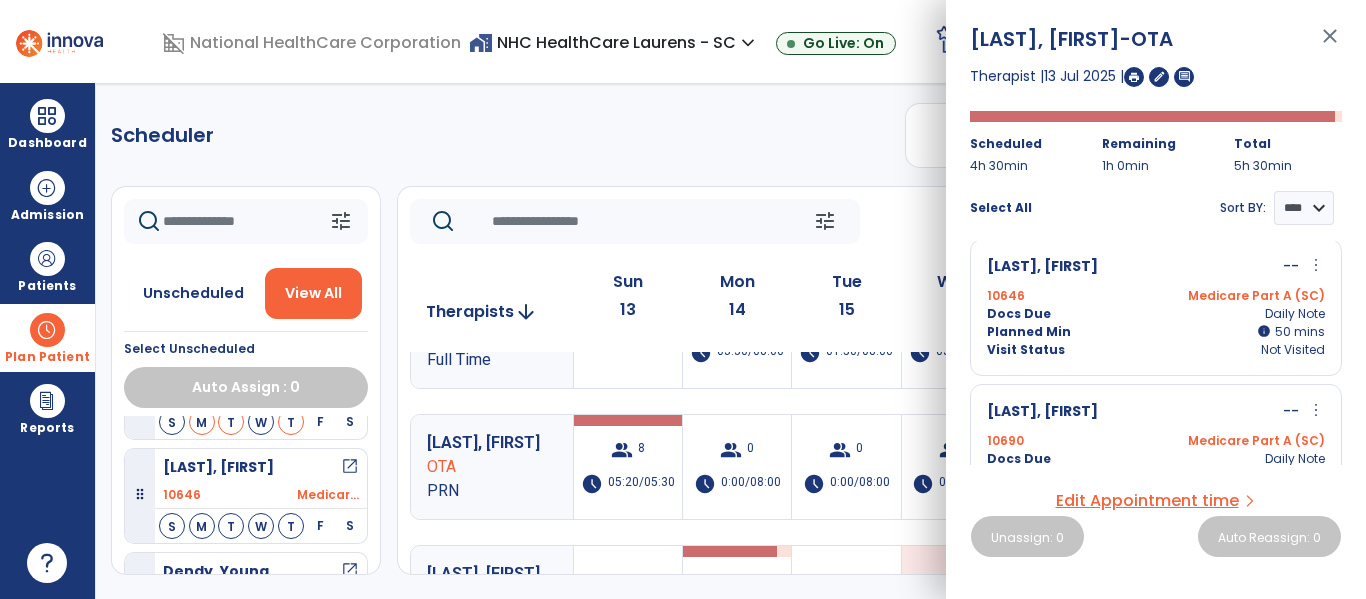 click on "more_vert" at bounding box center (1316, 265) 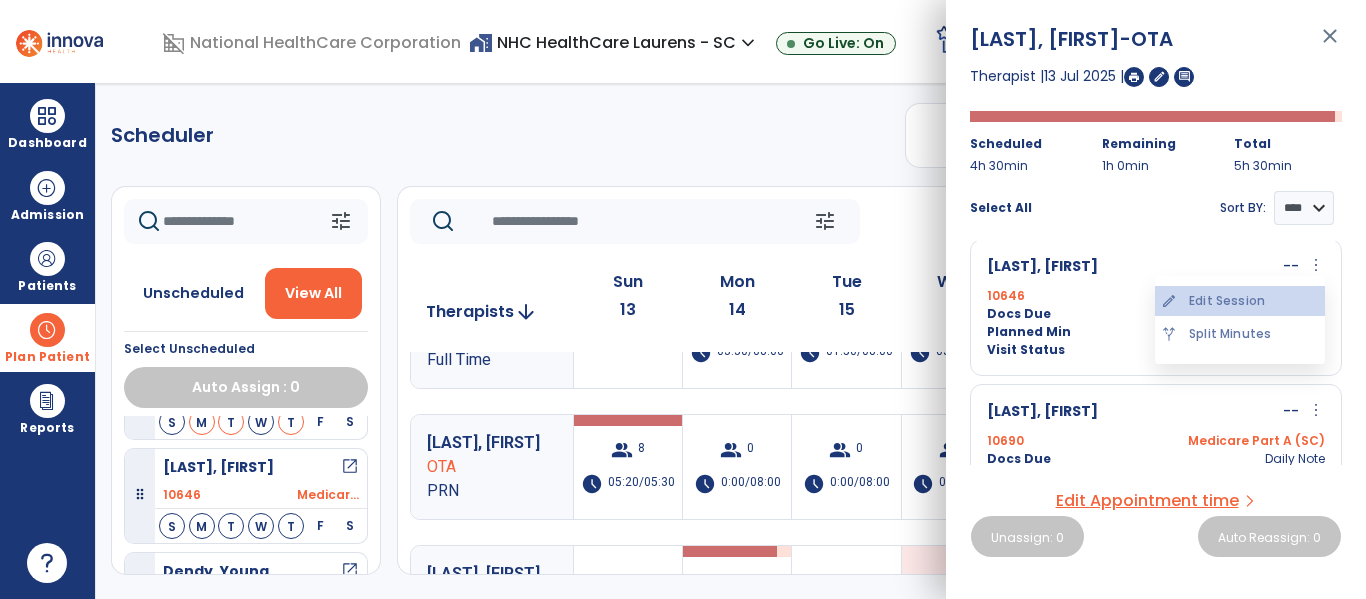 click on "edit   Edit Session" at bounding box center [1240, 301] 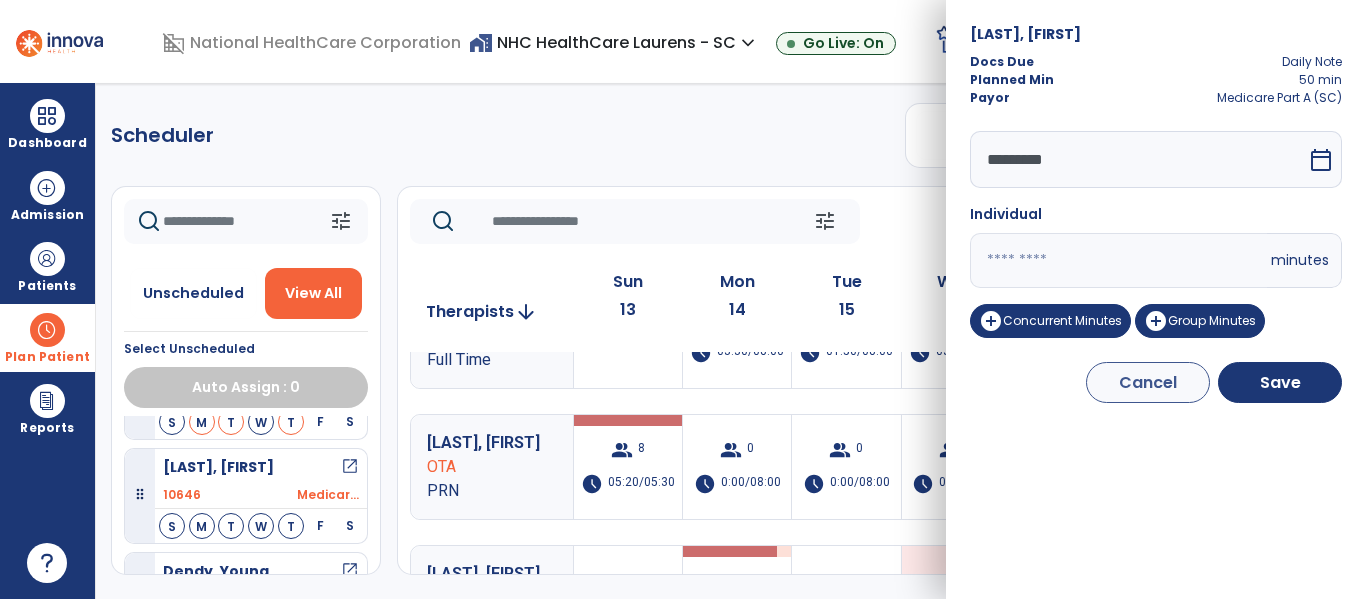 drag, startPoint x: 1007, startPoint y: 262, endPoint x: 952, endPoint y: 250, distance: 56.293873 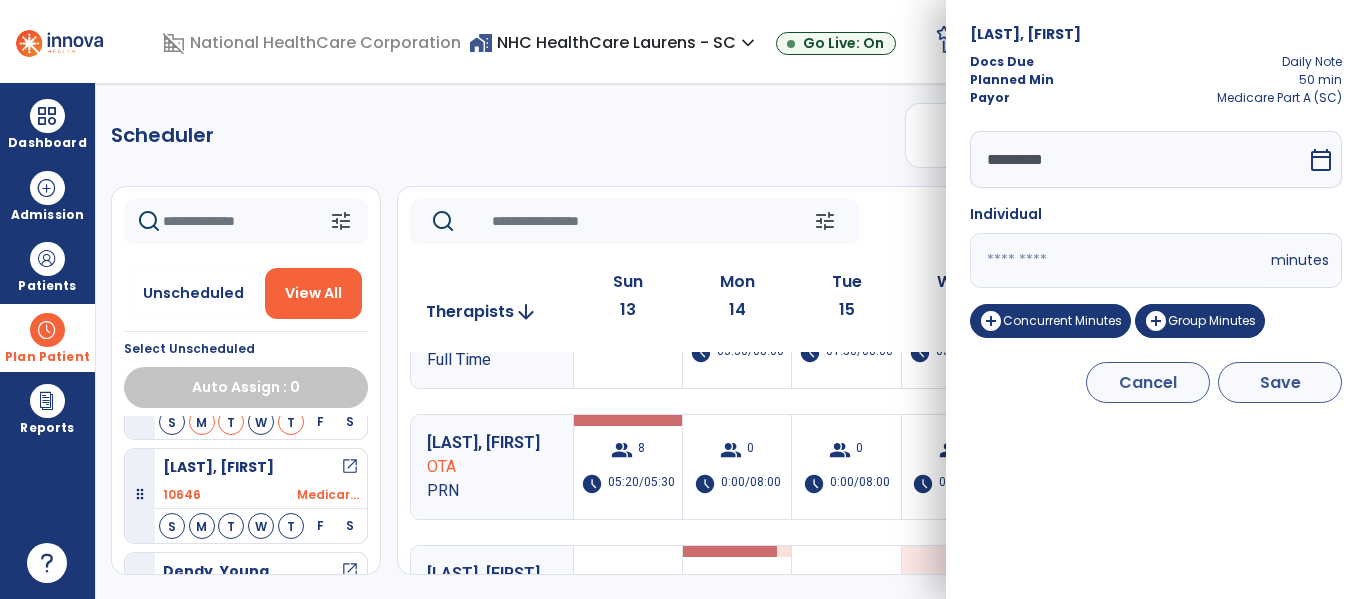 type on "**" 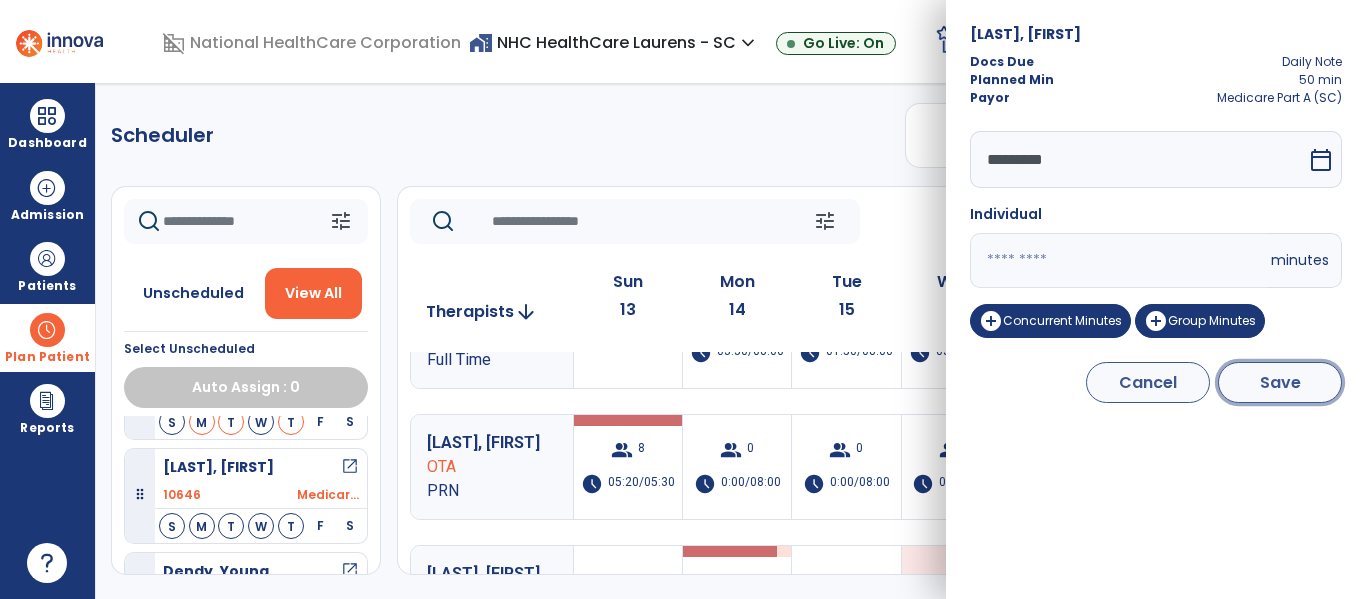 click on "Save" at bounding box center [1280, 382] 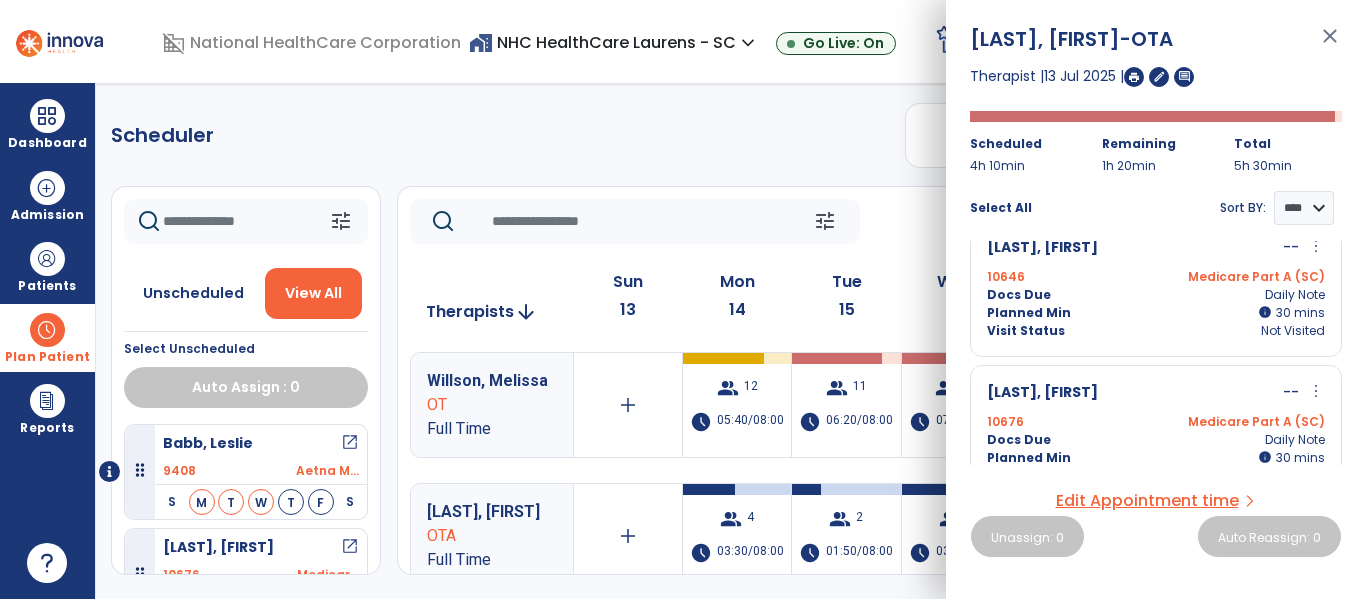 scroll, scrollTop: 936, scrollLeft: 0, axis: vertical 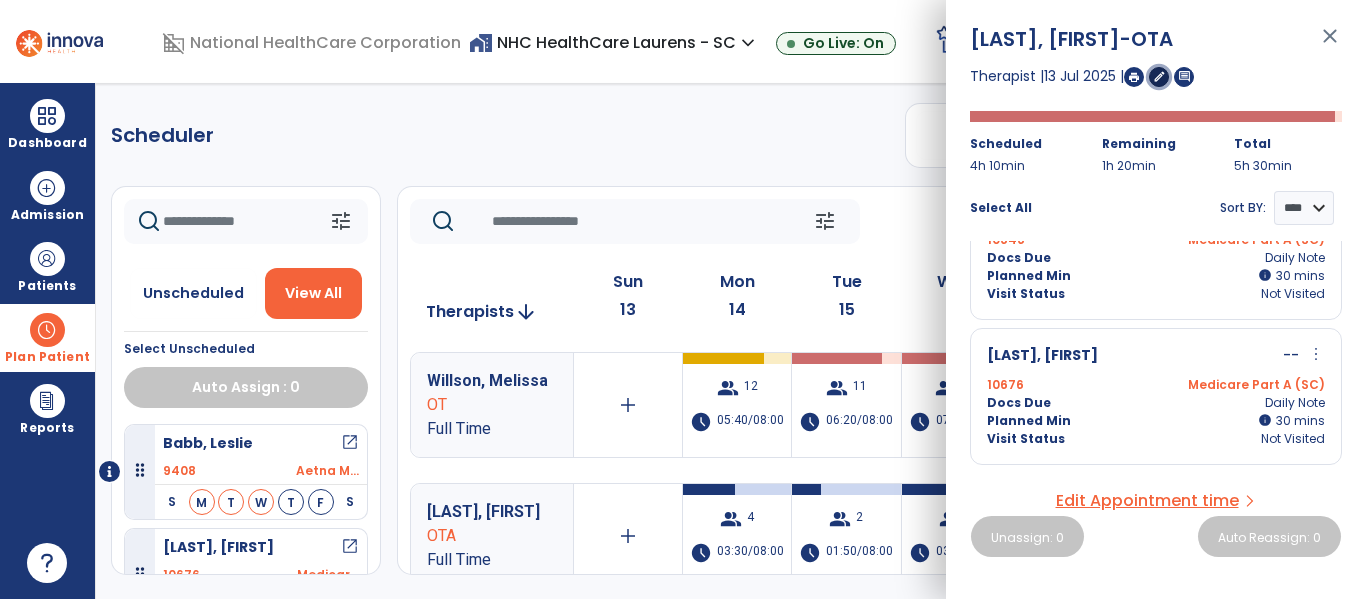 click on "edit" at bounding box center (1159, 76) 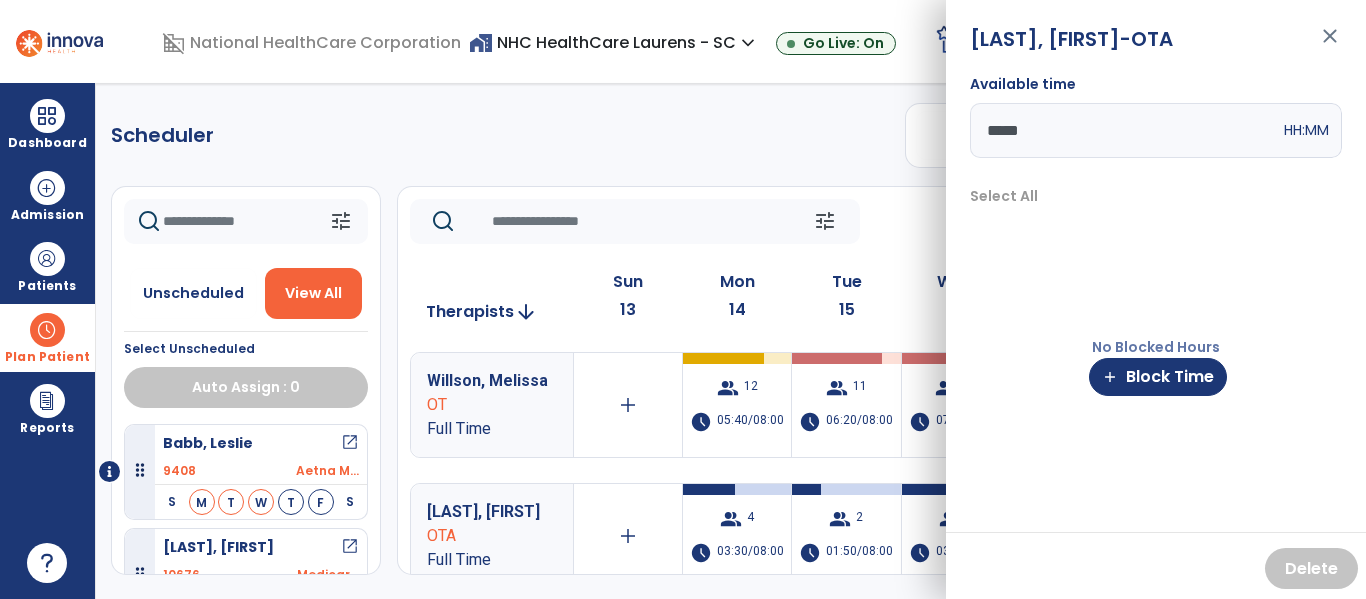 click on "*****" at bounding box center (1125, 130) 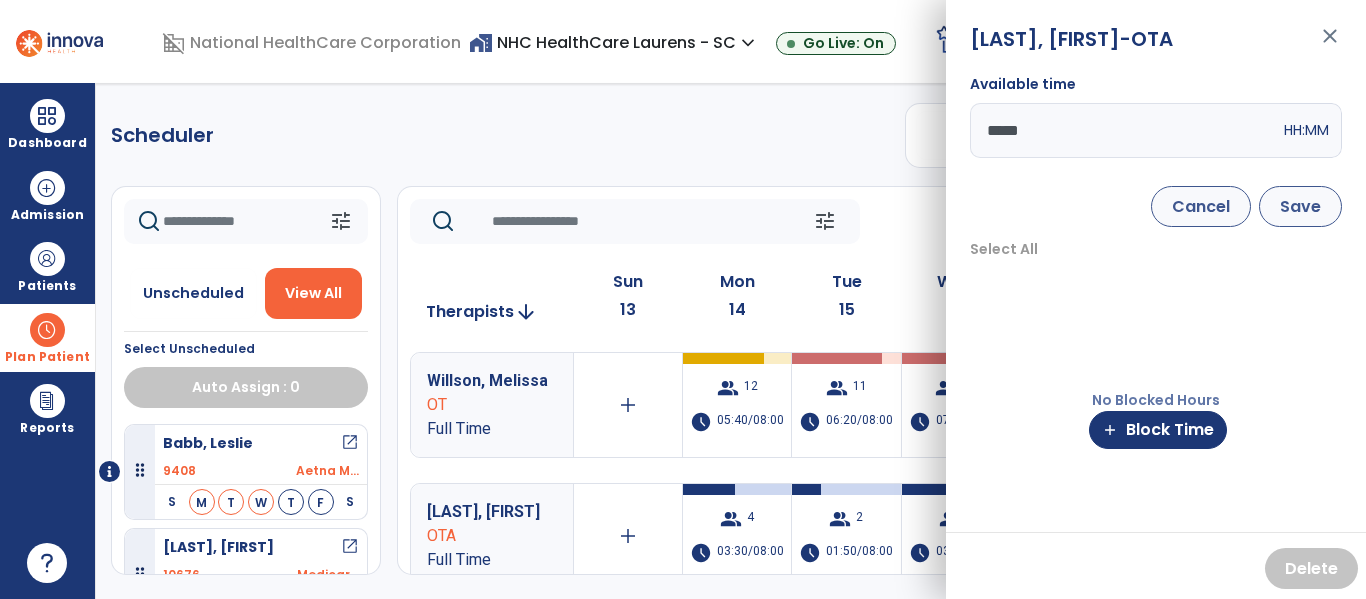 type on "*****" 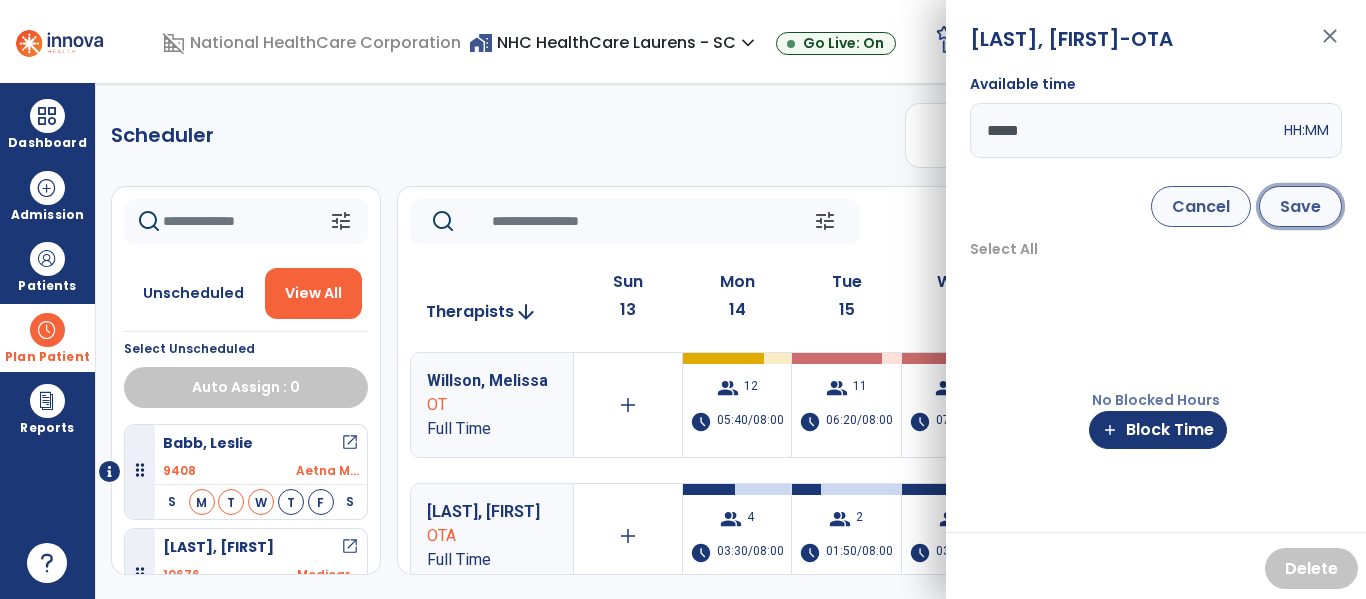 click on "Save" at bounding box center (1300, 206) 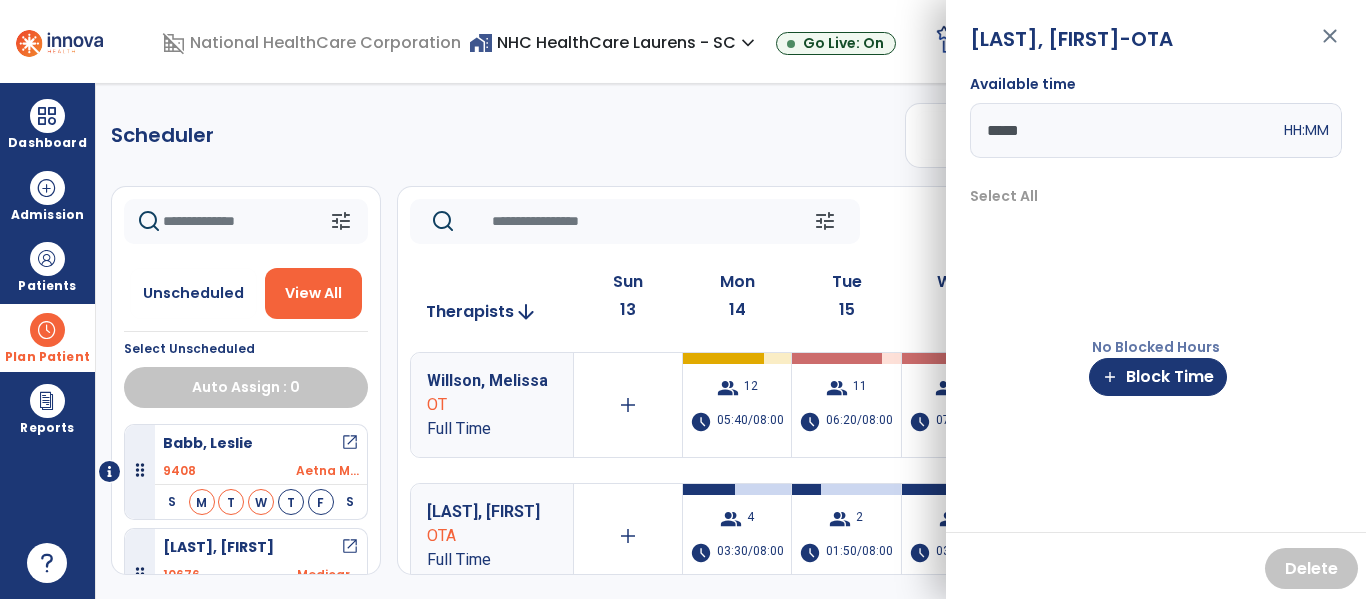 click on "close" at bounding box center [1330, 45] 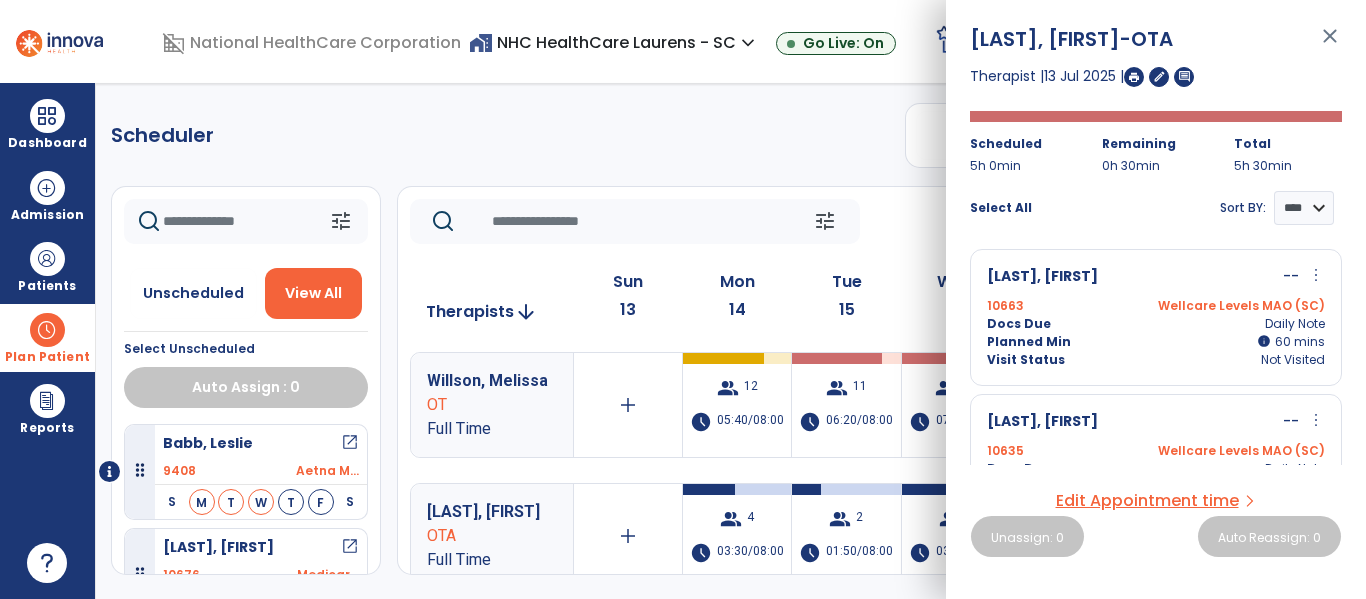click on "Scheduler   PT   OT   ST  **** *** more_vert  Manage Labor   View All Therapists   Print" 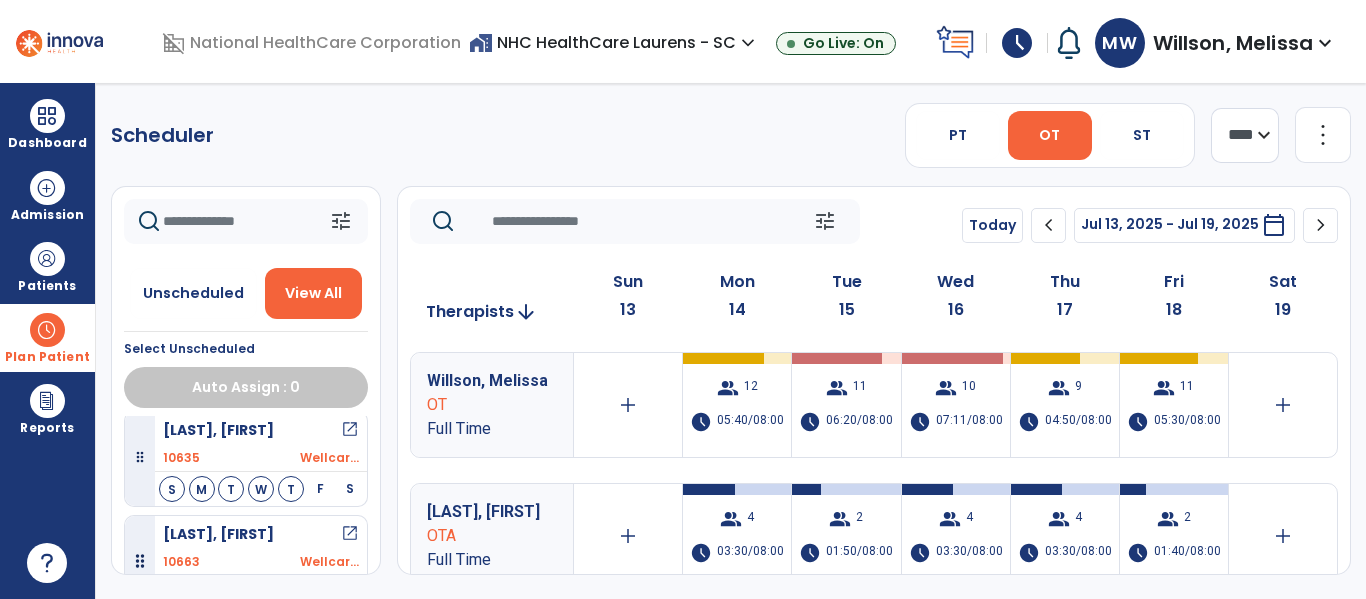 scroll, scrollTop: 300, scrollLeft: 0, axis: vertical 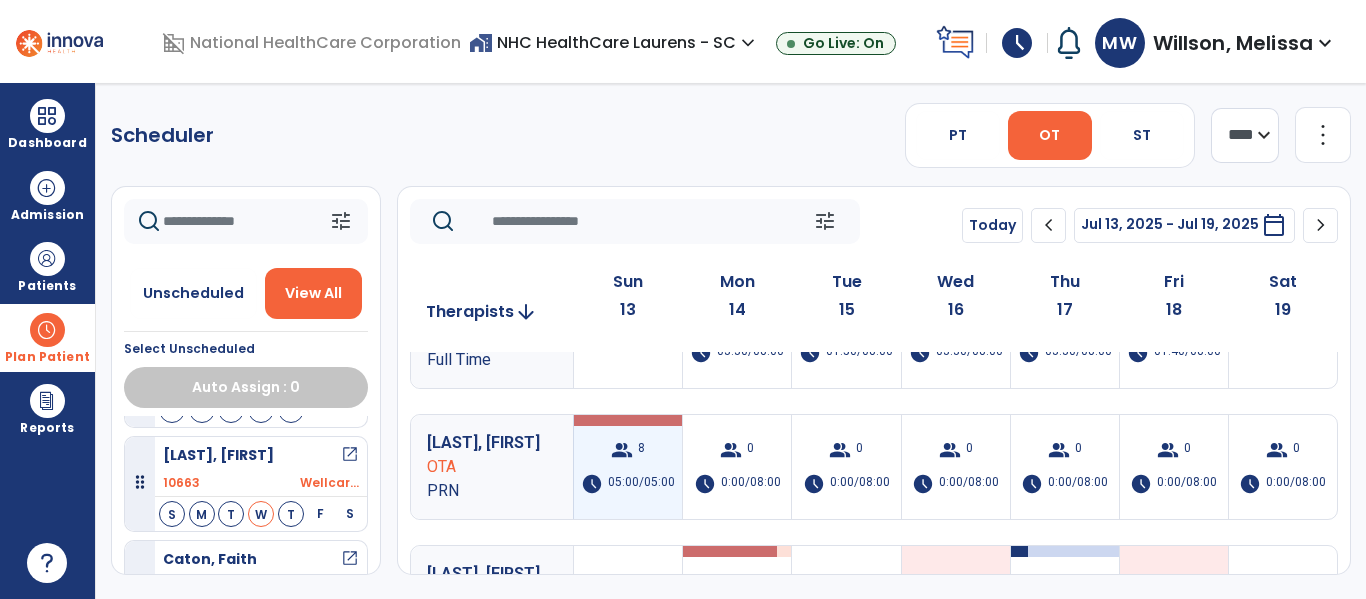 click on "group  8  schedule  05:00/05:00" at bounding box center (628, 467) 